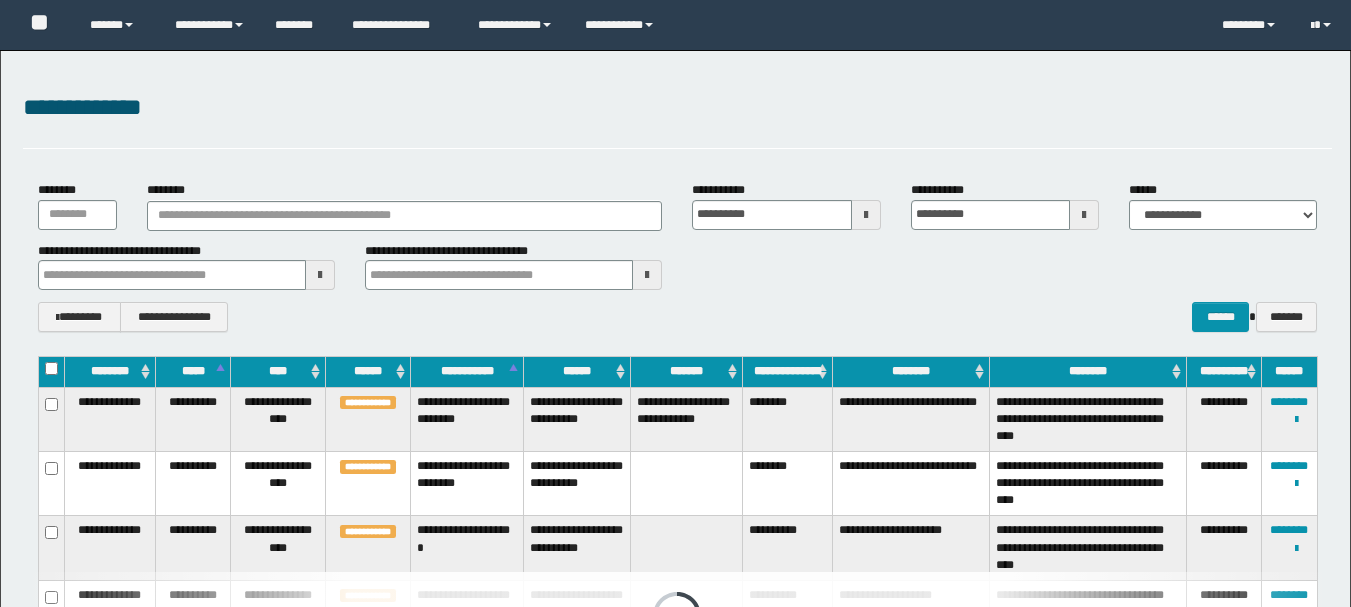 scroll, scrollTop: 0, scrollLeft: 0, axis: both 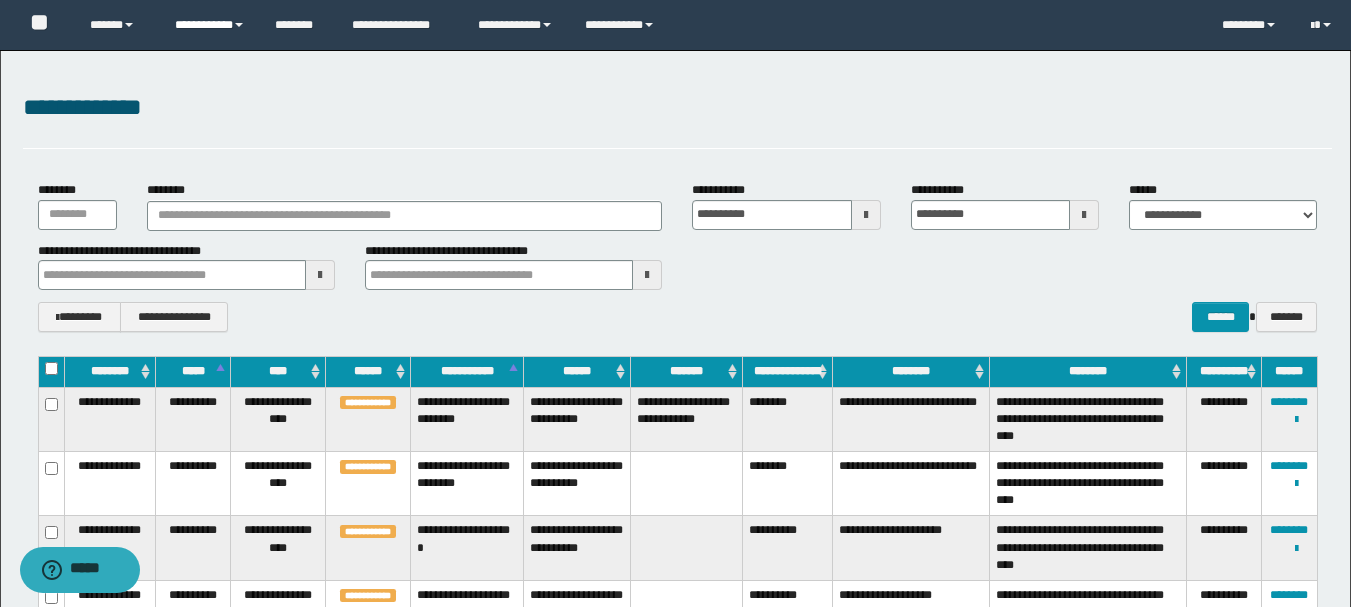 click on "**********" at bounding box center [210, 25] 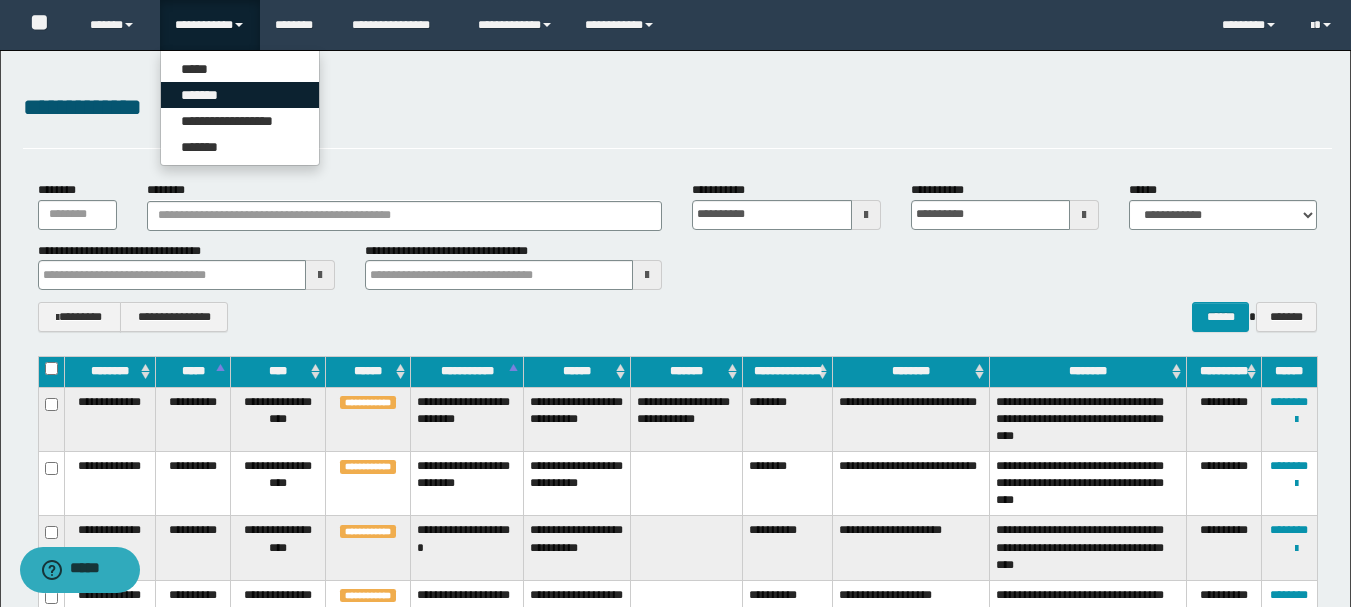 click on "*******" at bounding box center [240, 95] 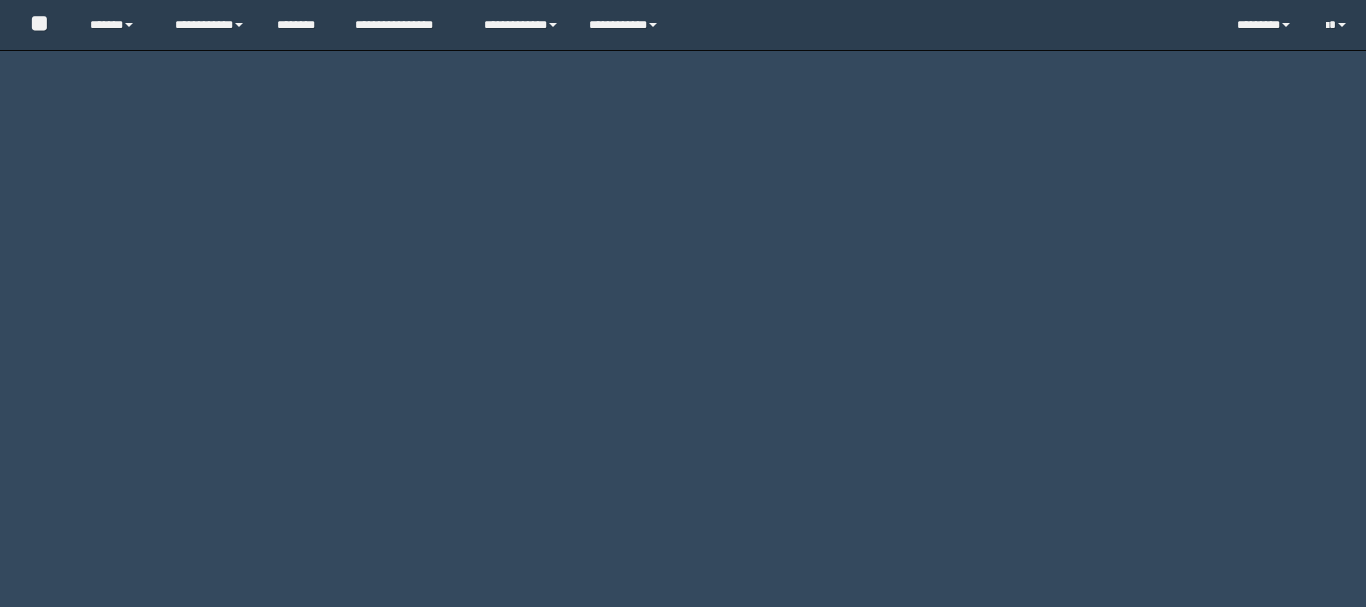 scroll, scrollTop: 0, scrollLeft: 0, axis: both 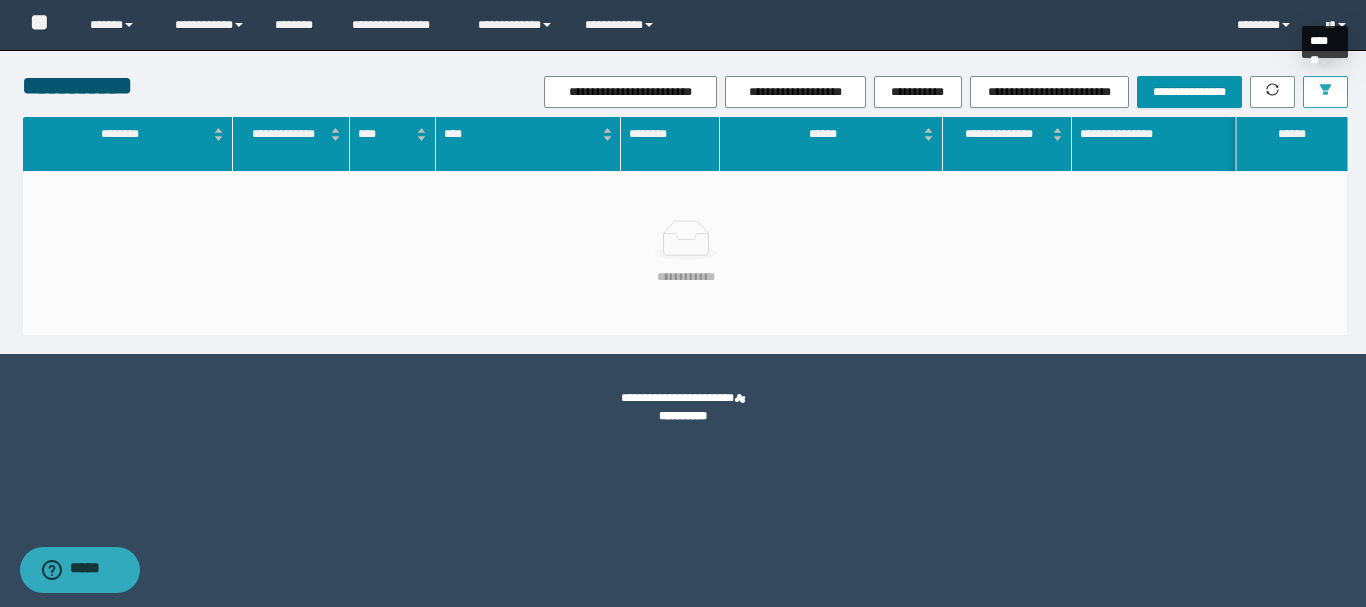 click at bounding box center (1325, 92) 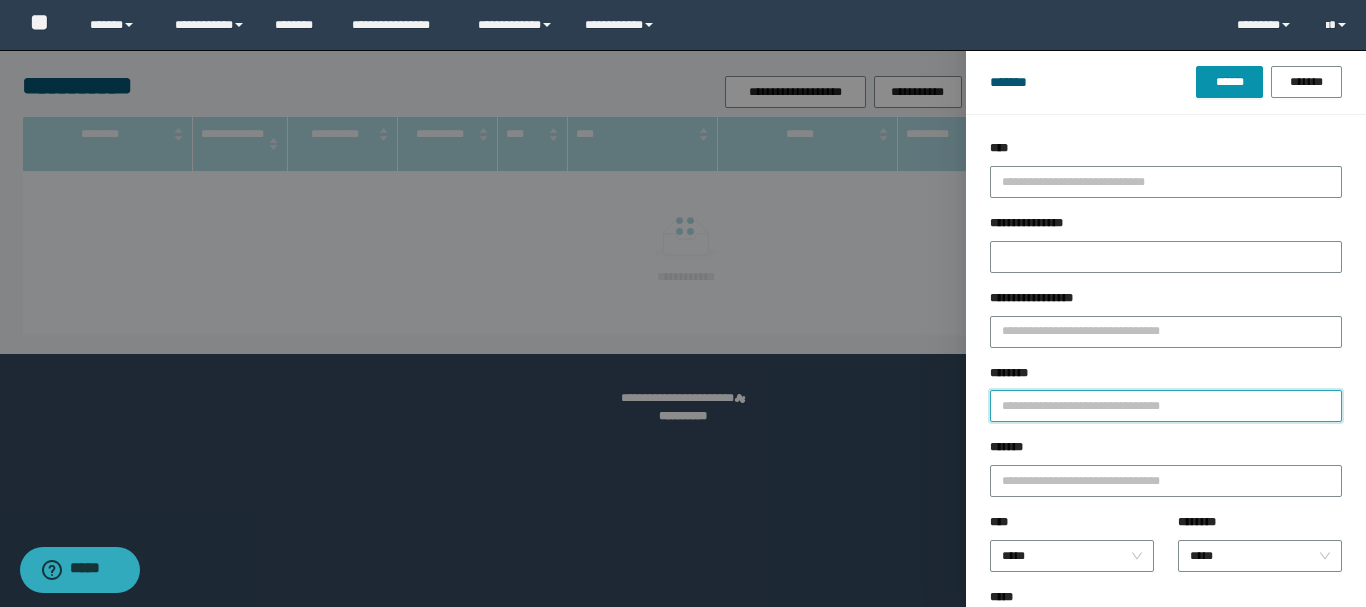 click on "********" at bounding box center (1166, 406) 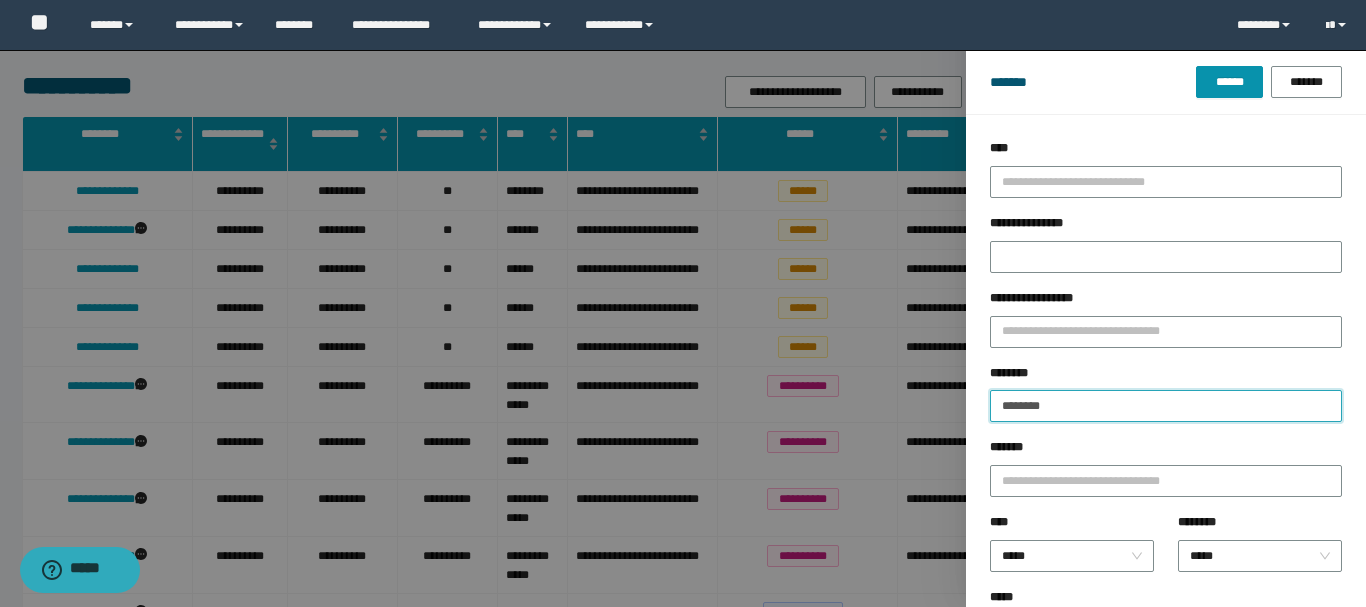 type on "********" 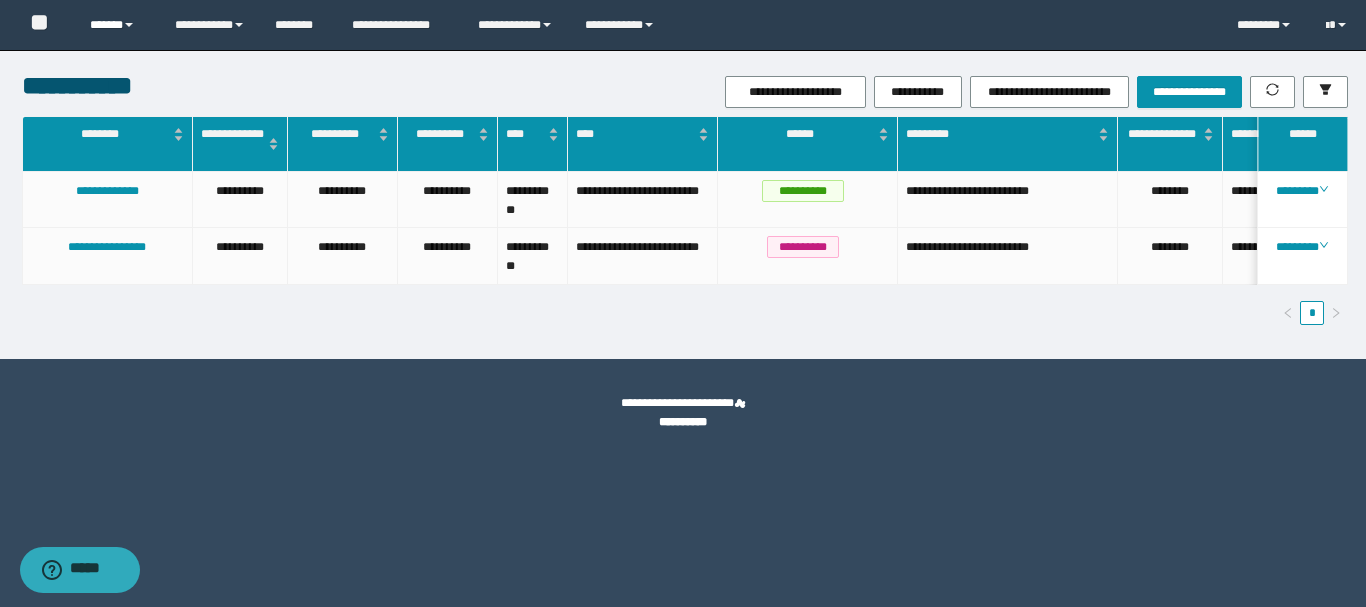 click on "******" at bounding box center (117, 25) 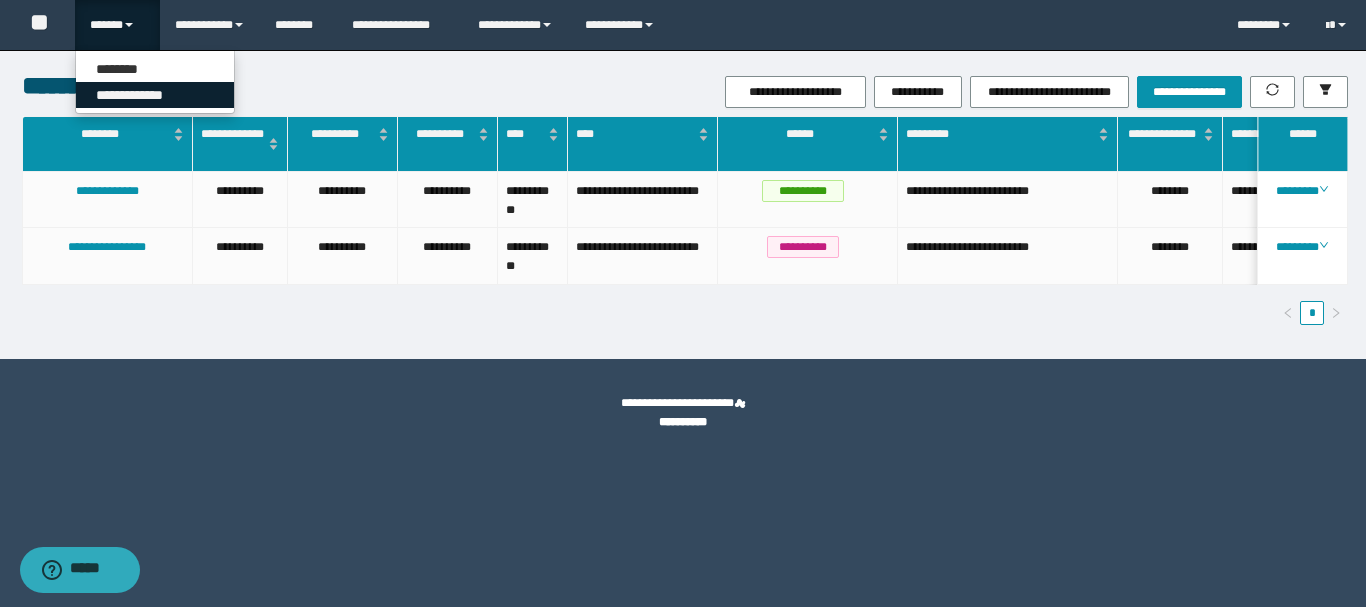 click on "**********" at bounding box center [155, 95] 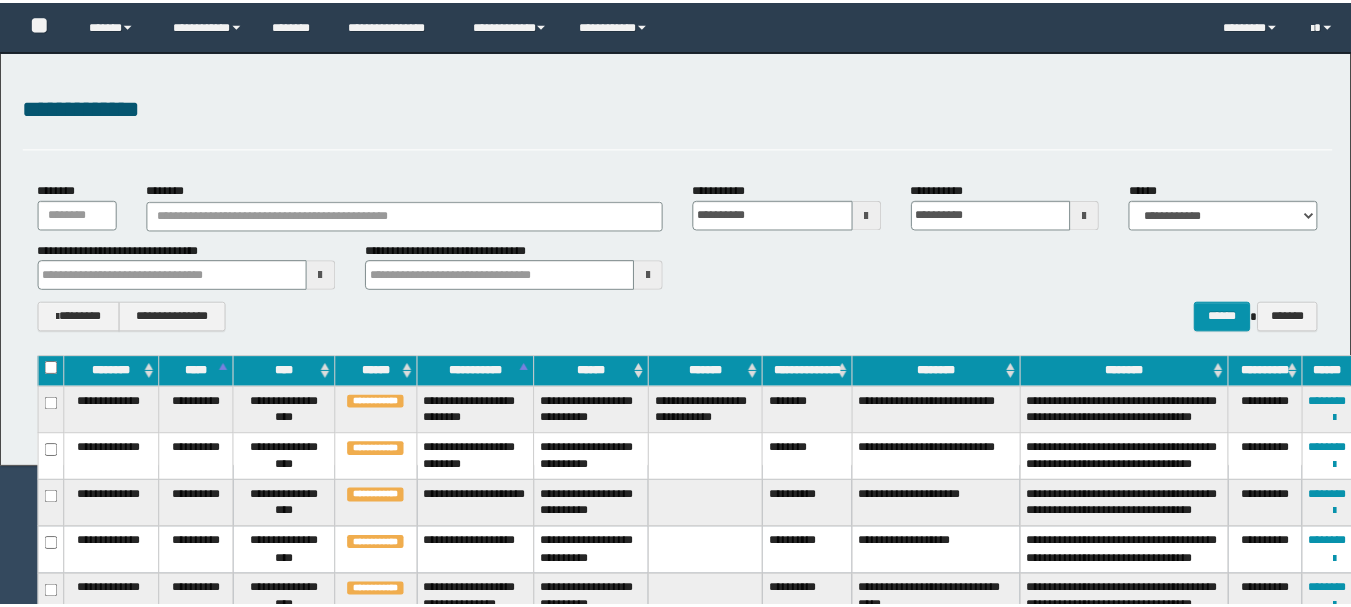 scroll, scrollTop: 0, scrollLeft: 0, axis: both 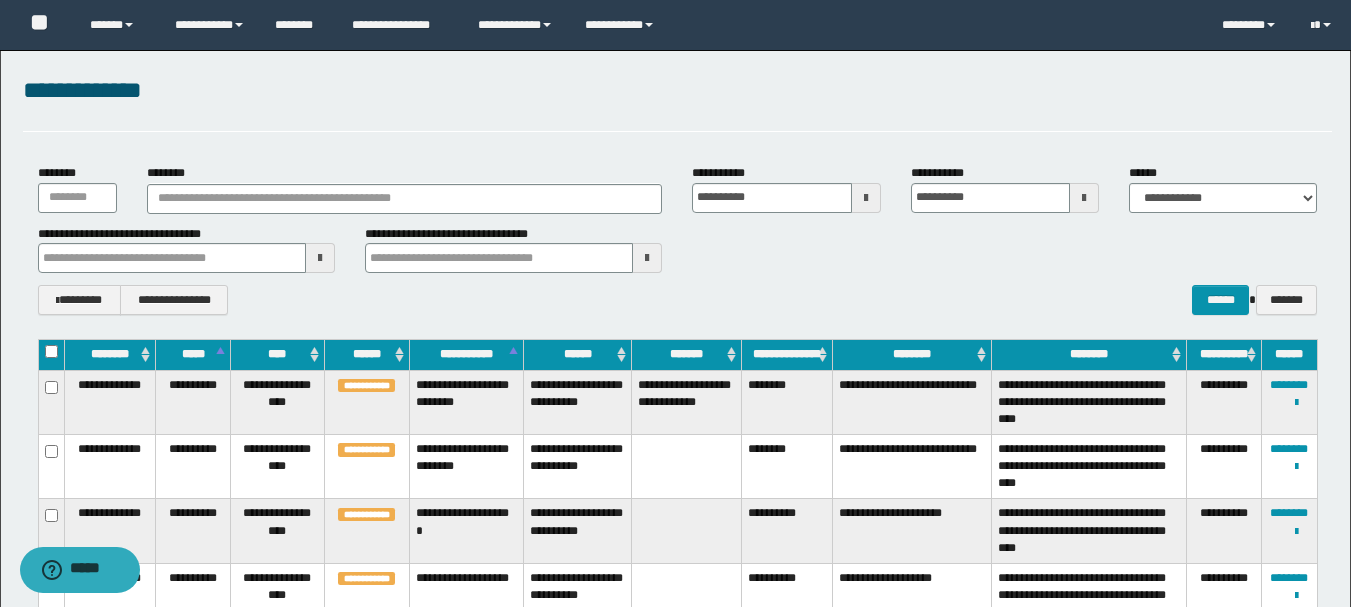 click on "********" at bounding box center (787, 402) 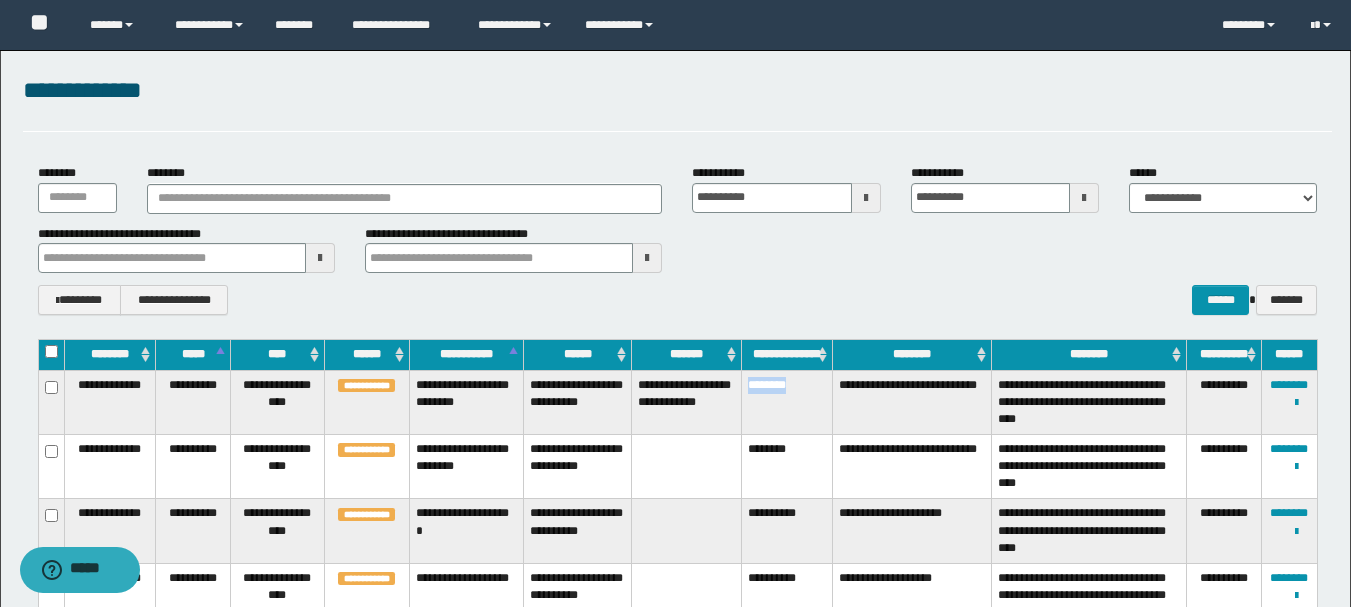 click on "********" at bounding box center [787, 402] 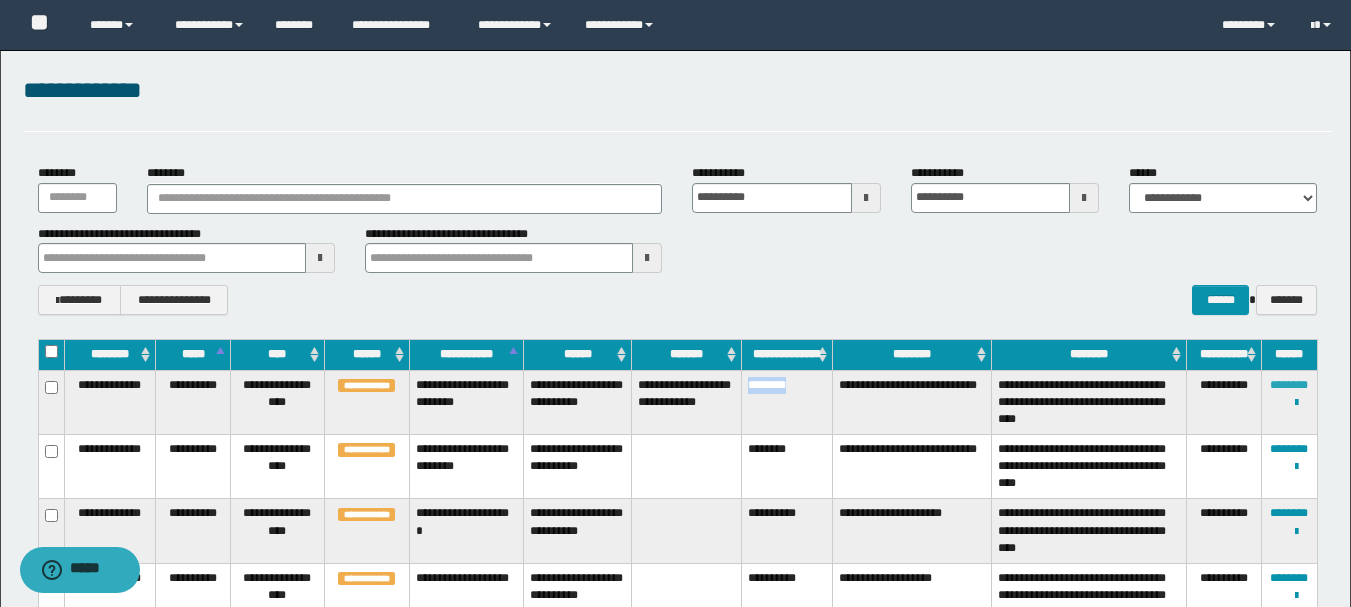click on "********" at bounding box center (1289, 385) 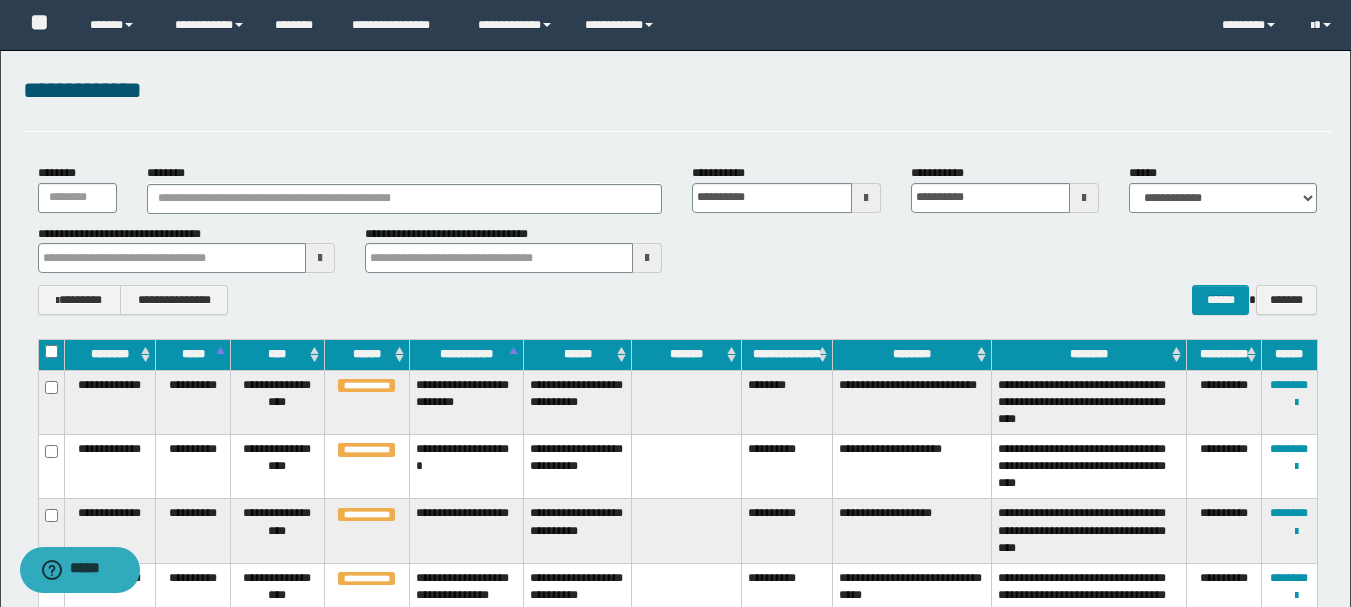 click on "********" at bounding box center [787, 402] 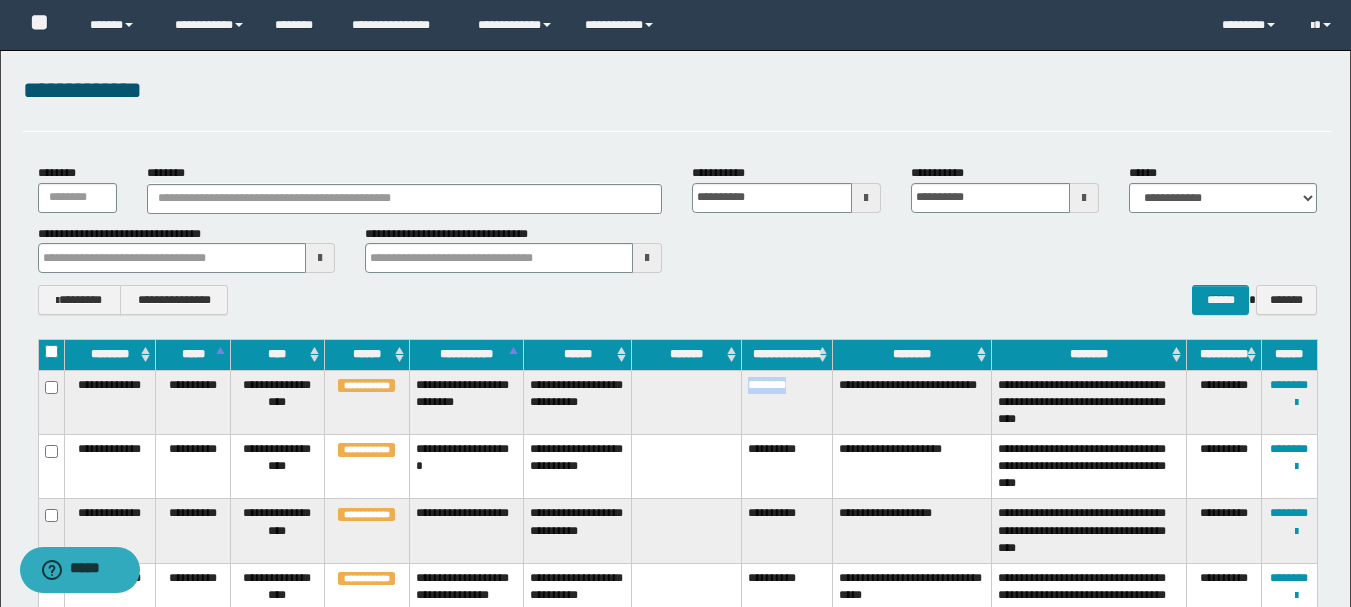 click on "********" at bounding box center [787, 402] 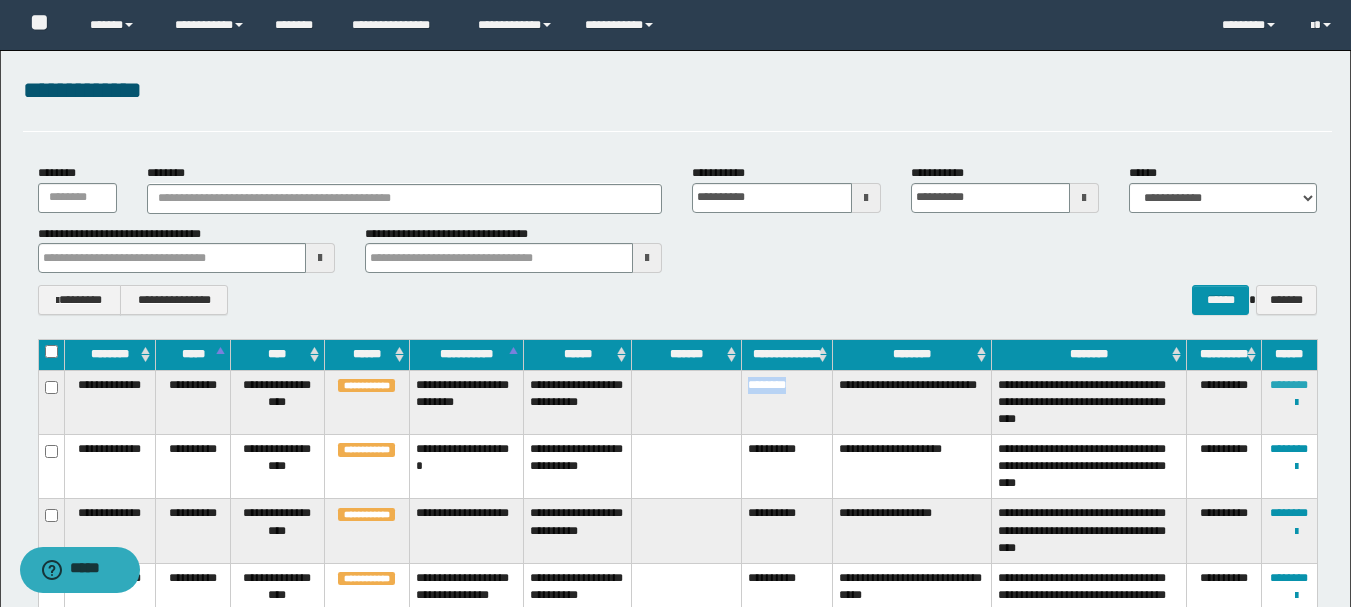 click on "********" at bounding box center (1289, 385) 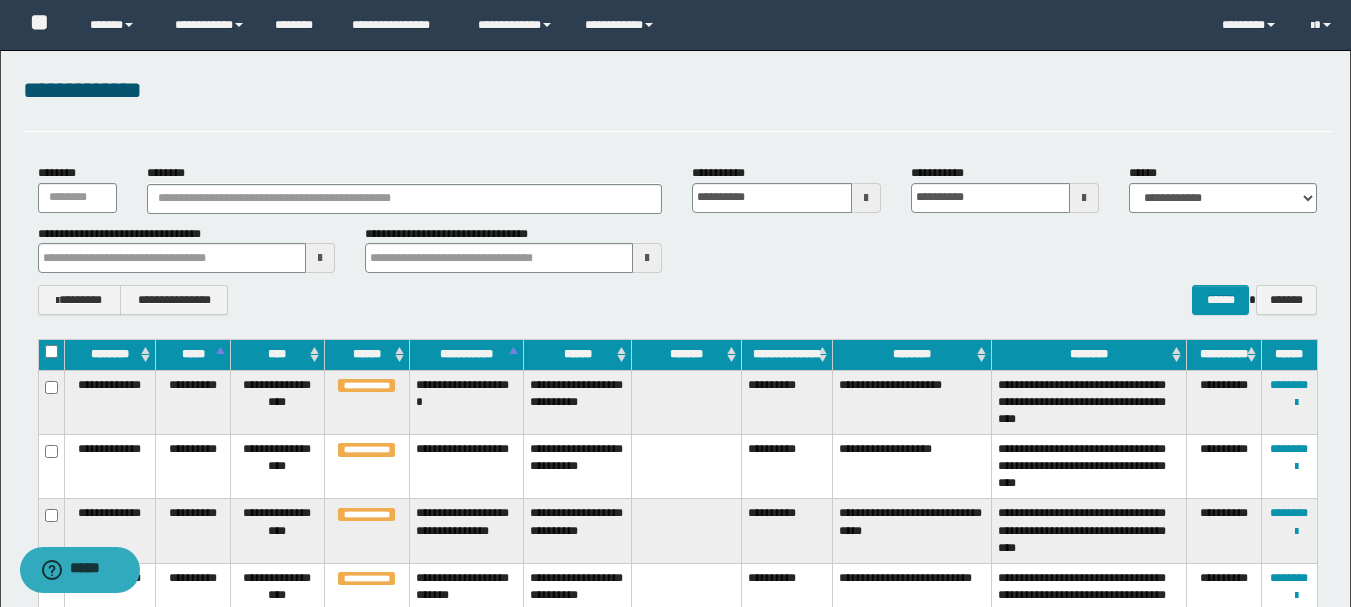 click on "**********" at bounding box center (787, 402) 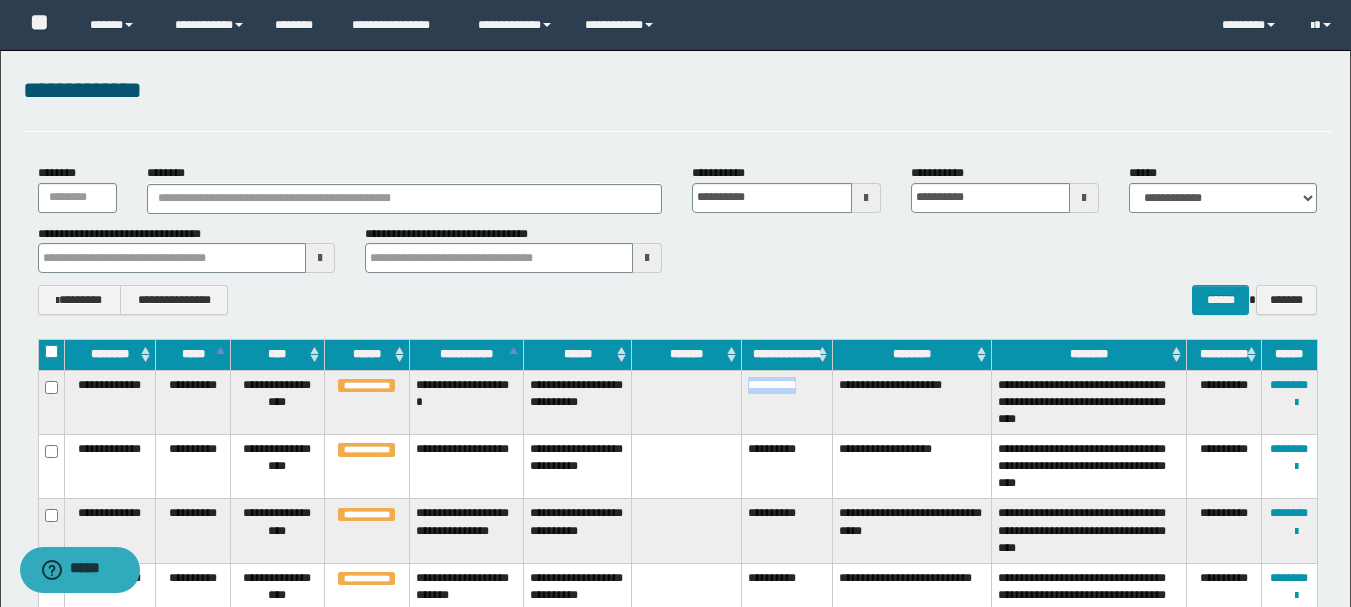 click on "**********" at bounding box center (787, 402) 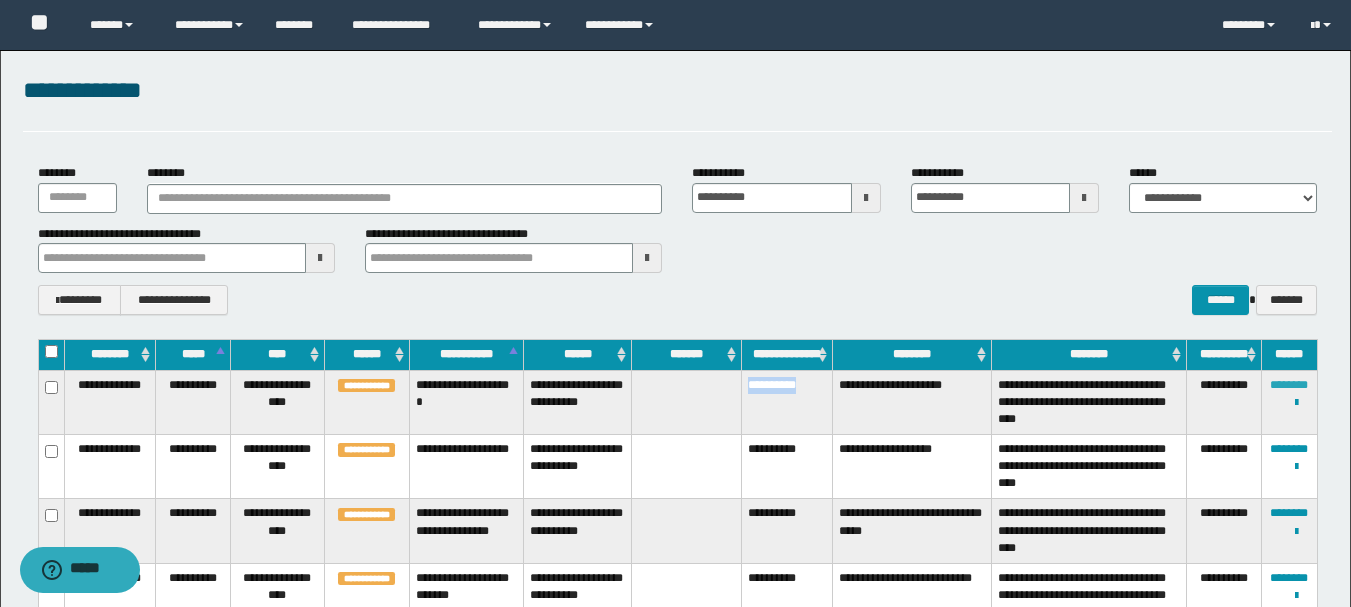 click on "********" at bounding box center (1289, 385) 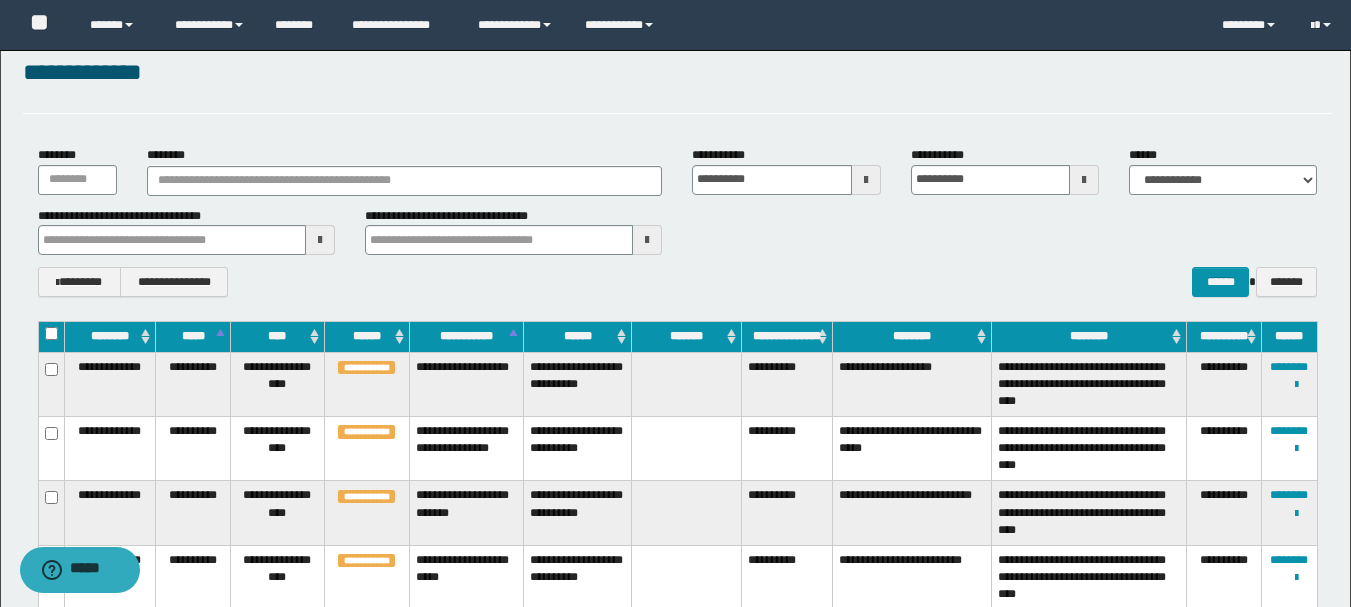 scroll, scrollTop: 24, scrollLeft: 0, axis: vertical 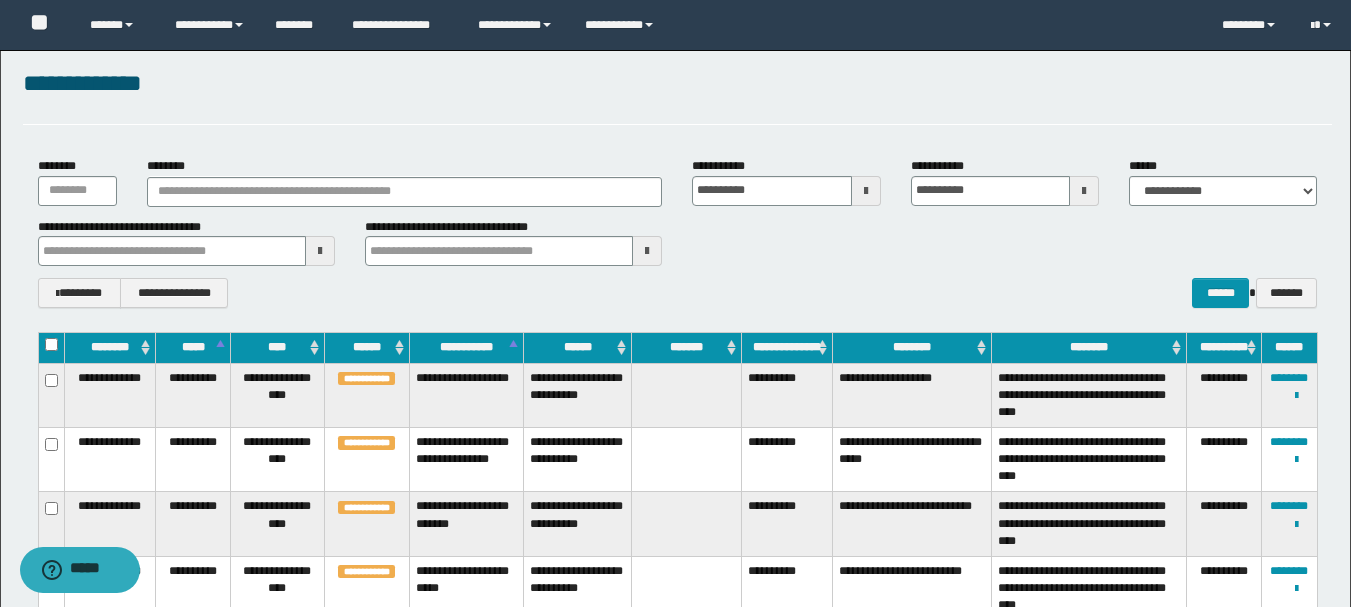 click on "**********" at bounding box center [787, 395] 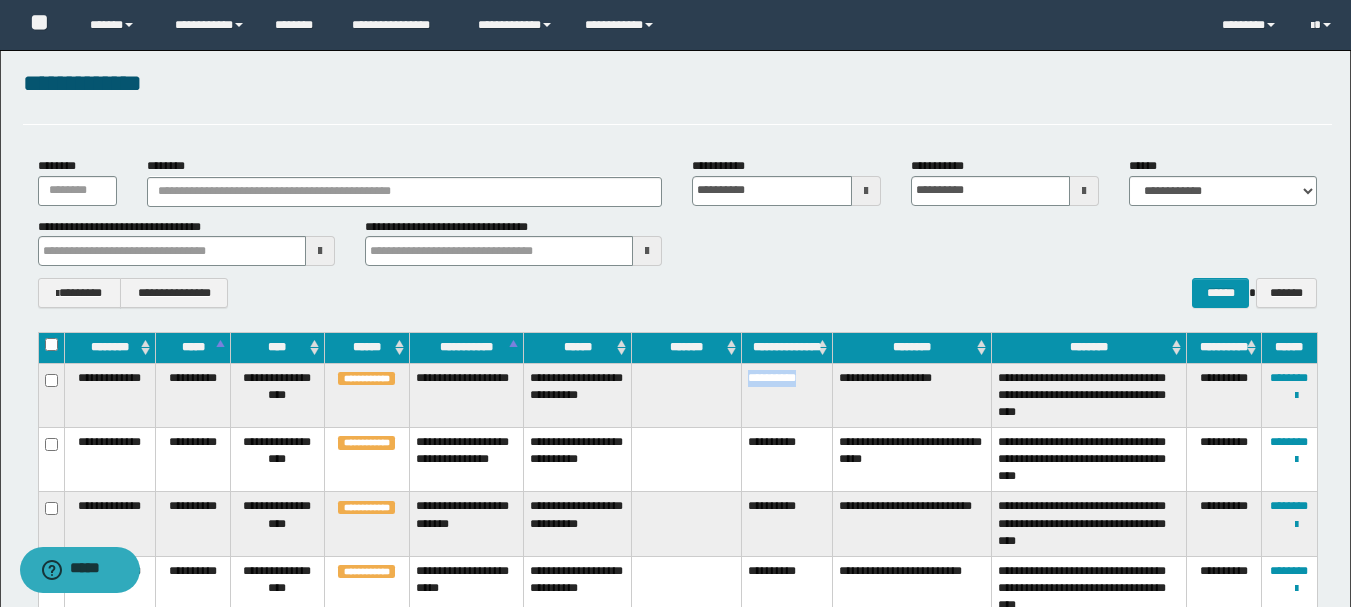click on "**********" at bounding box center (787, 395) 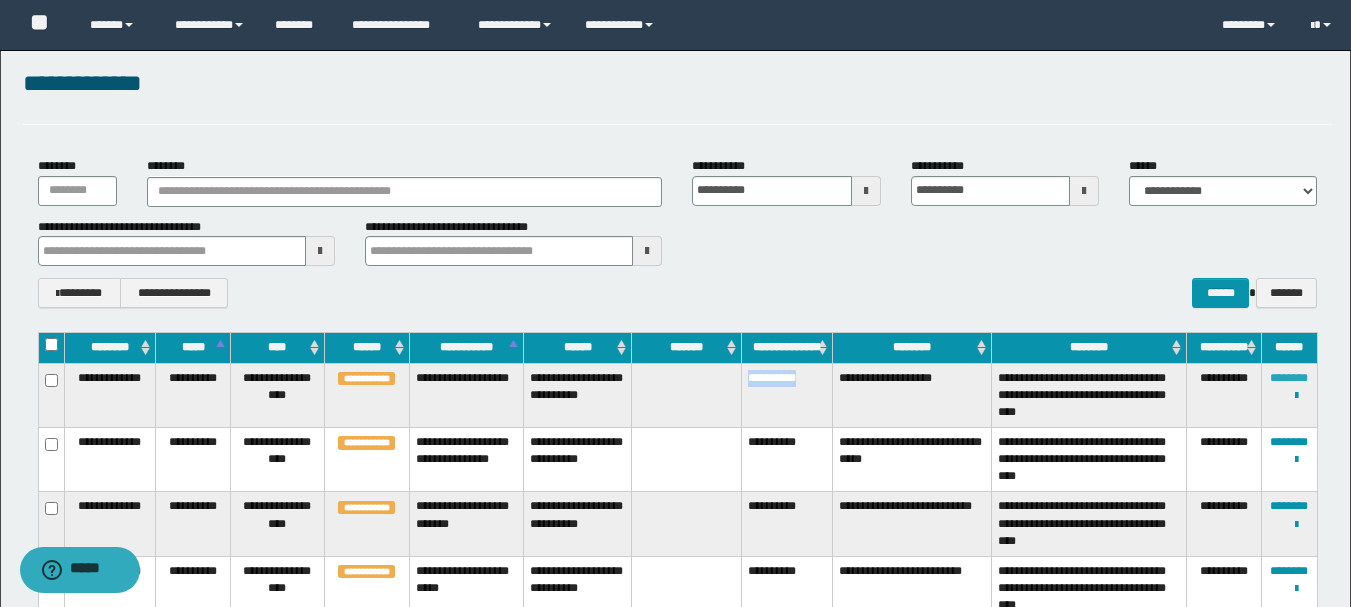 click on "********" at bounding box center (1289, 378) 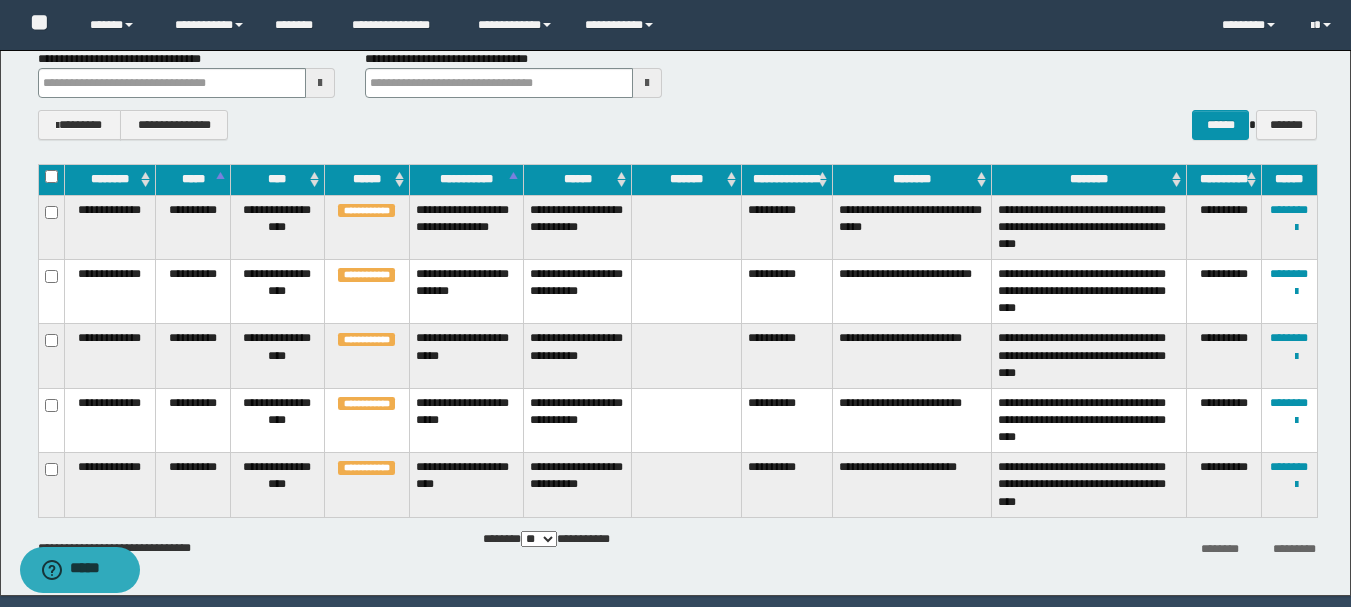 scroll, scrollTop: 159, scrollLeft: 0, axis: vertical 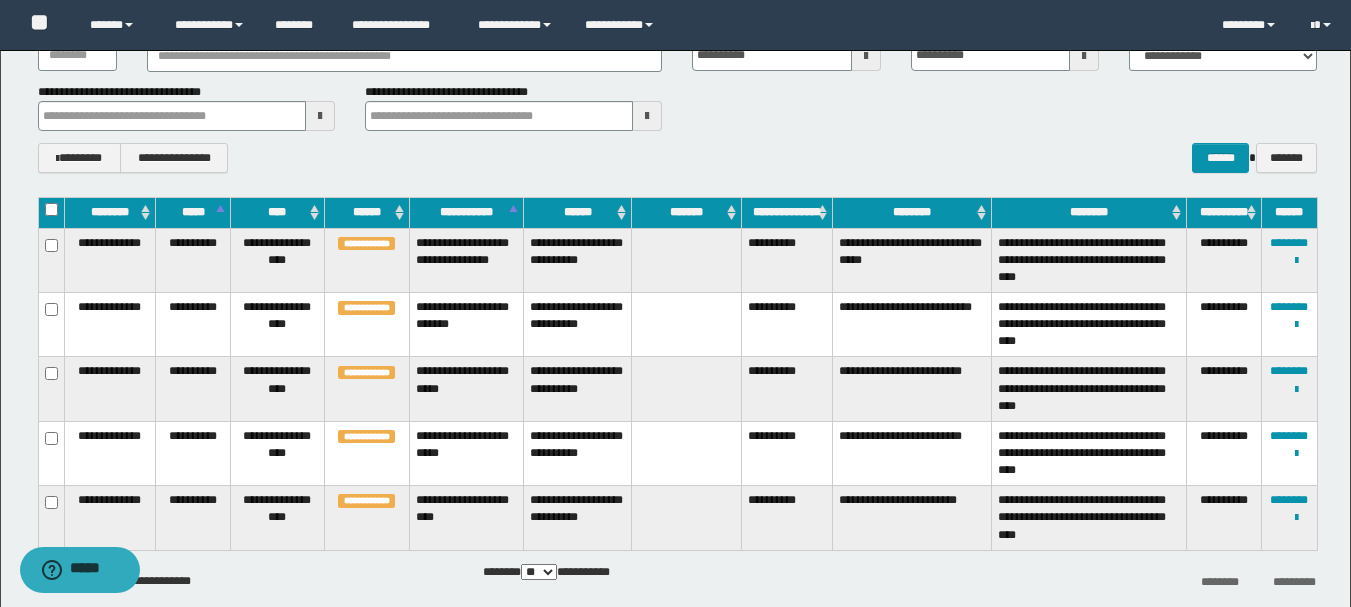 click on "**********" at bounding box center (787, 260) 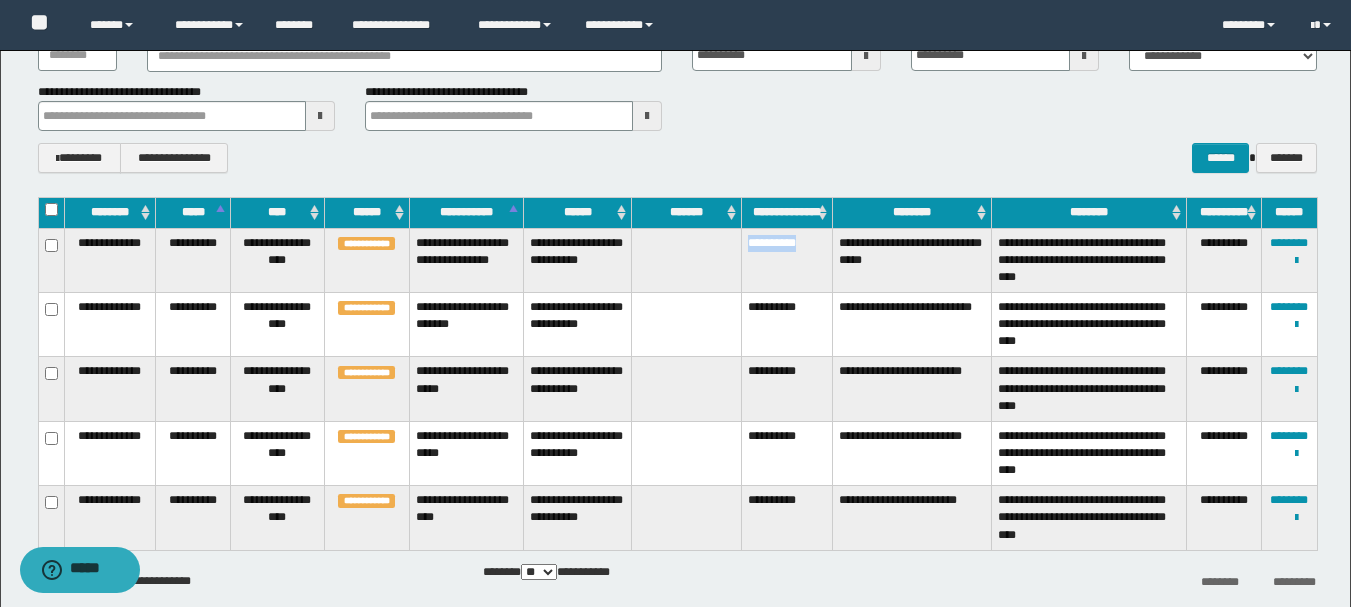 click on "**********" at bounding box center (787, 260) 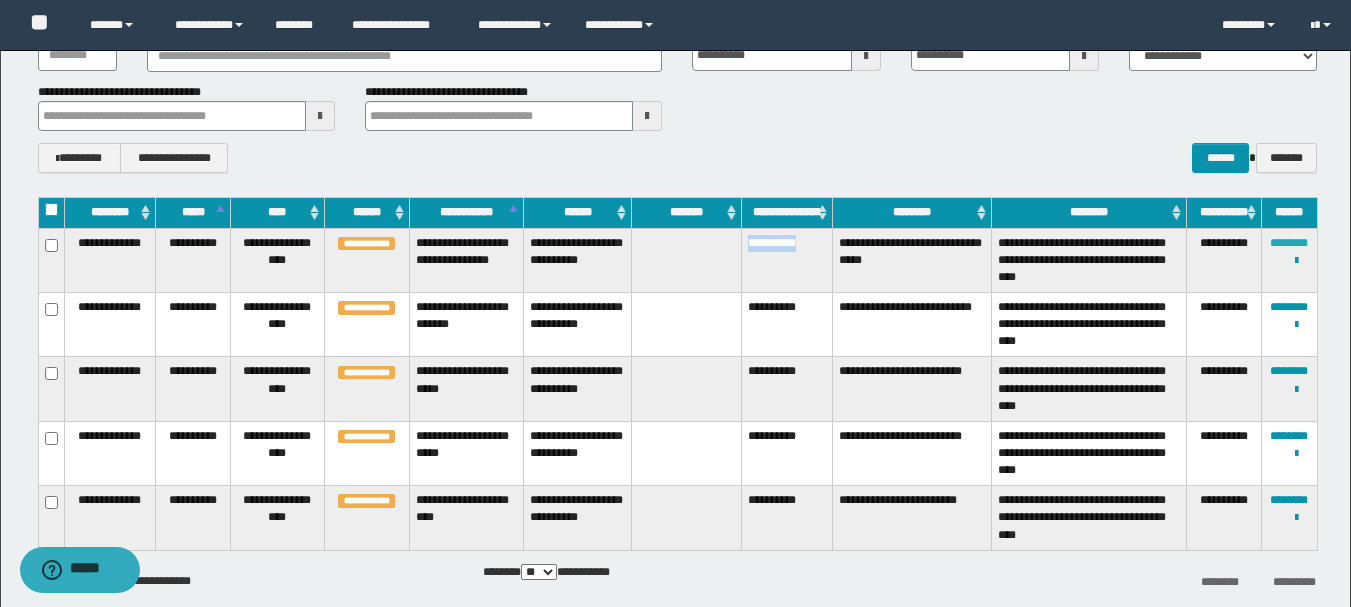 click on "********" at bounding box center (1289, 243) 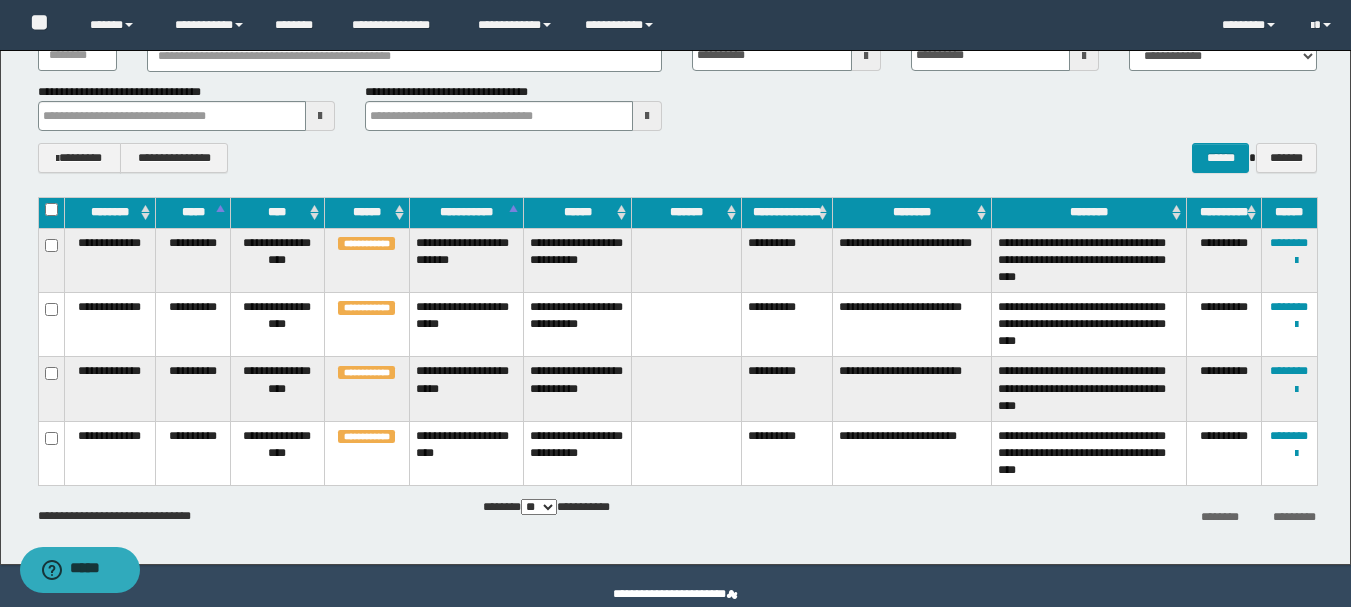 click on "**********" at bounding box center (787, 260) 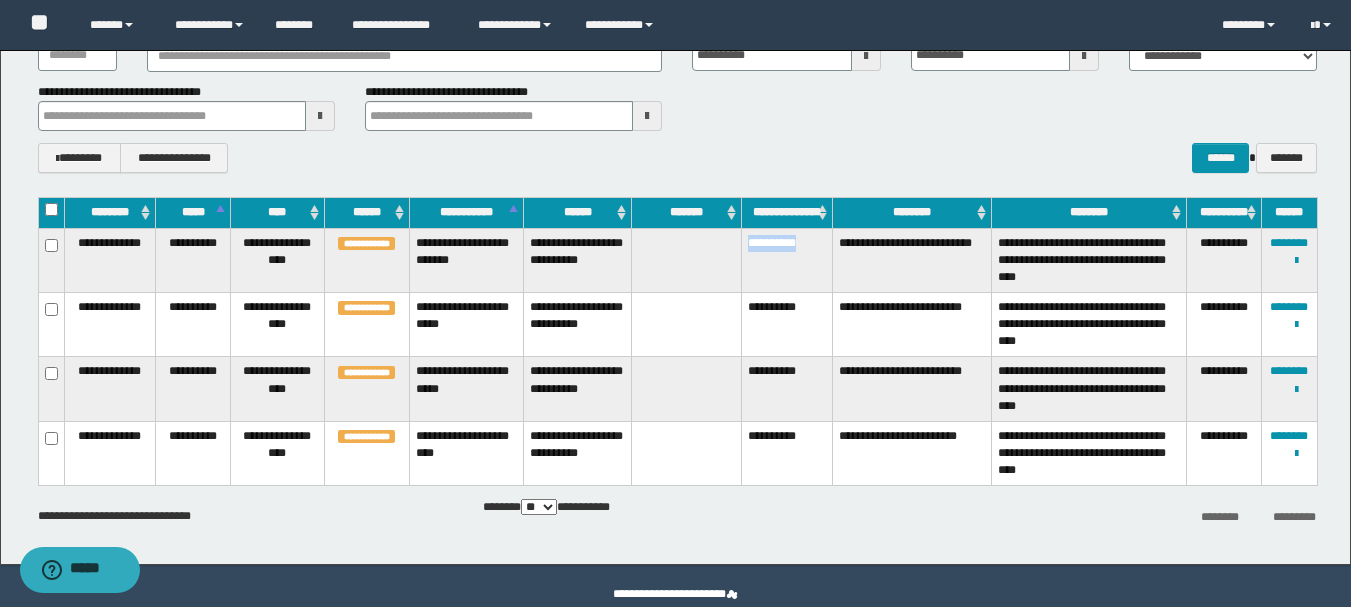 click on "**********" at bounding box center [787, 260] 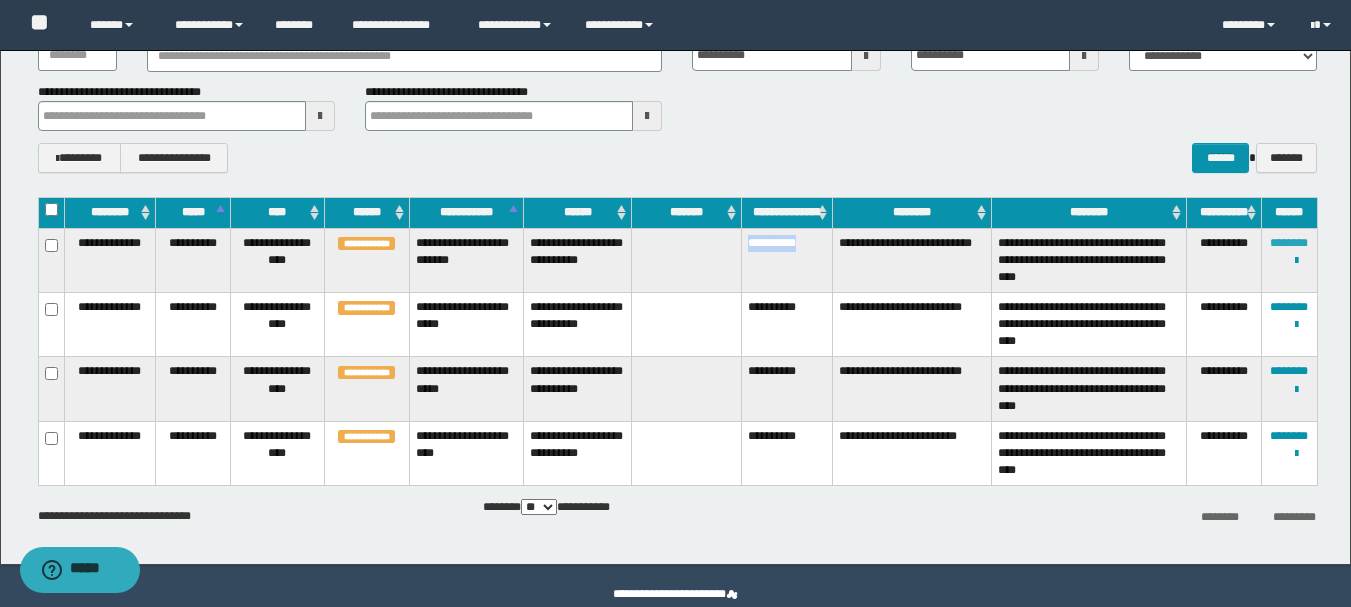 click on "********" at bounding box center (1289, 243) 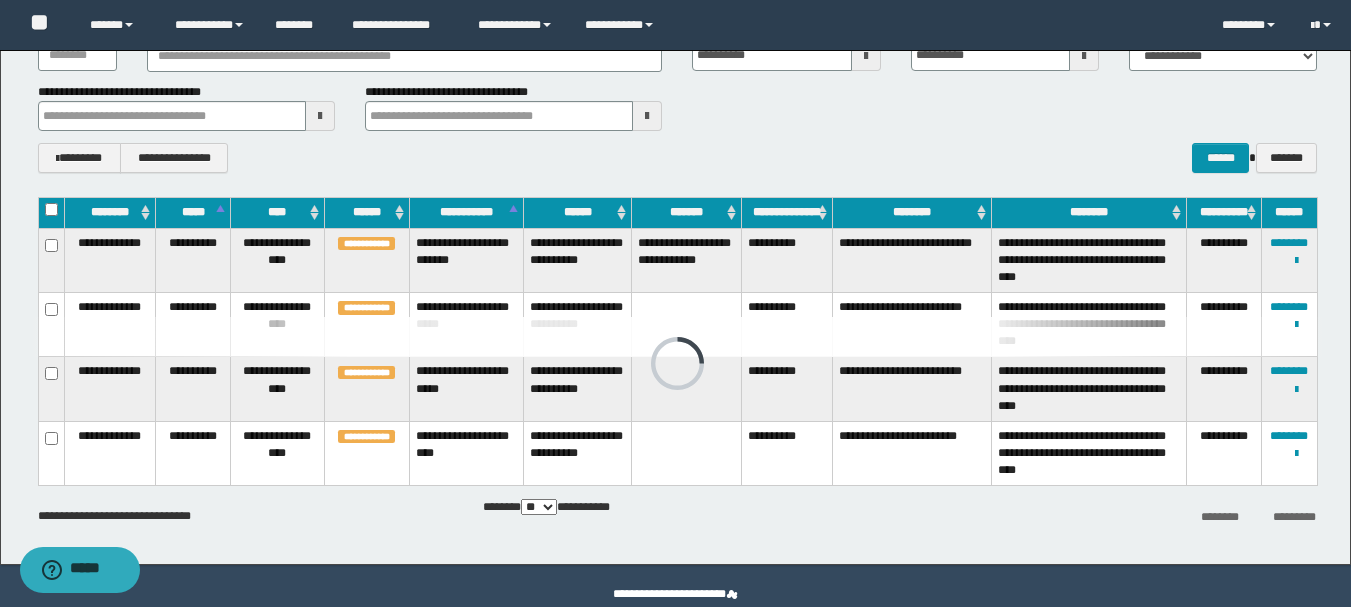scroll, scrollTop: 130, scrollLeft: 0, axis: vertical 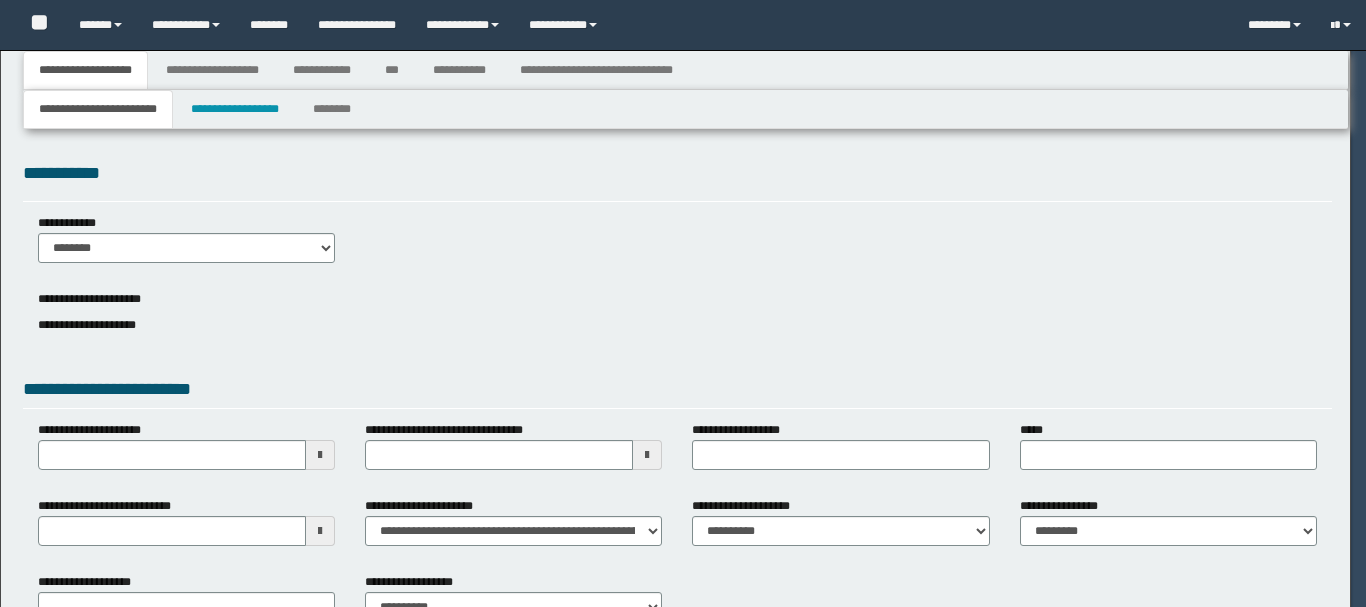 type on "**********" 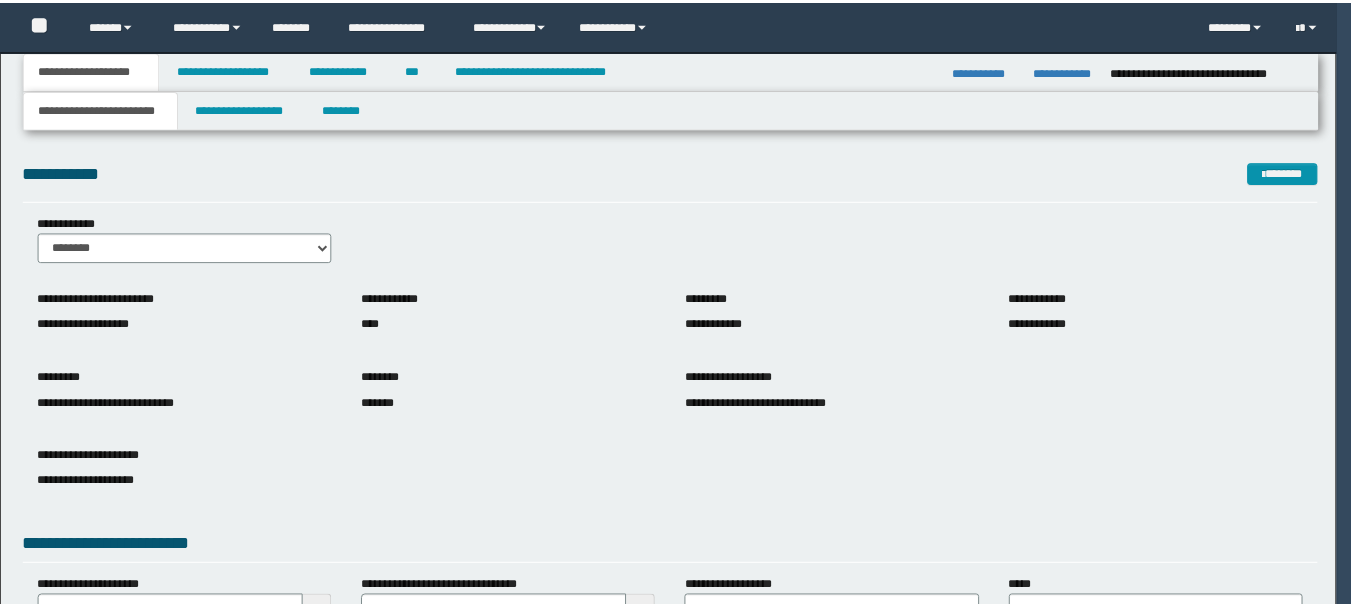 scroll, scrollTop: 0, scrollLeft: 0, axis: both 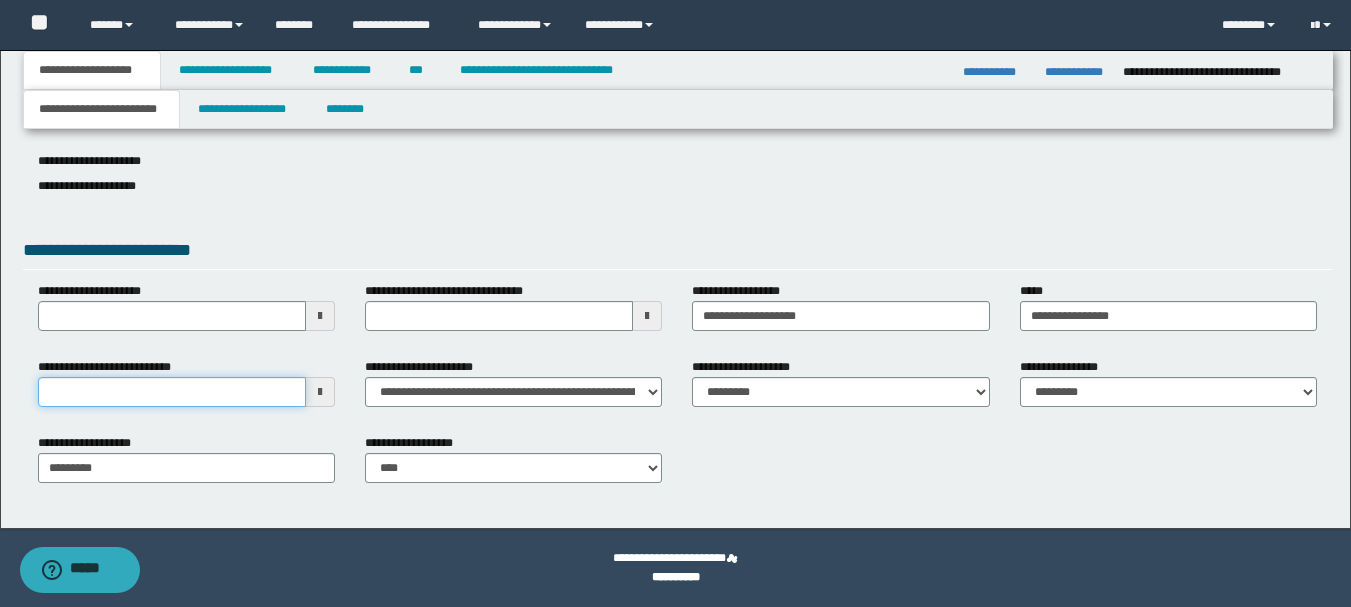 click on "**********" at bounding box center (172, 392) 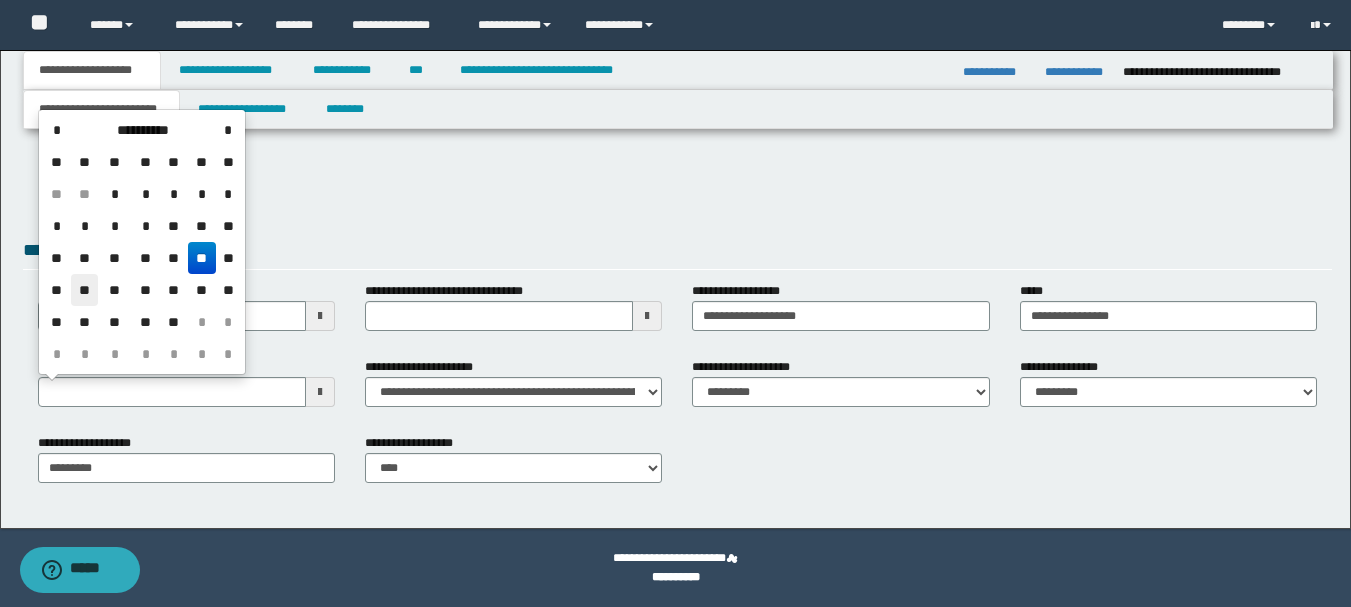 click on "**" at bounding box center [85, 290] 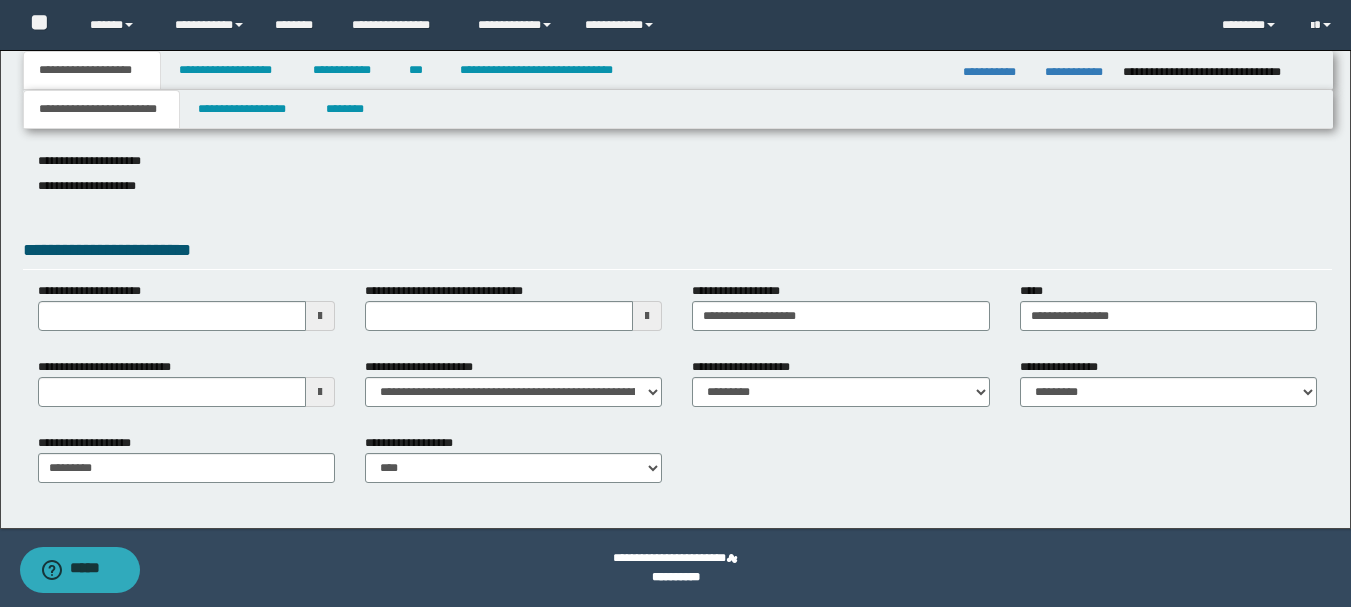 click on "**********" at bounding box center (678, 109) 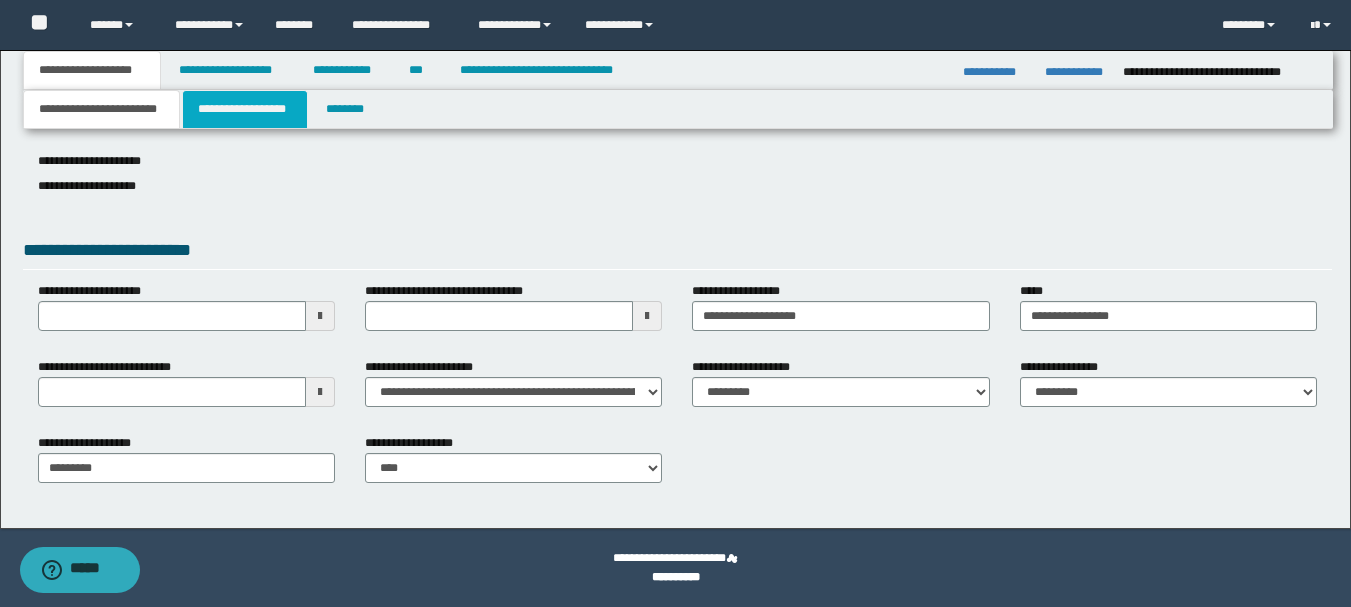 click on "**********" at bounding box center [245, 109] 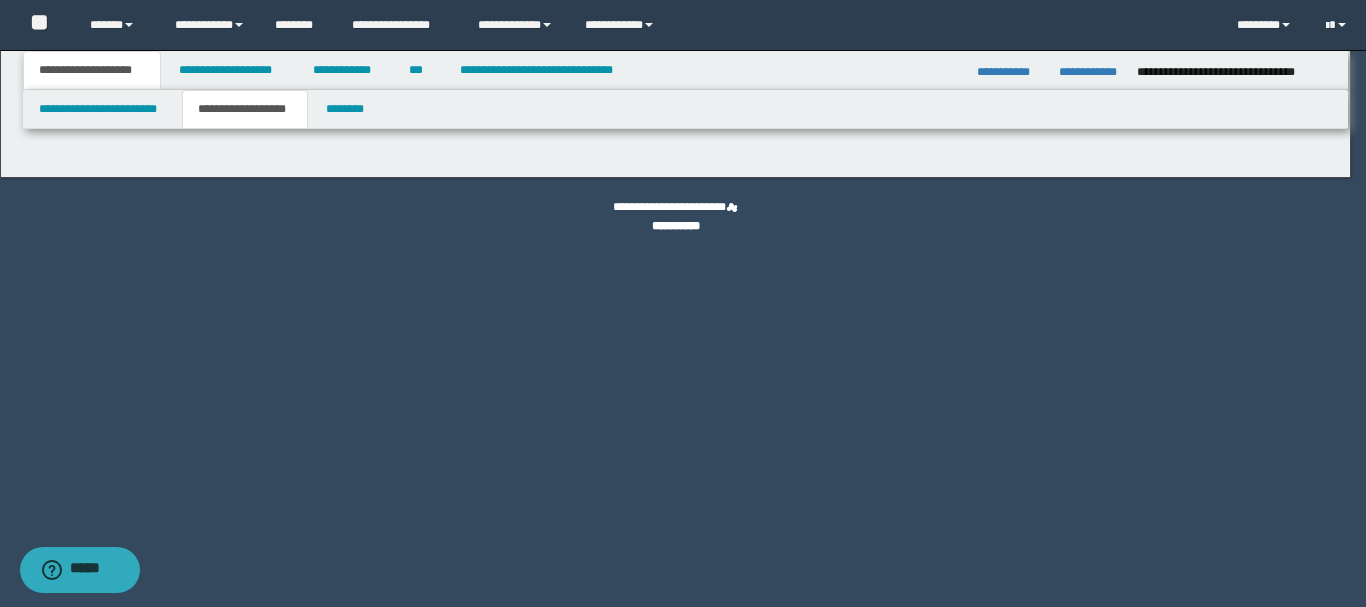 type on "********" 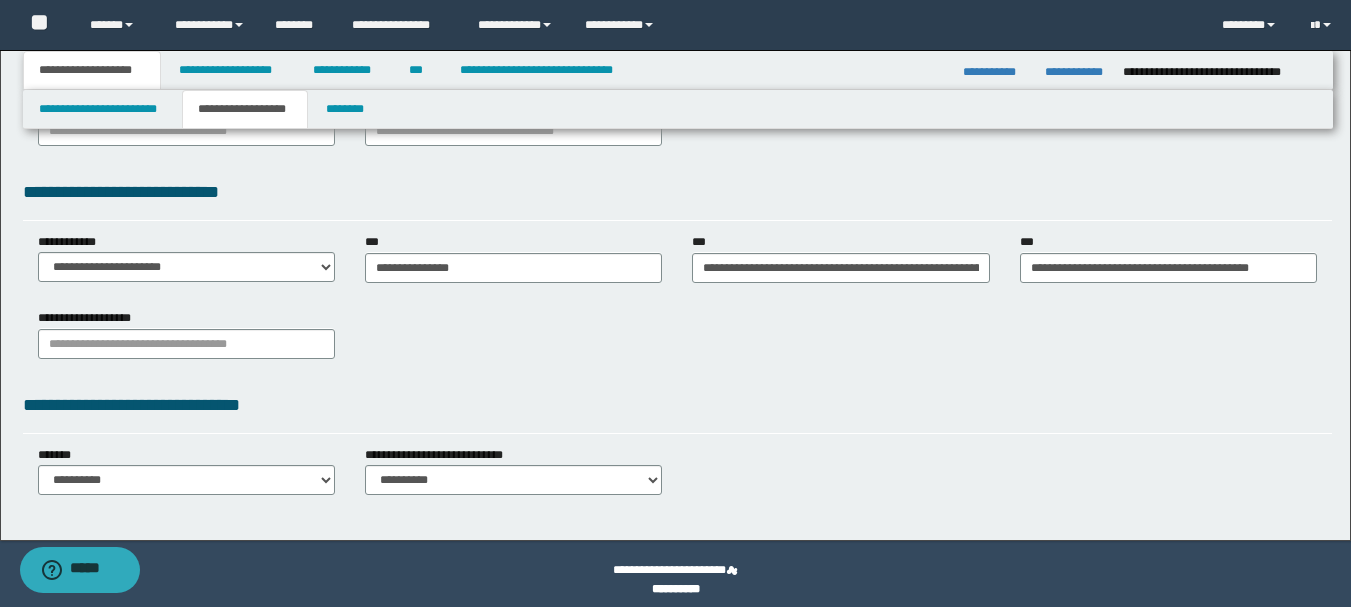 scroll, scrollTop: 500, scrollLeft: 0, axis: vertical 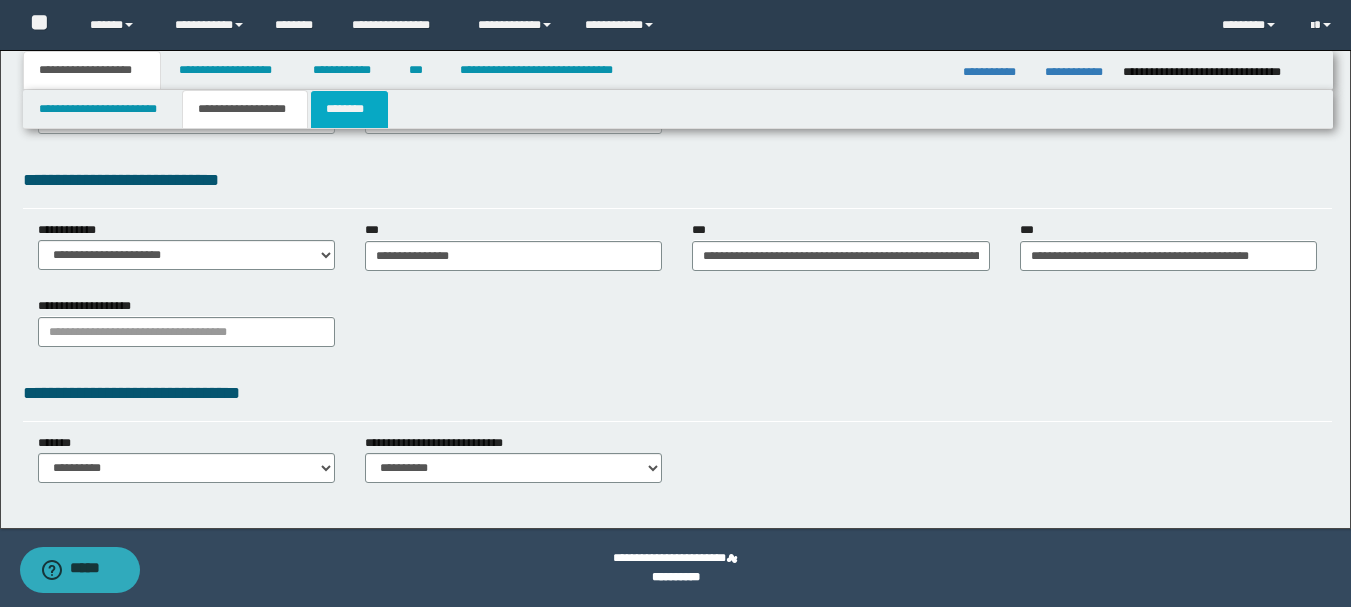 click on "********" at bounding box center (349, 109) 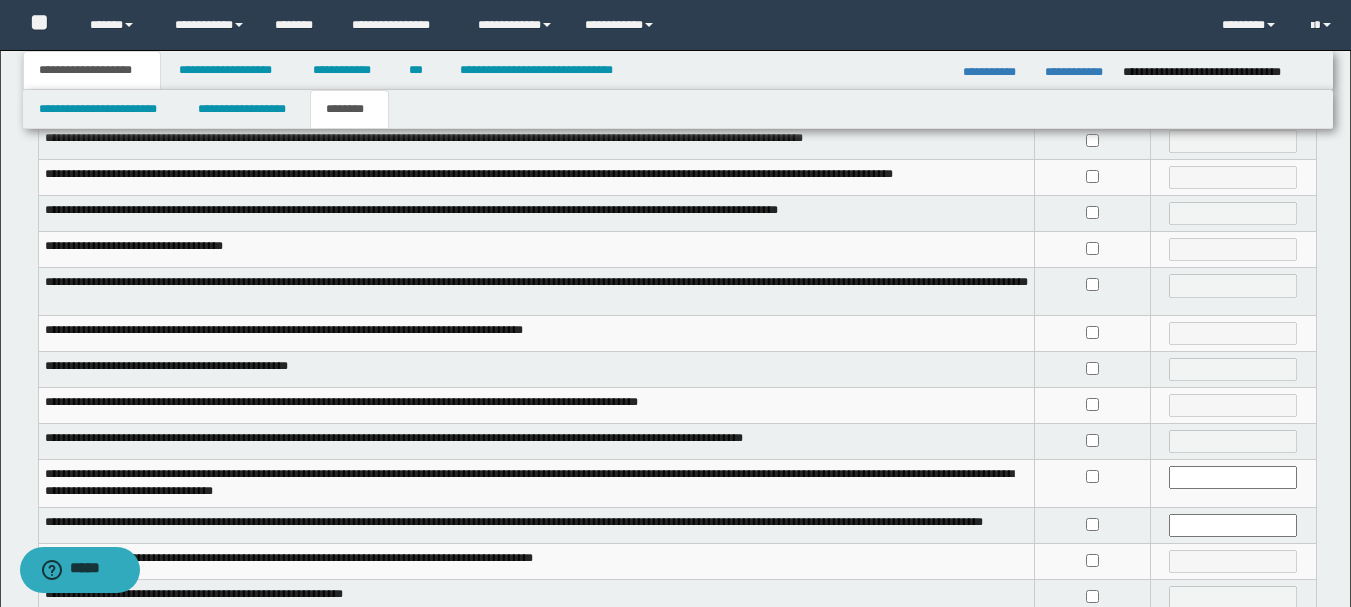 scroll, scrollTop: 500, scrollLeft: 0, axis: vertical 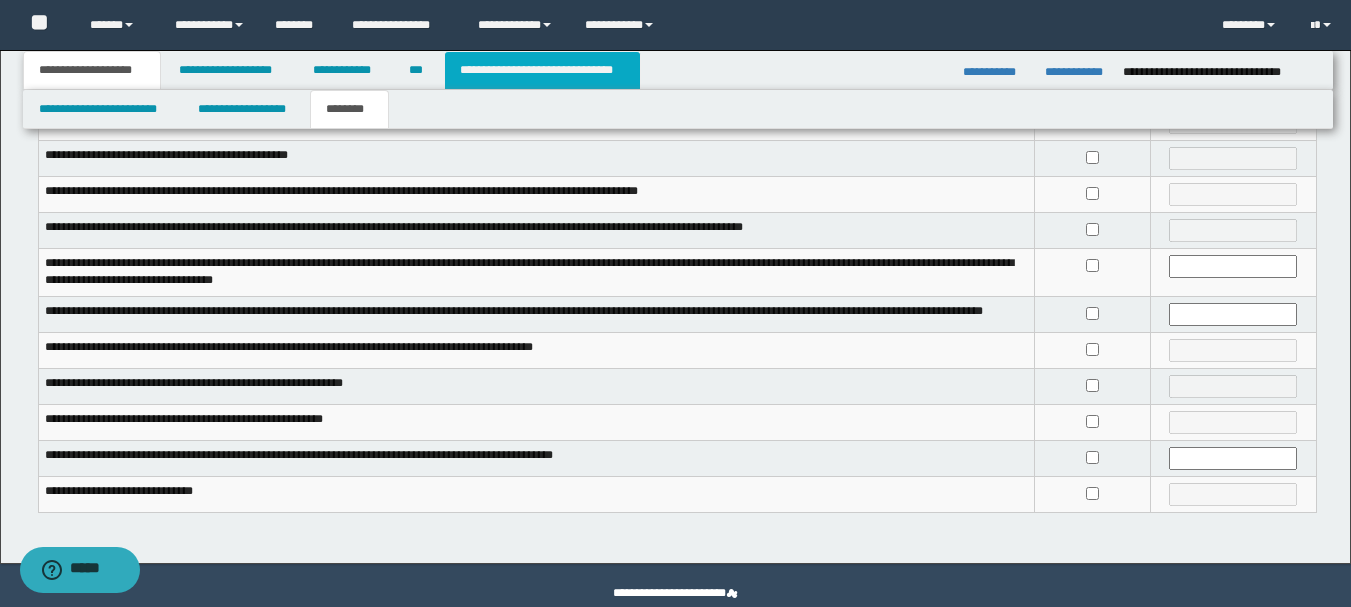 click on "**********" at bounding box center [542, 70] 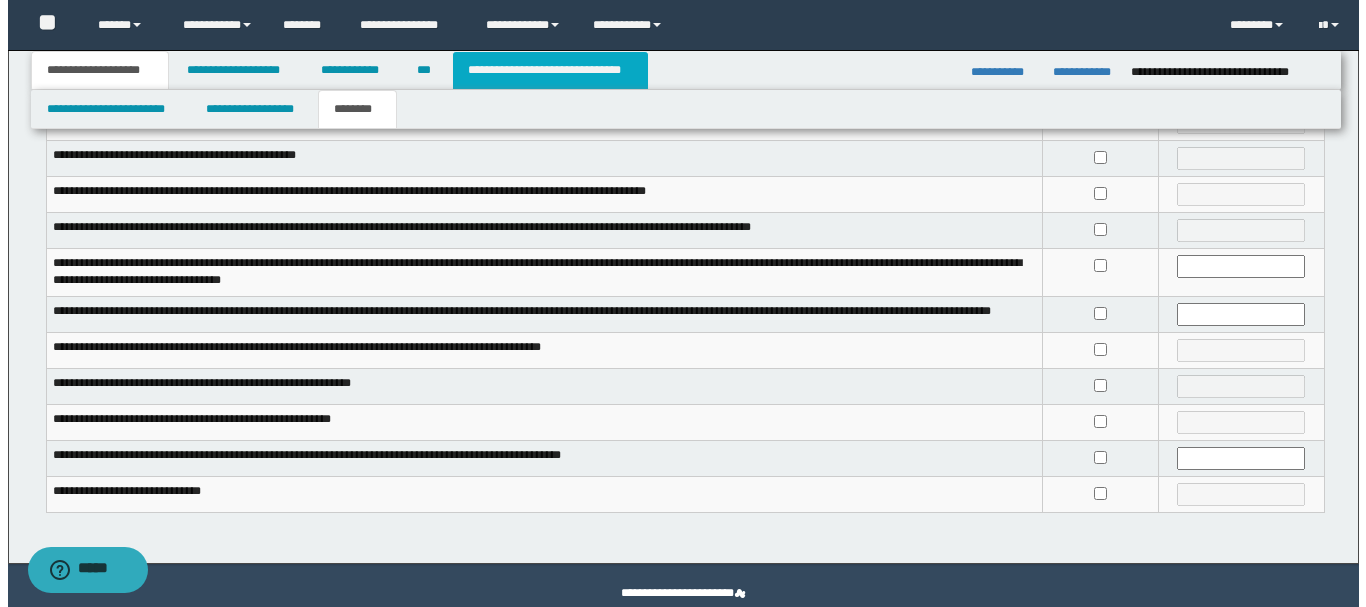 scroll, scrollTop: 0, scrollLeft: 0, axis: both 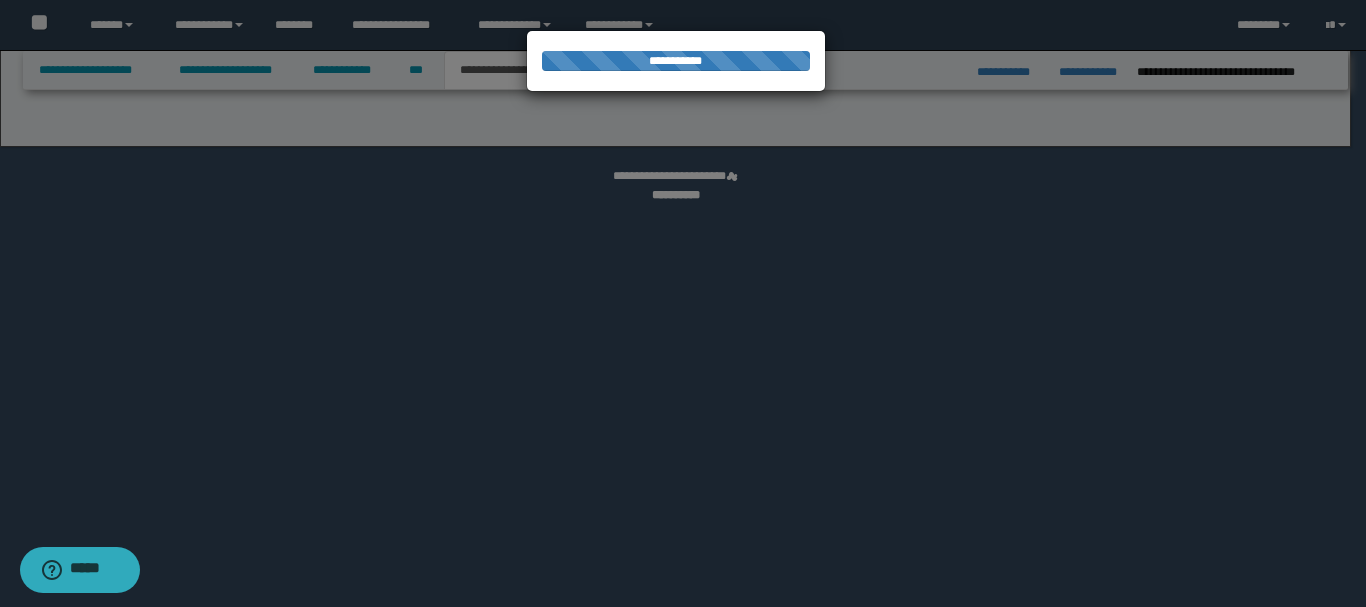 select on "*" 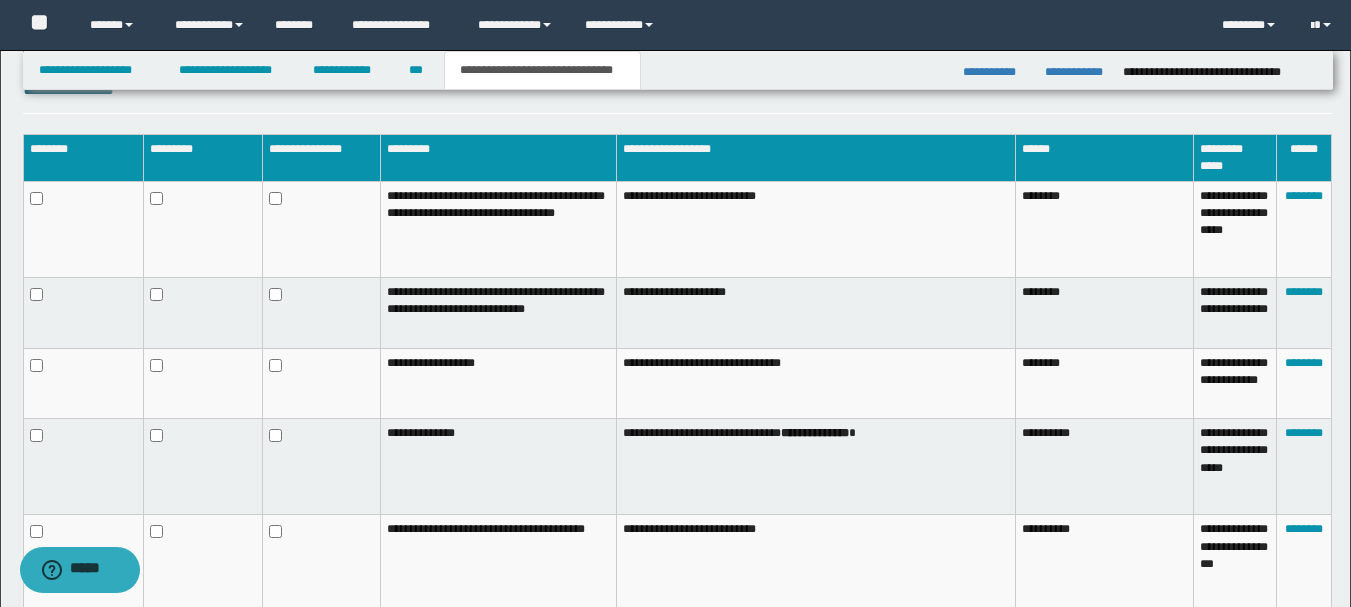 scroll, scrollTop: 1100, scrollLeft: 0, axis: vertical 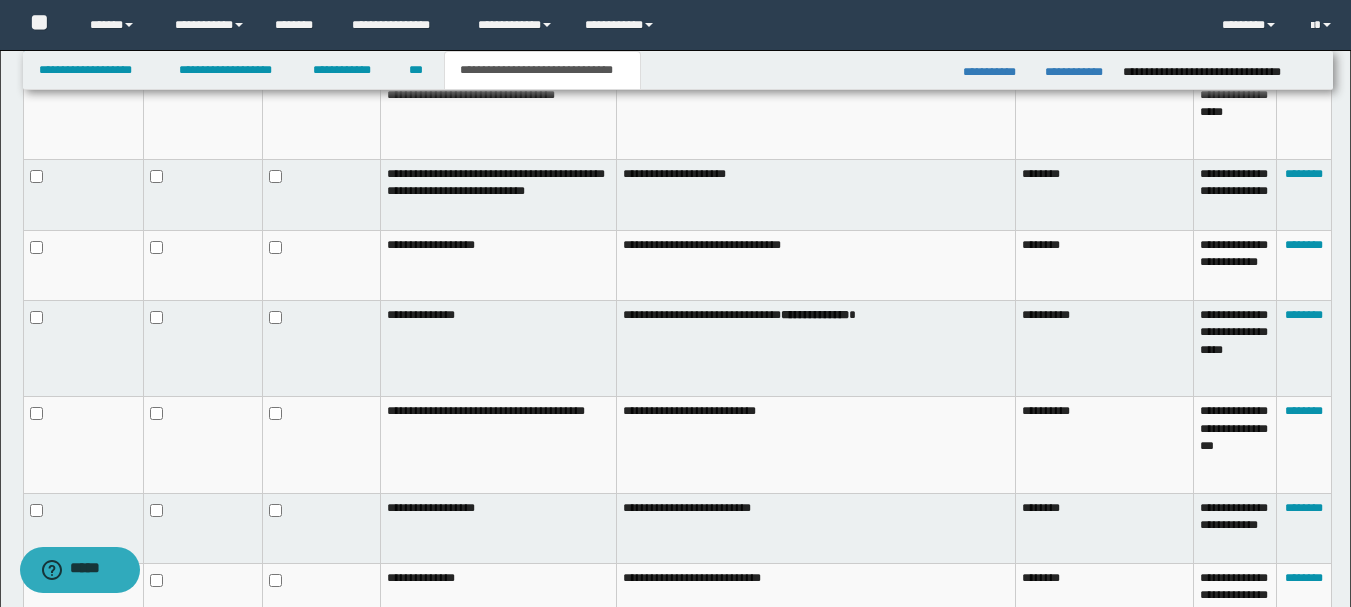click at bounding box center [322, 528] 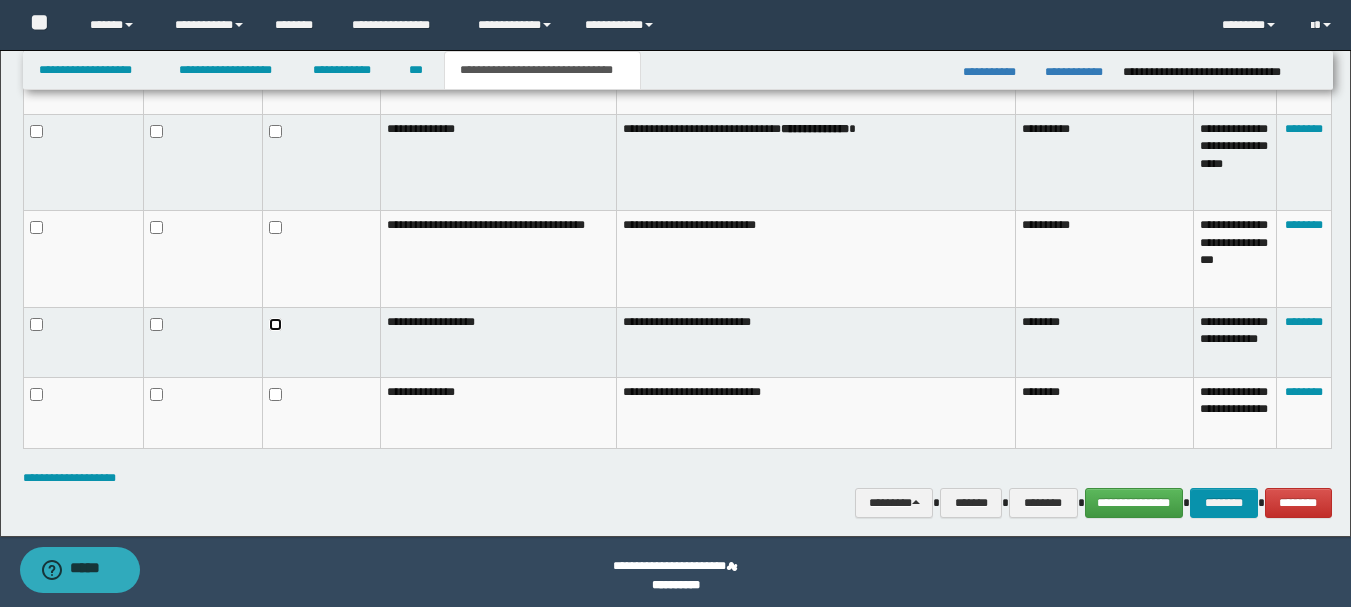 scroll, scrollTop: 1293, scrollLeft: 0, axis: vertical 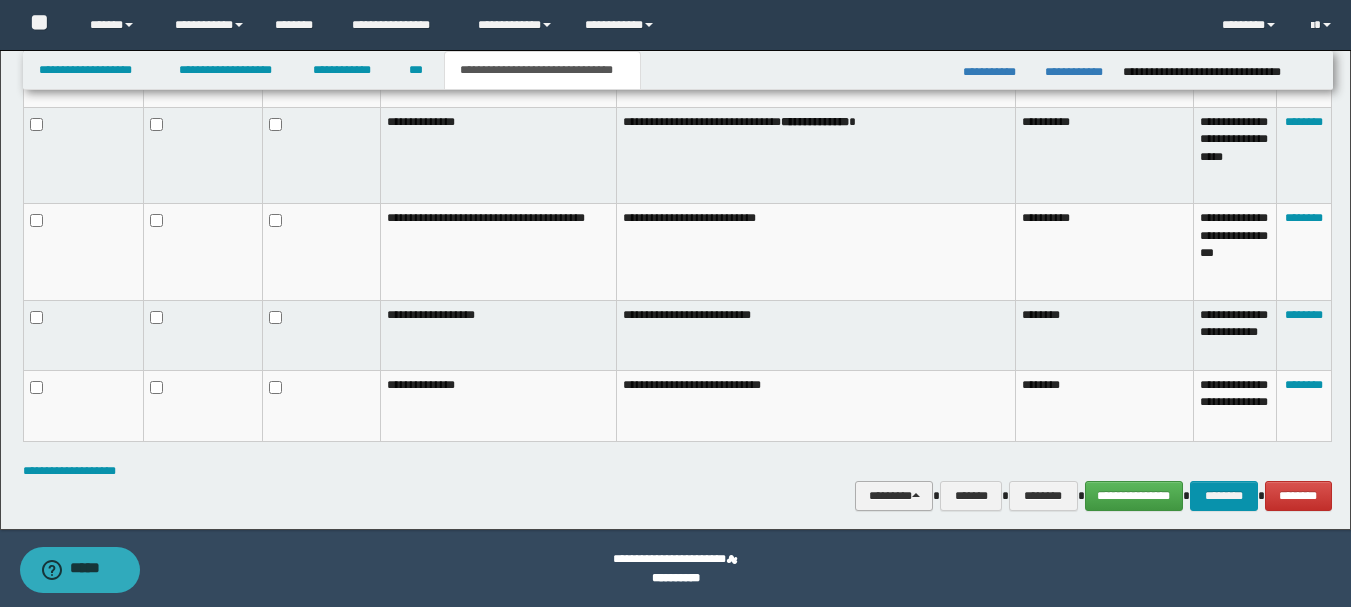 click on "********" at bounding box center (894, 496) 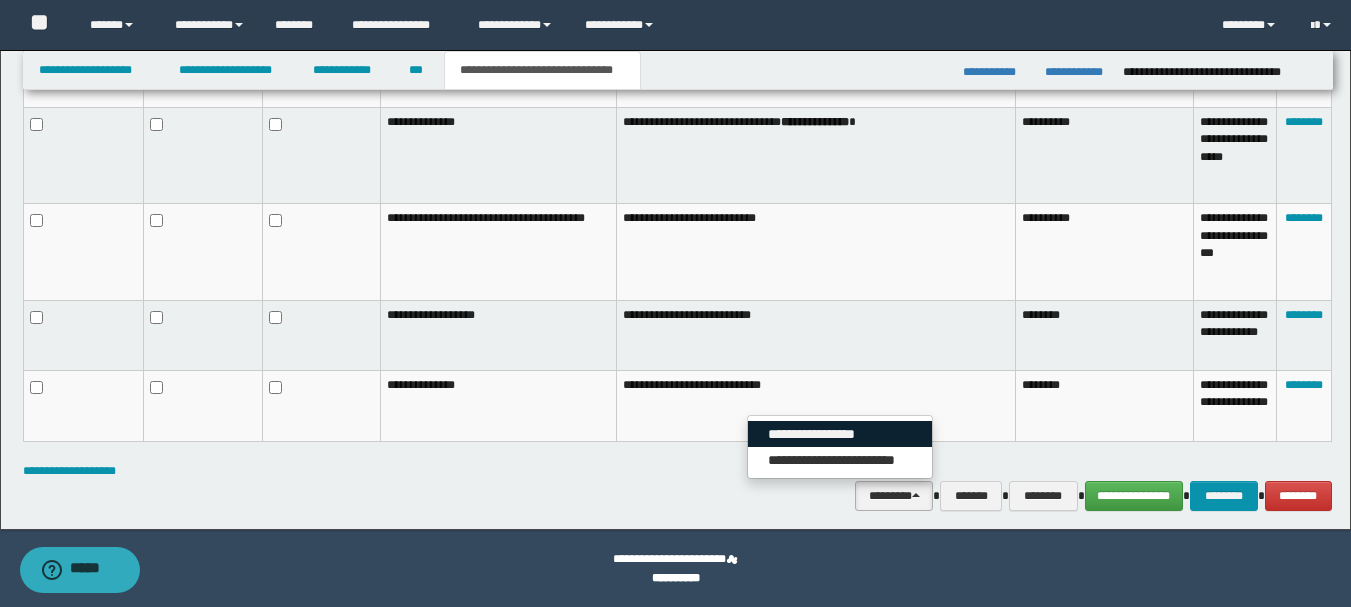 click on "**********" at bounding box center (840, 434) 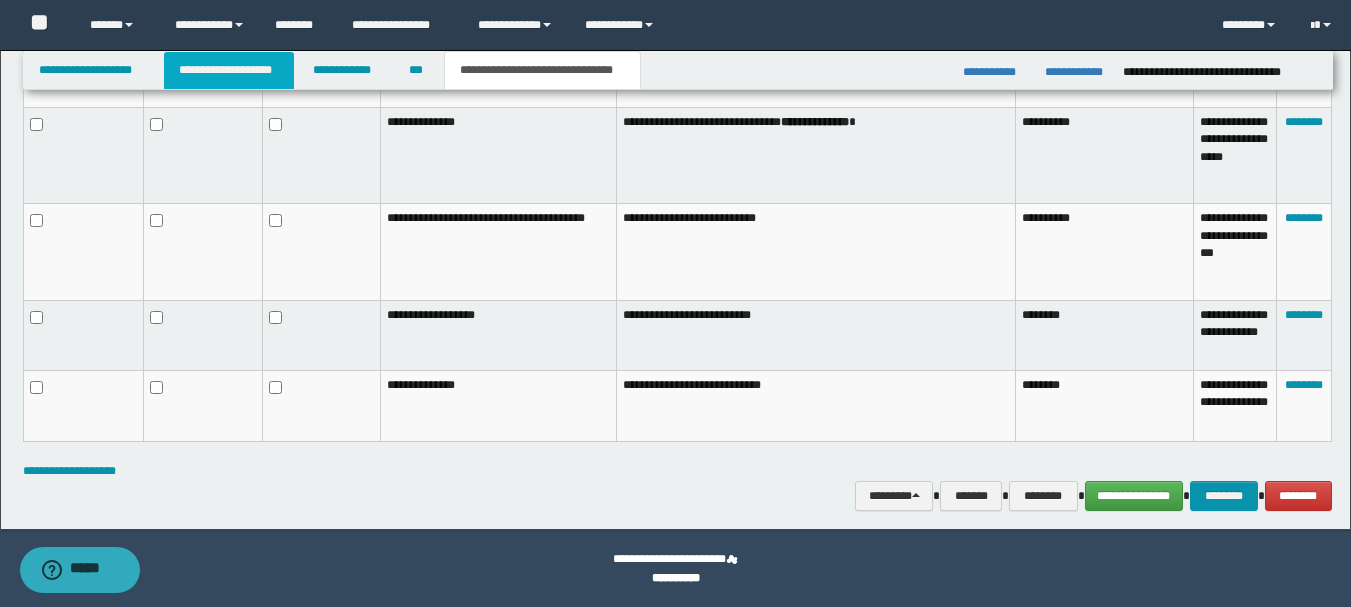click on "**********" at bounding box center (229, 70) 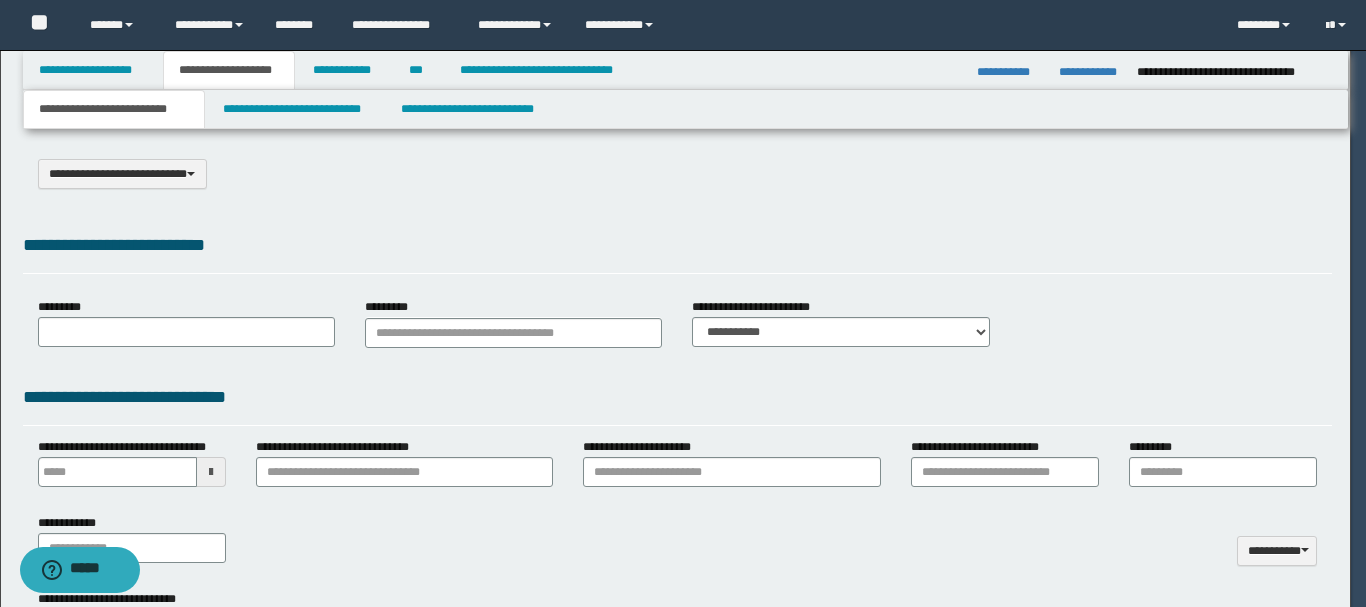 scroll, scrollTop: 0, scrollLeft: 0, axis: both 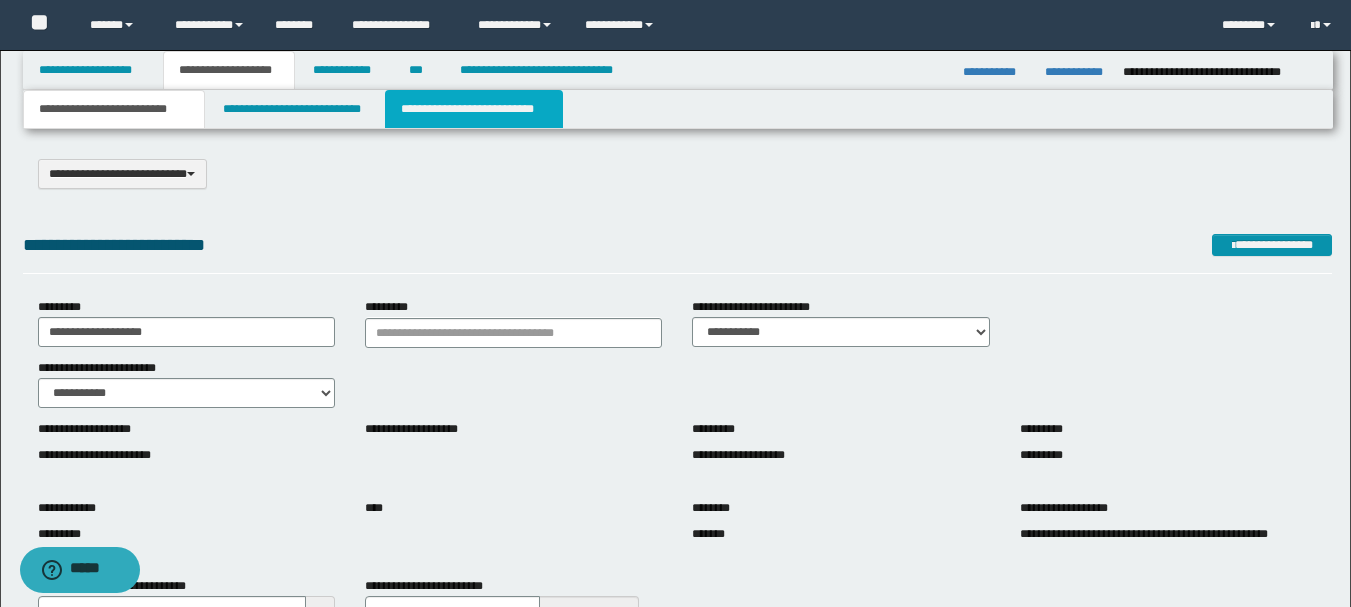 drag, startPoint x: 443, startPoint y: 120, endPoint x: 450, endPoint y: 129, distance: 11.401754 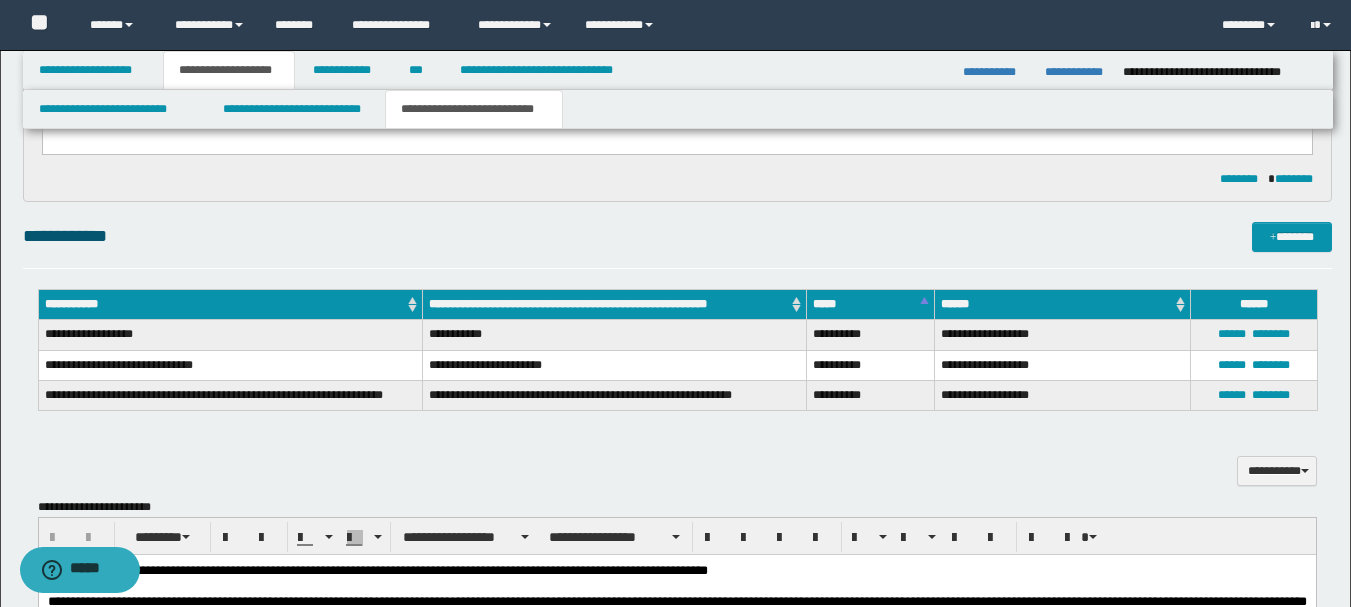 scroll, scrollTop: 700, scrollLeft: 0, axis: vertical 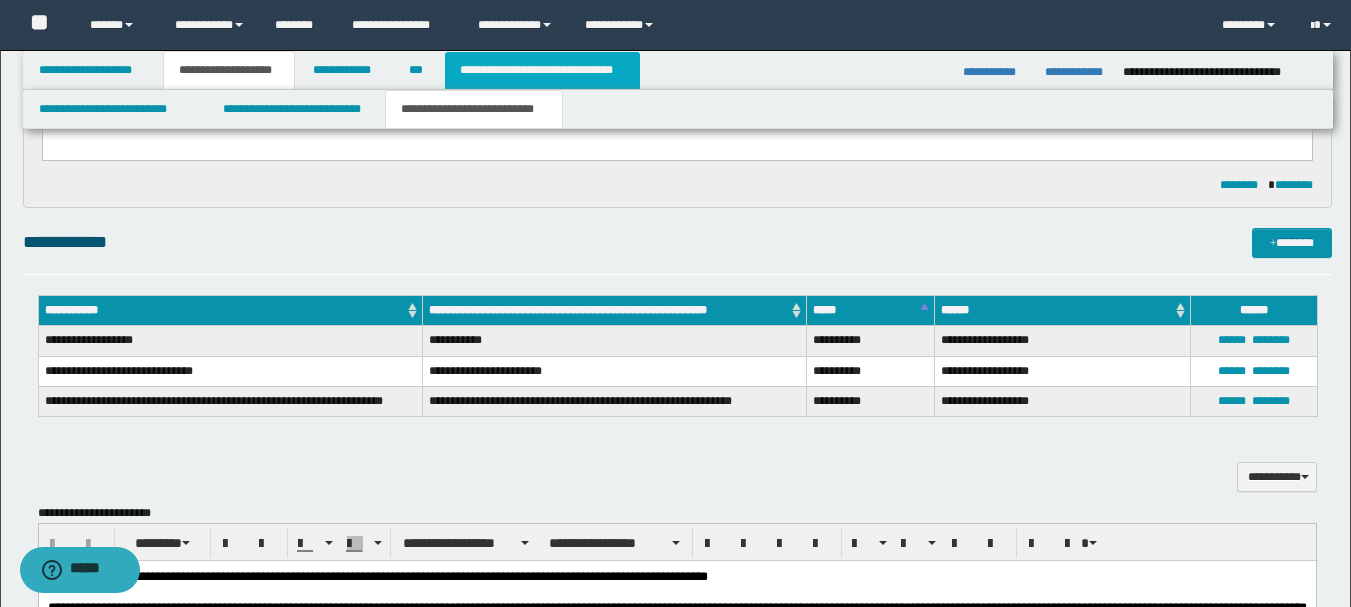 drag, startPoint x: 573, startPoint y: 71, endPoint x: 583, endPoint y: 80, distance: 13.453624 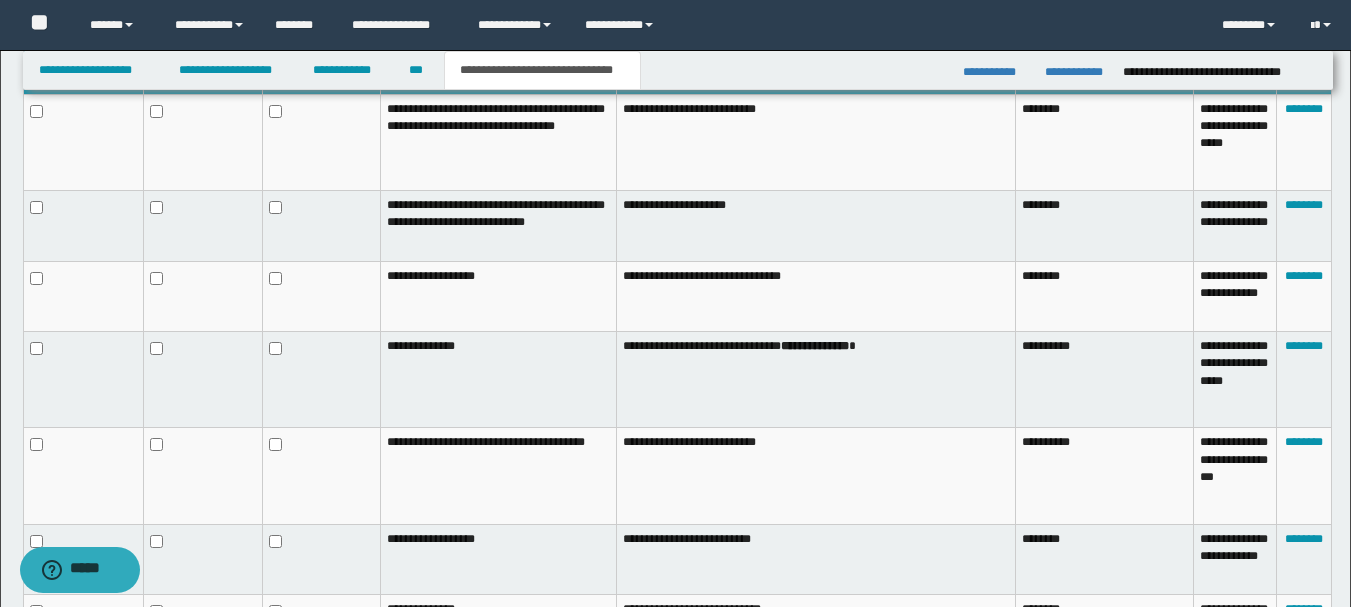 scroll, scrollTop: 1293, scrollLeft: 0, axis: vertical 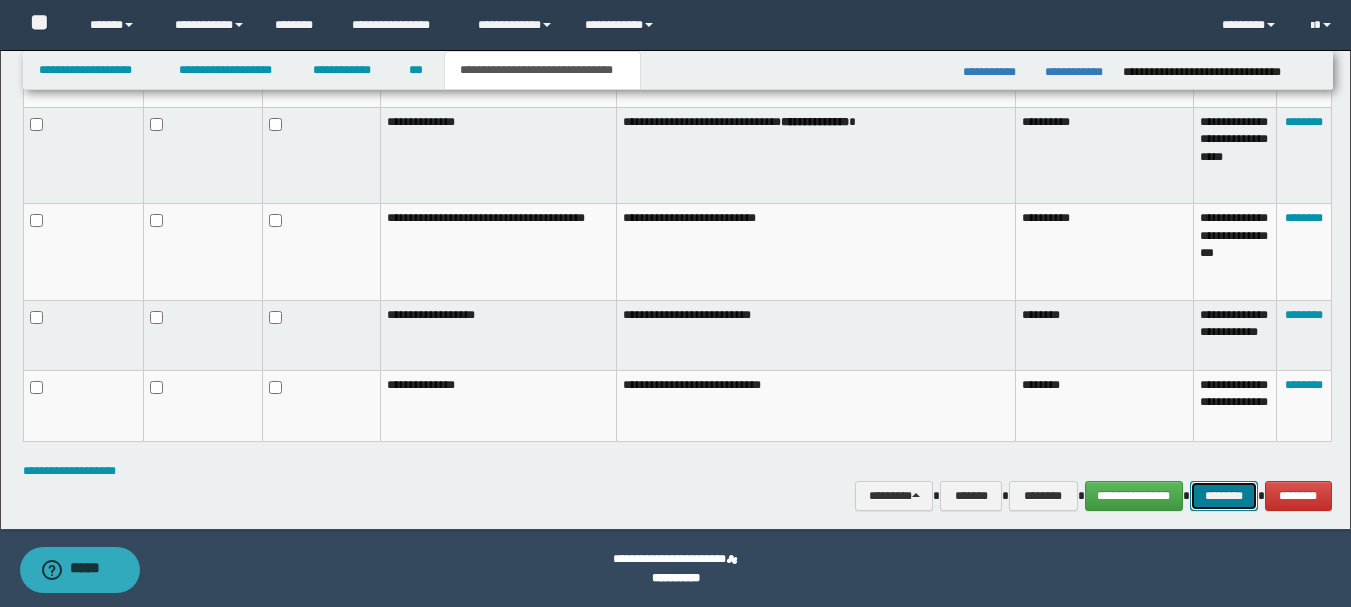 click on "********" at bounding box center [1224, 496] 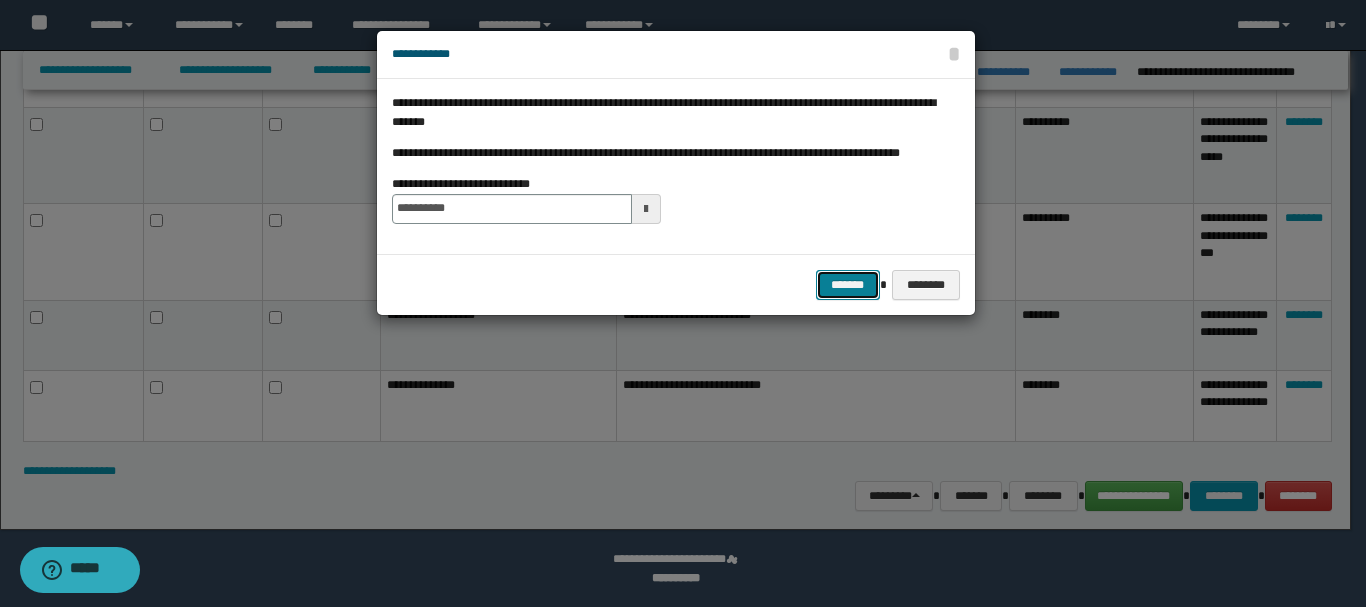 click on "*******" at bounding box center (848, 285) 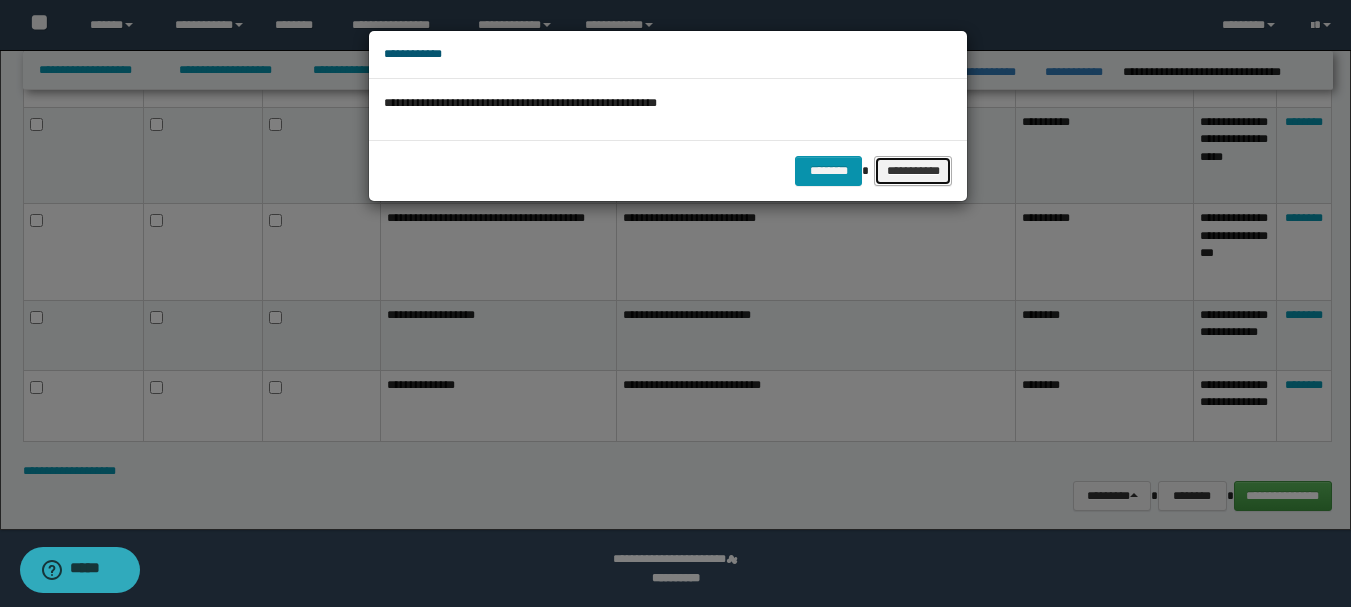 click on "**********" at bounding box center [913, 171] 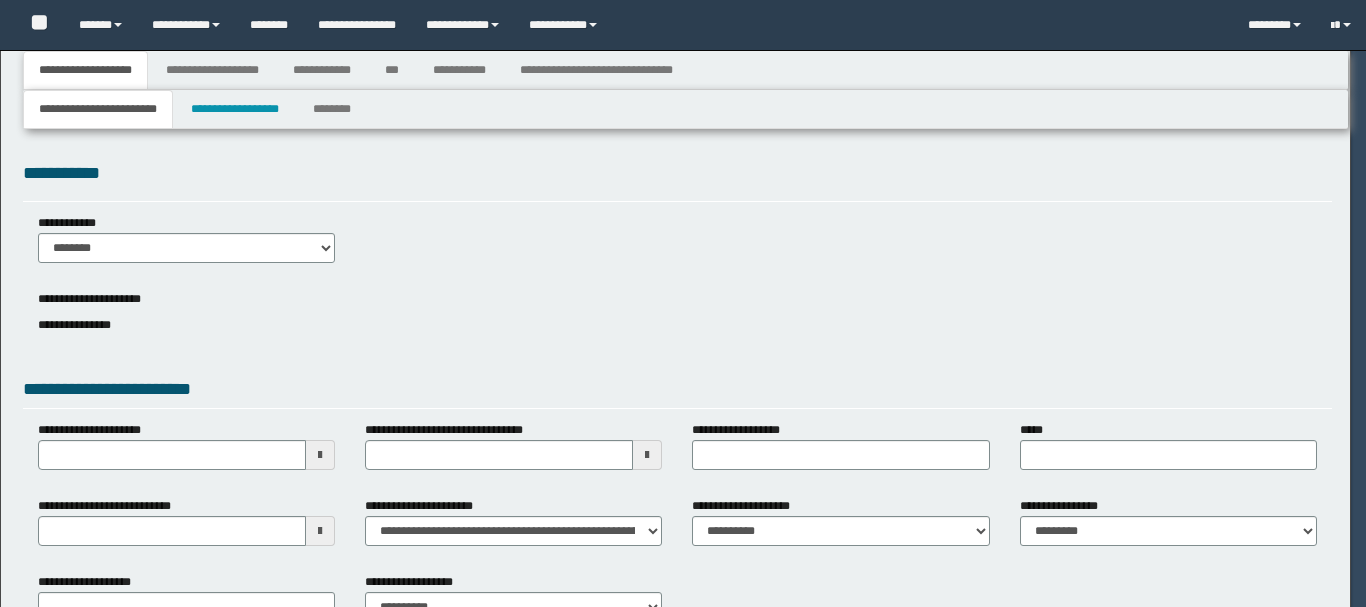 scroll, scrollTop: 0, scrollLeft: 0, axis: both 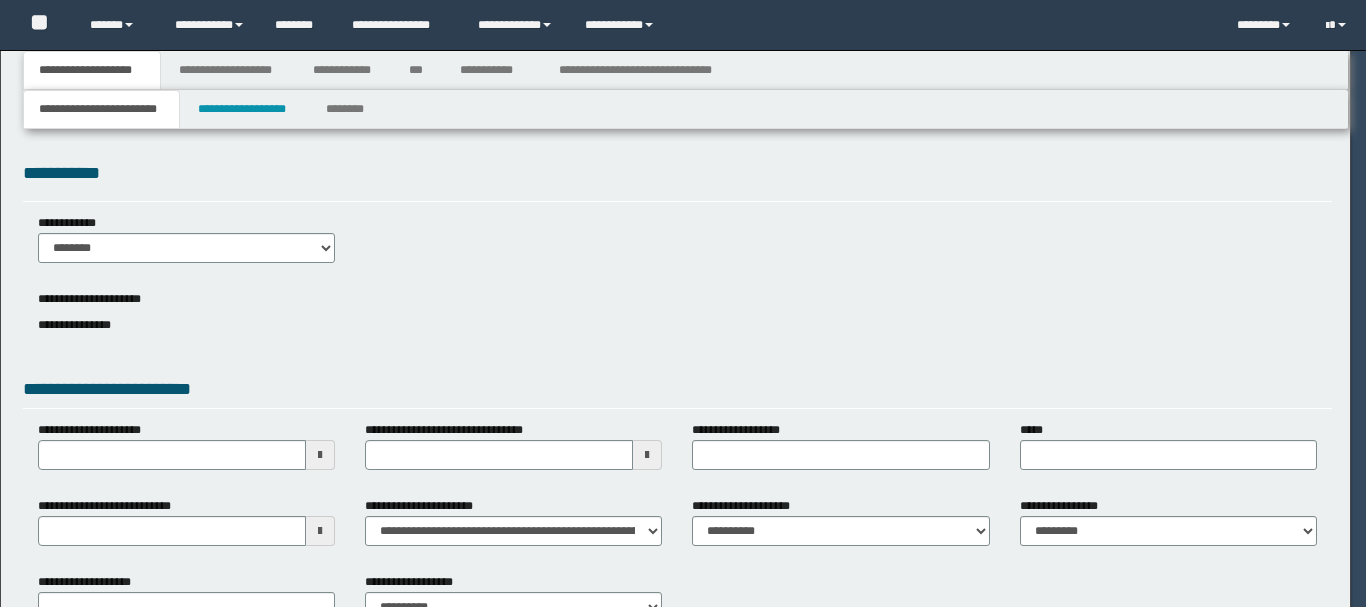 type on "**********" 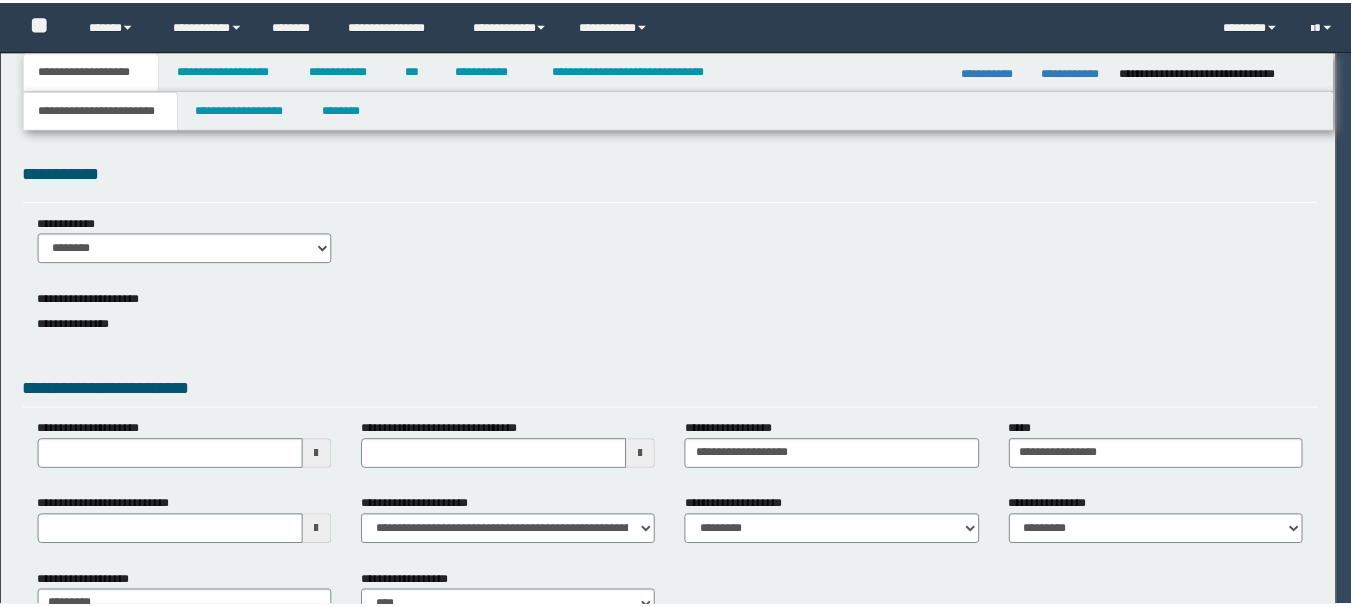 scroll, scrollTop: 0, scrollLeft: 0, axis: both 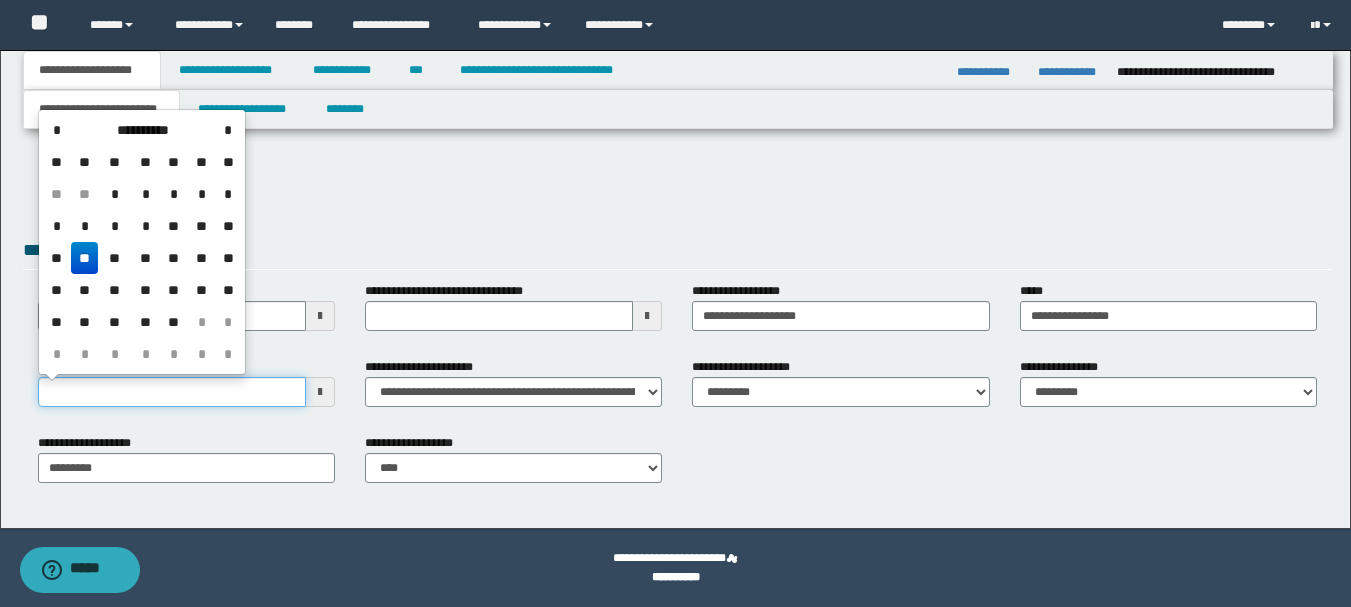 click on "**********" at bounding box center (172, 392) 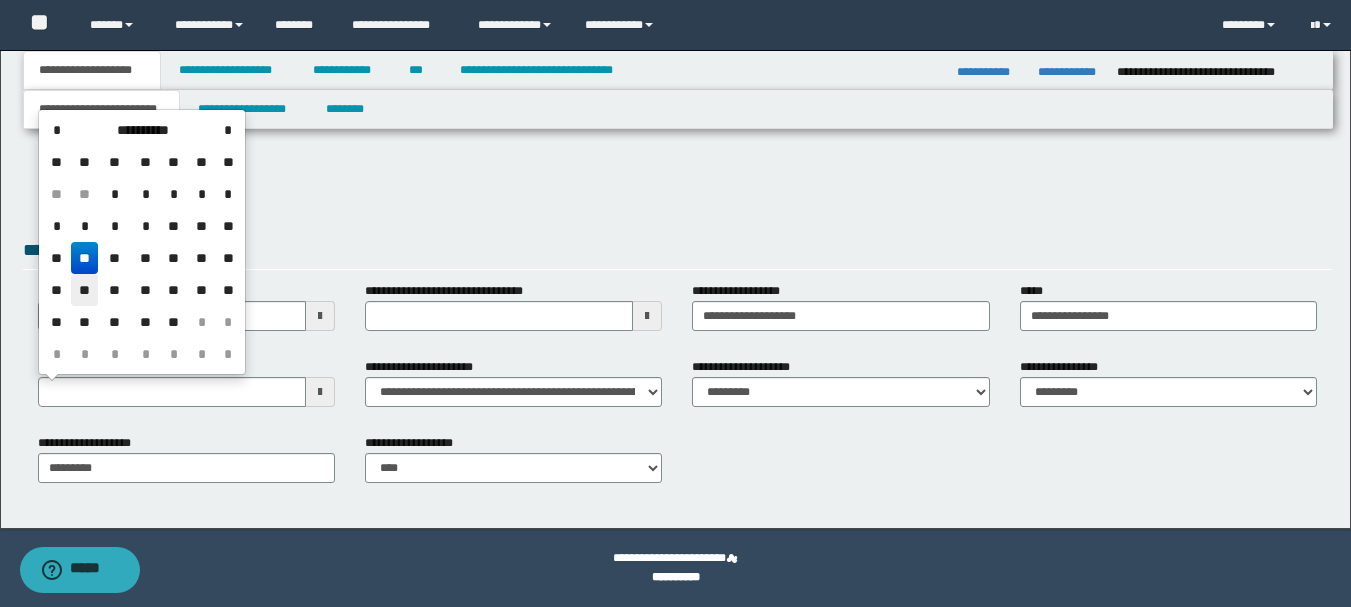 click on "**" at bounding box center [85, 290] 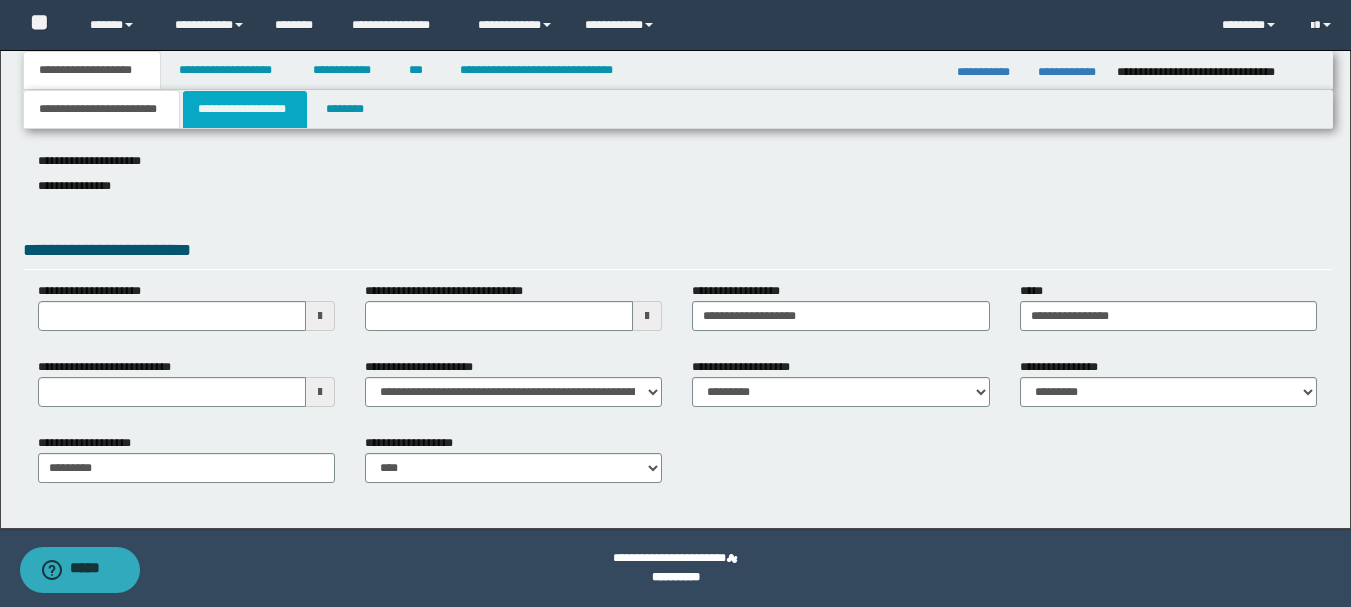 click on "**********" at bounding box center [245, 109] 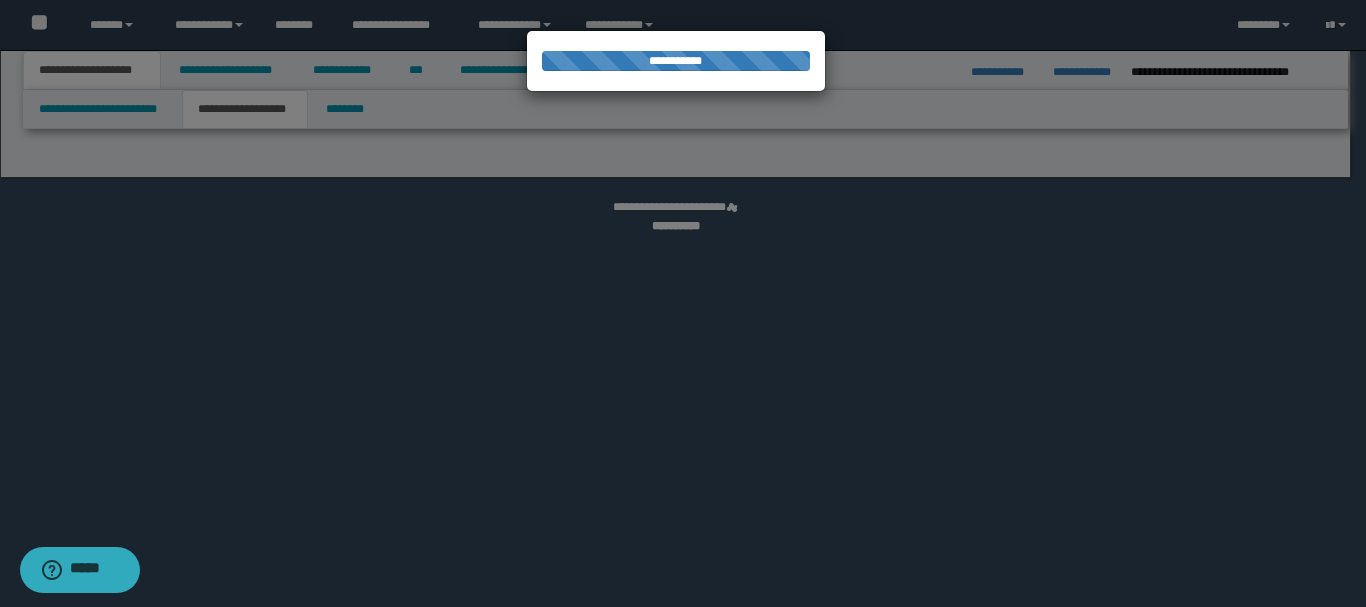 select on "*" 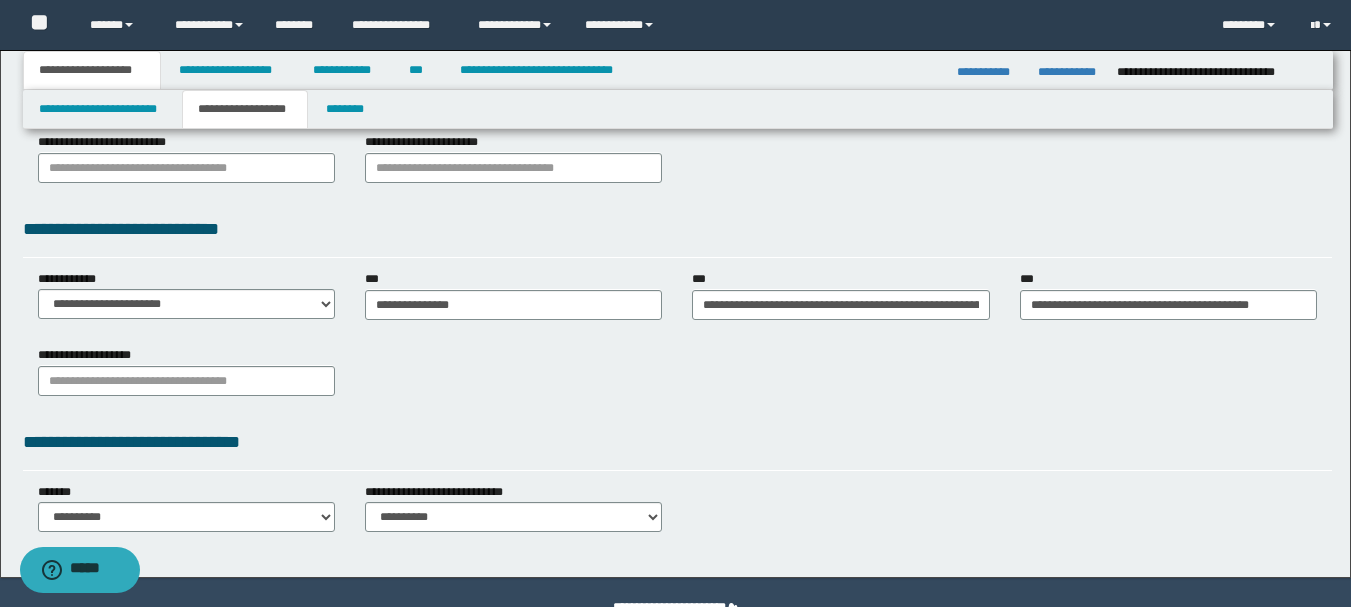 scroll, scrollTop: 500, scrollLeft: 0, axis: vertical 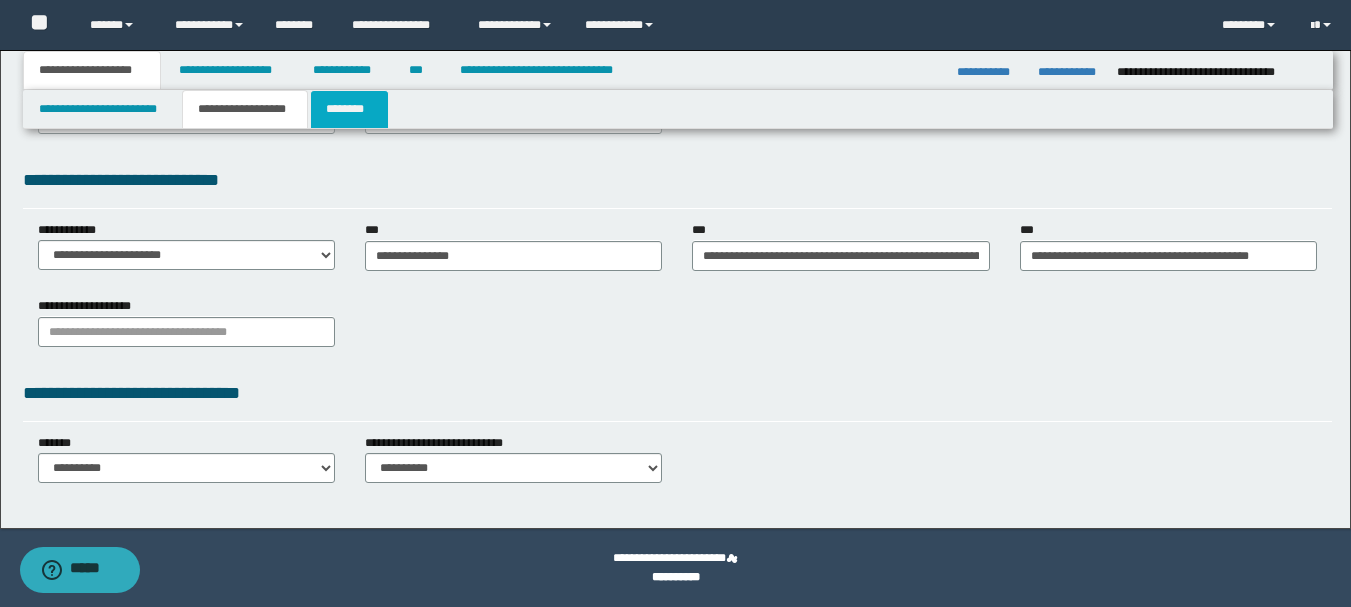 click on "********" at bounding box center [349, 109] 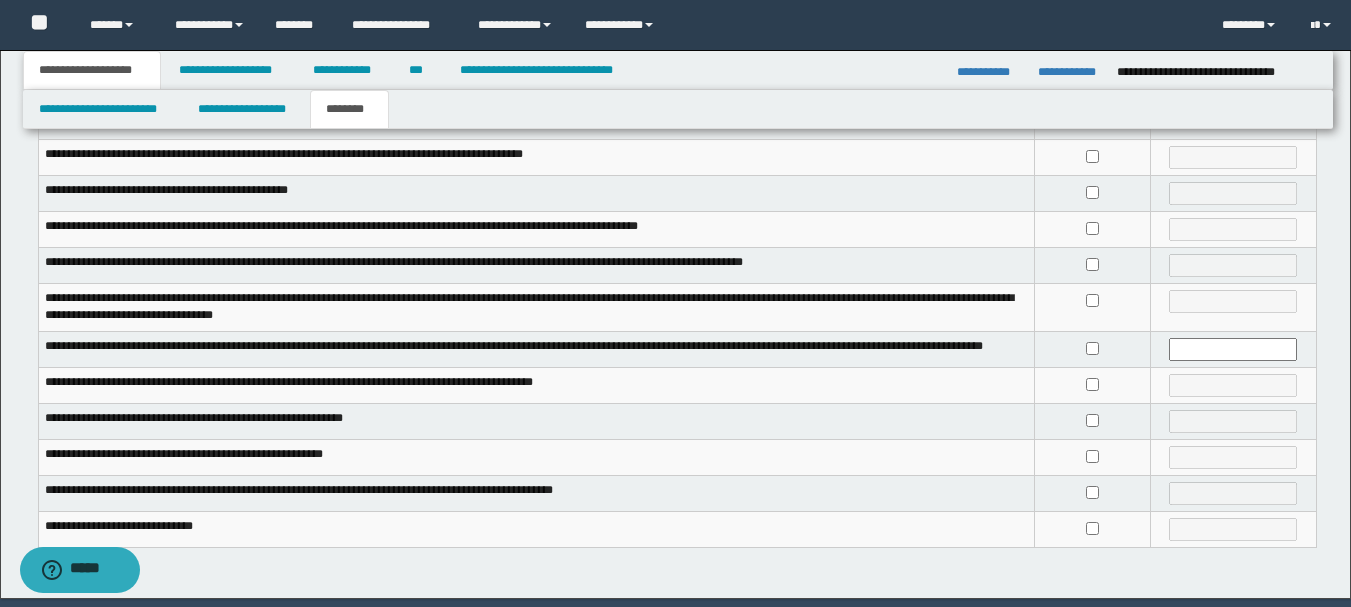 scroll, scrollTop: 500, scrollLeft: 0, axis: vertical 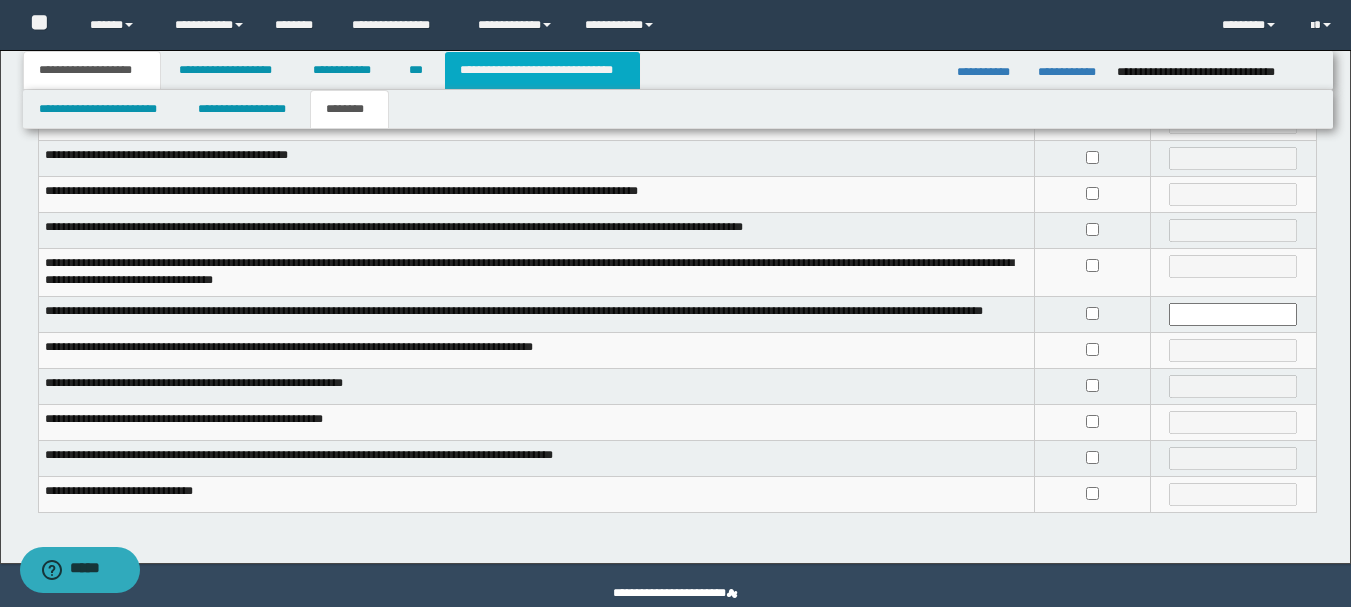 click on "**********" at bounding box center [542, 70] 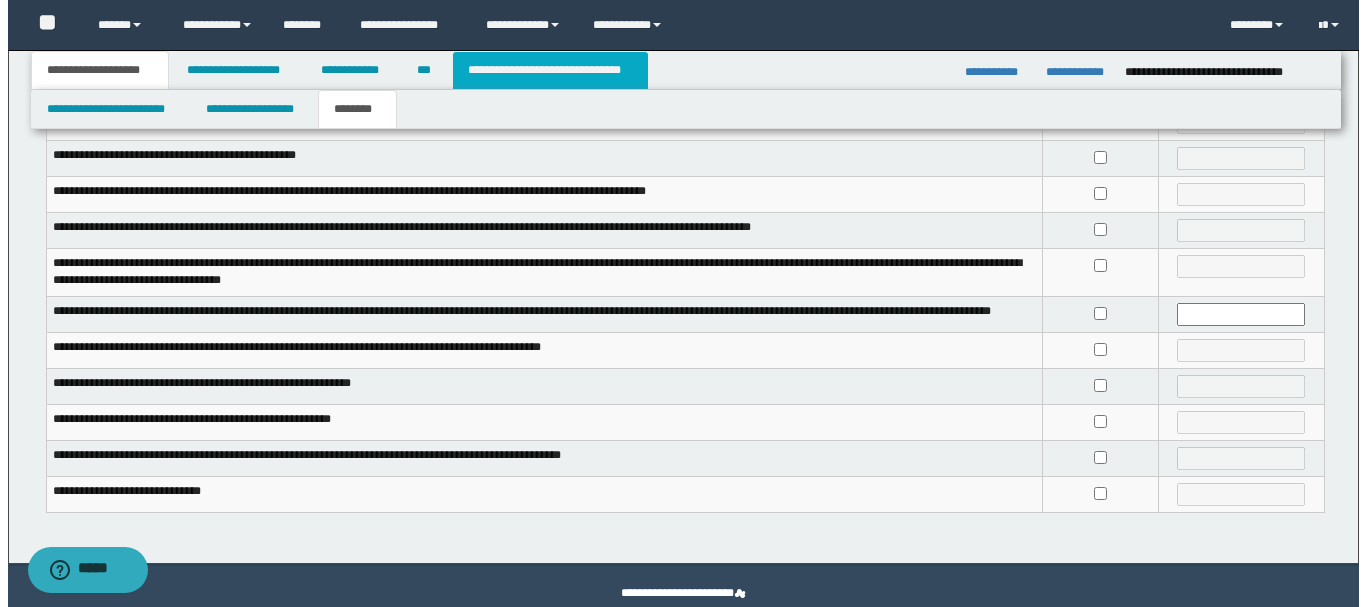 scroll, scrollTop: 0, scrollLeft: 0, axis: both 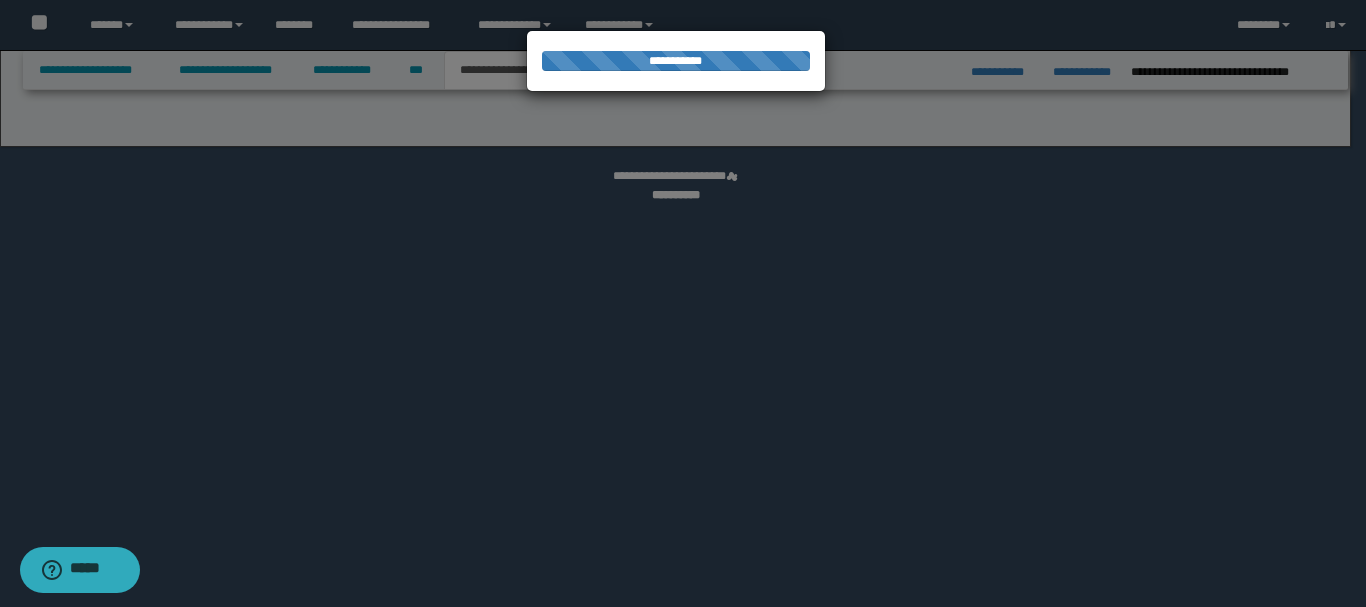 select on "*" 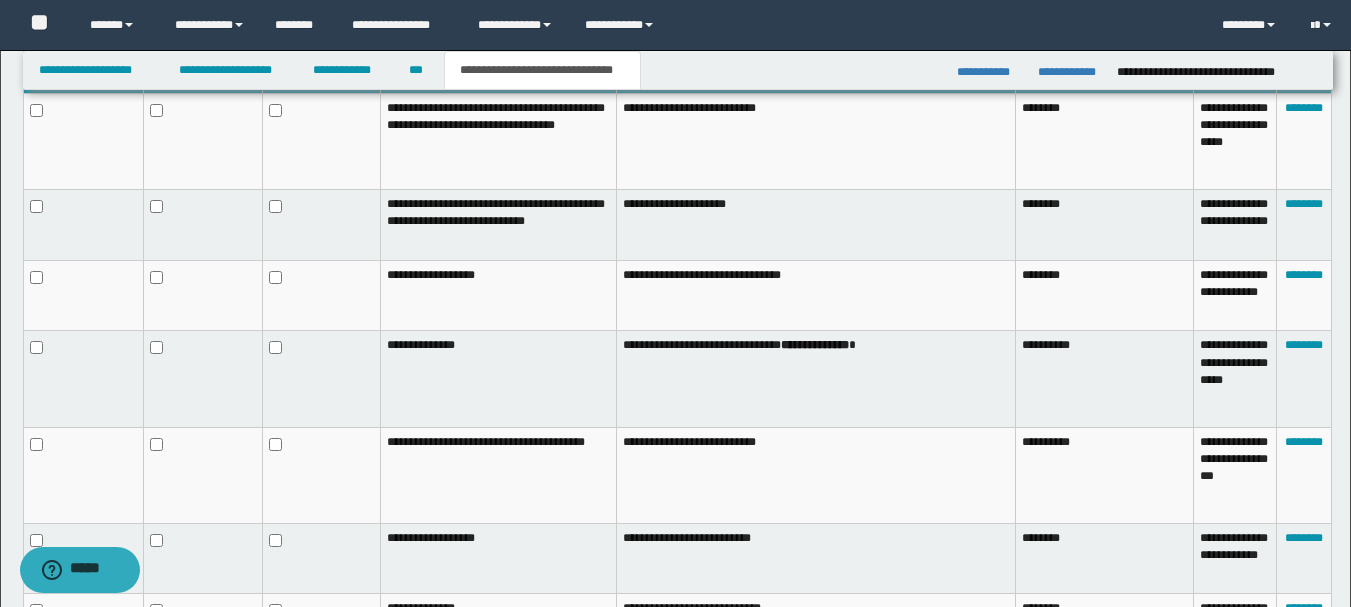 scroll, scrollTop: 1200, scrollLeft: 0, axis: vertical 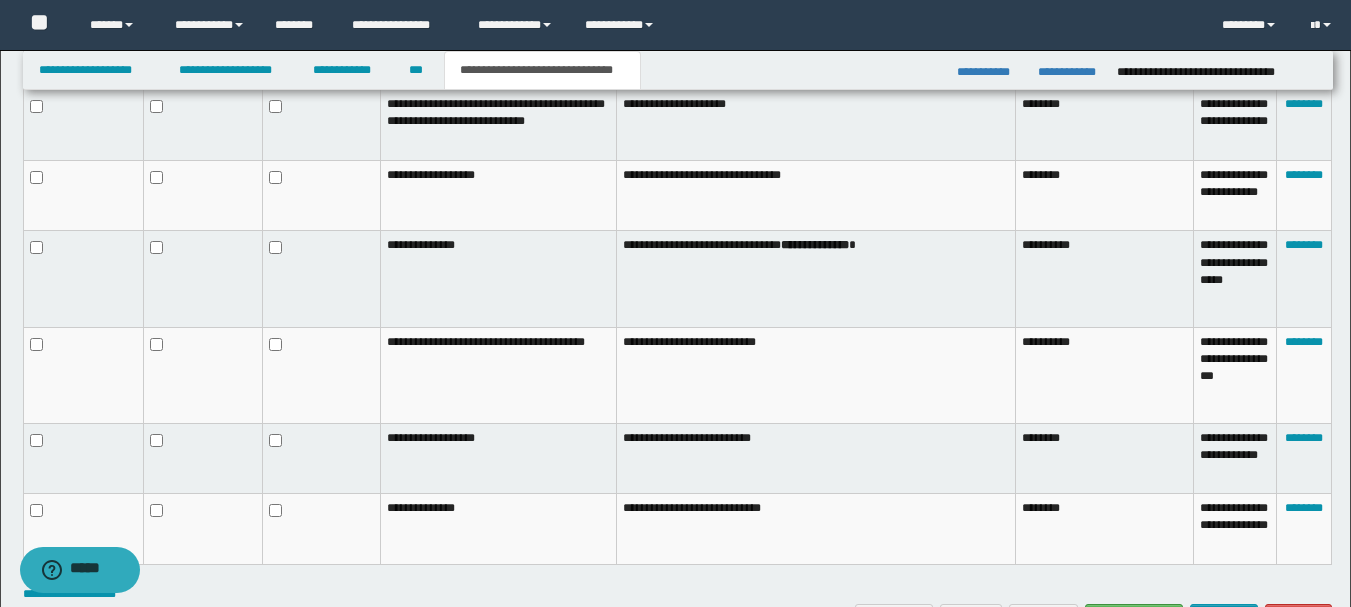 click at bounding box center [322, 375] 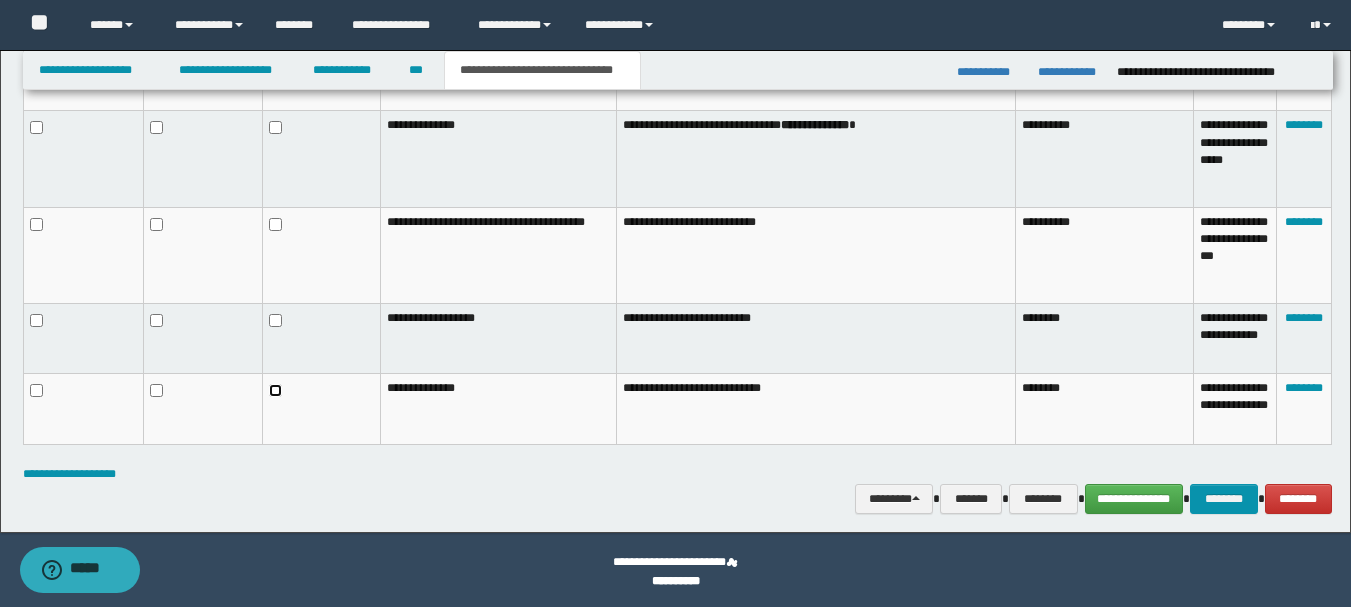 scroll, scrollTop: 1323, scrollLeft: 0, axis: vertical 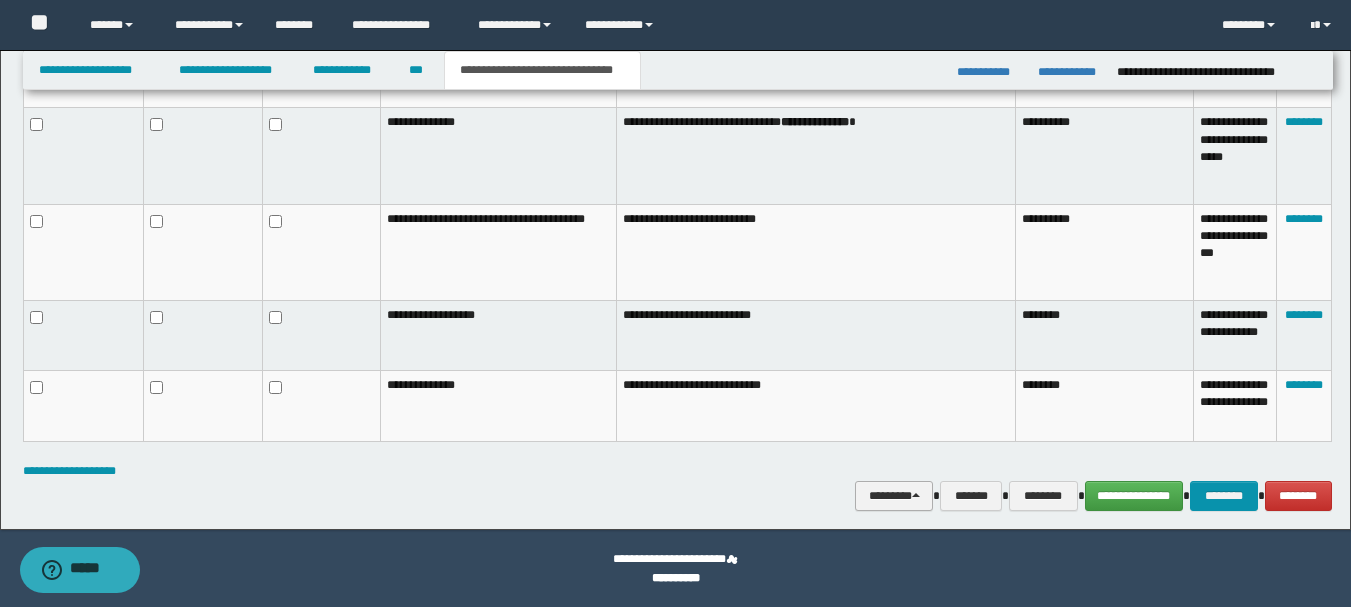 click on "********" at bounding box center [894, 496] 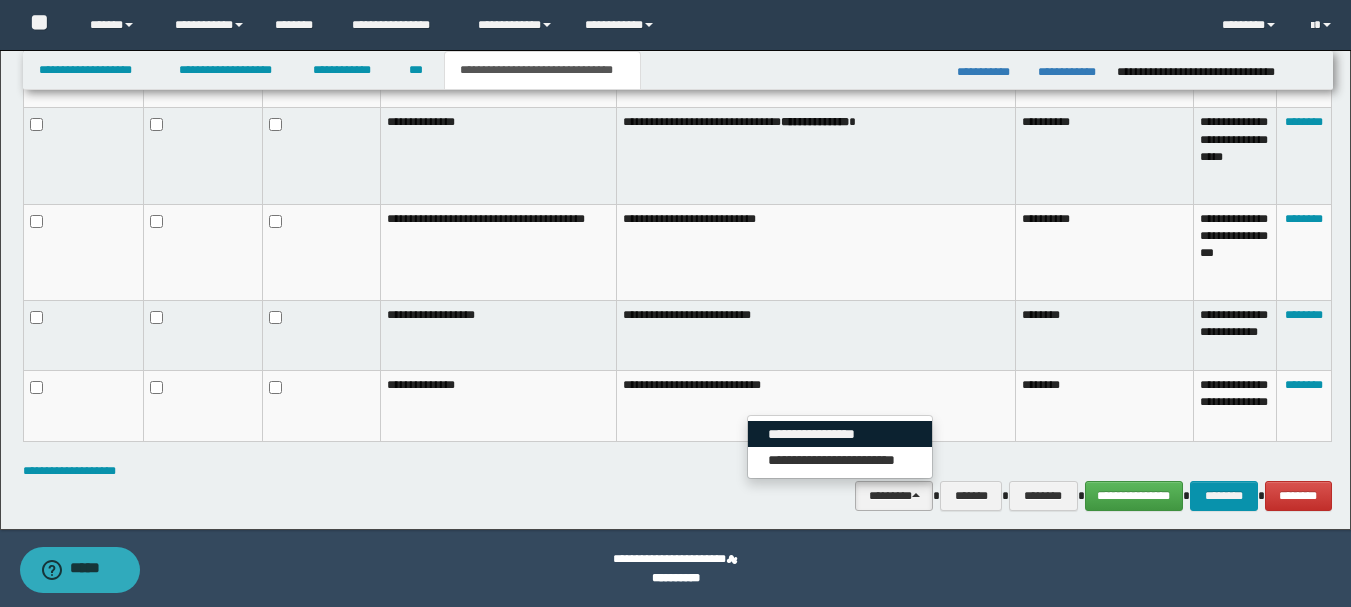 click on "**********" at bounding box center [840, 434] 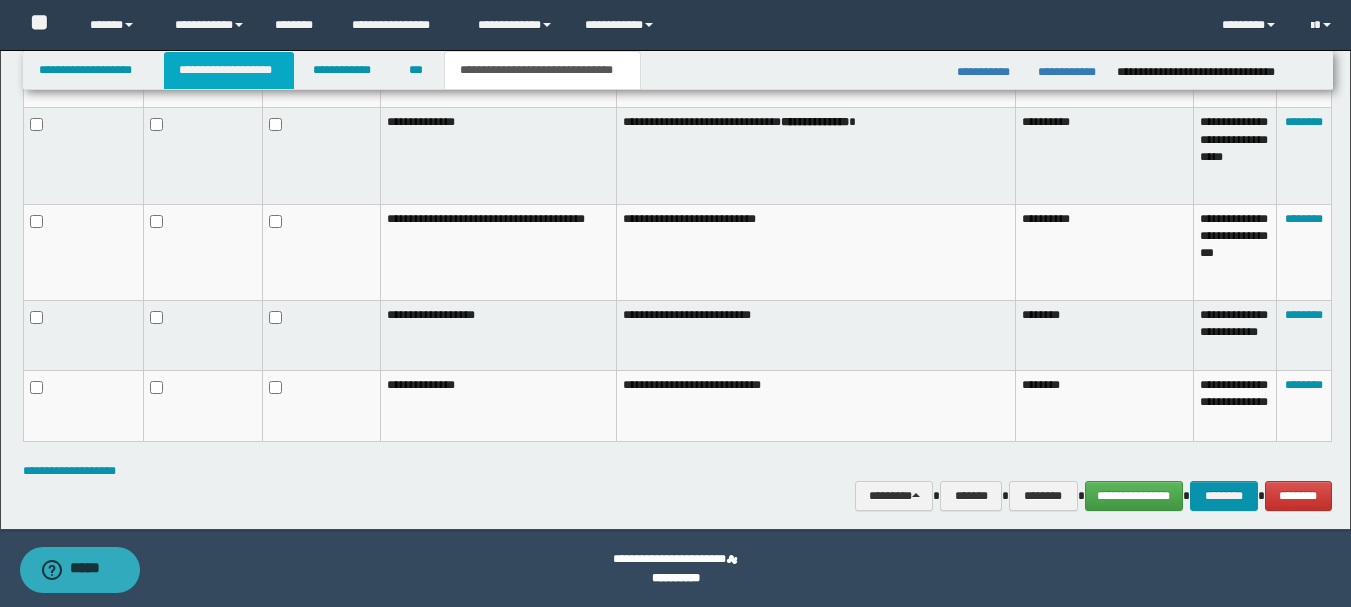 drag, startPoint x: 206, startPoint y: 75, endPoint x: 245, endPoint y: 94, distance: 43.382023 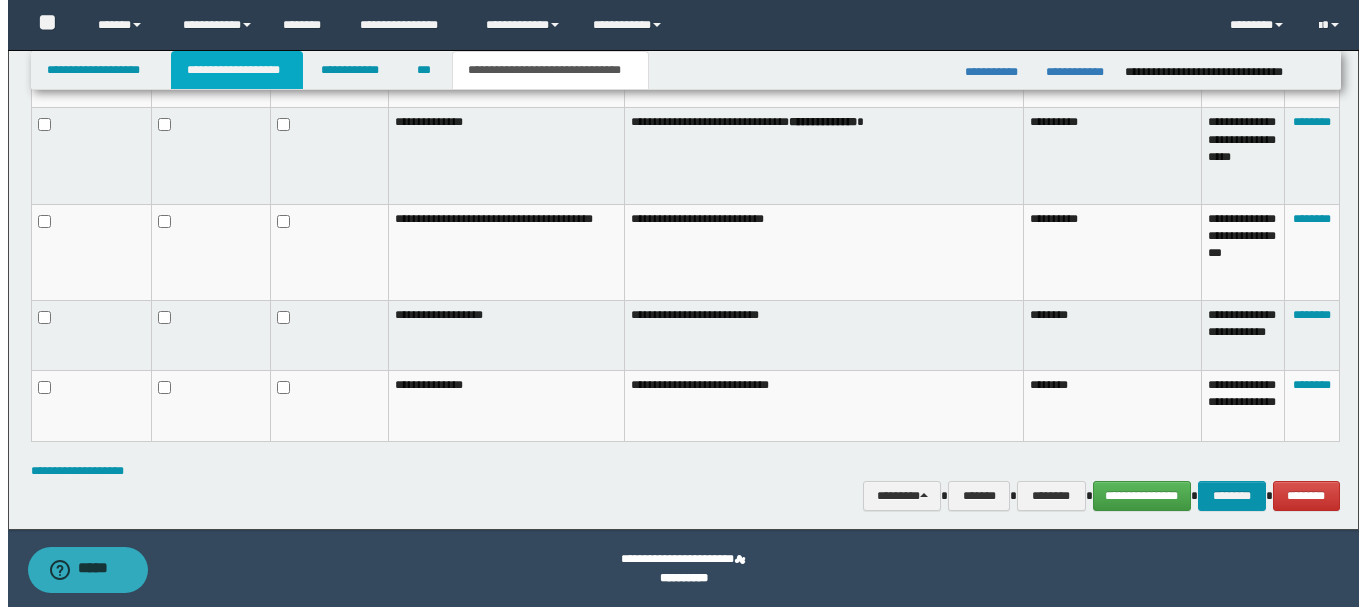 scroll, scrollTop: 0, scrollLeft: 0, axis: both 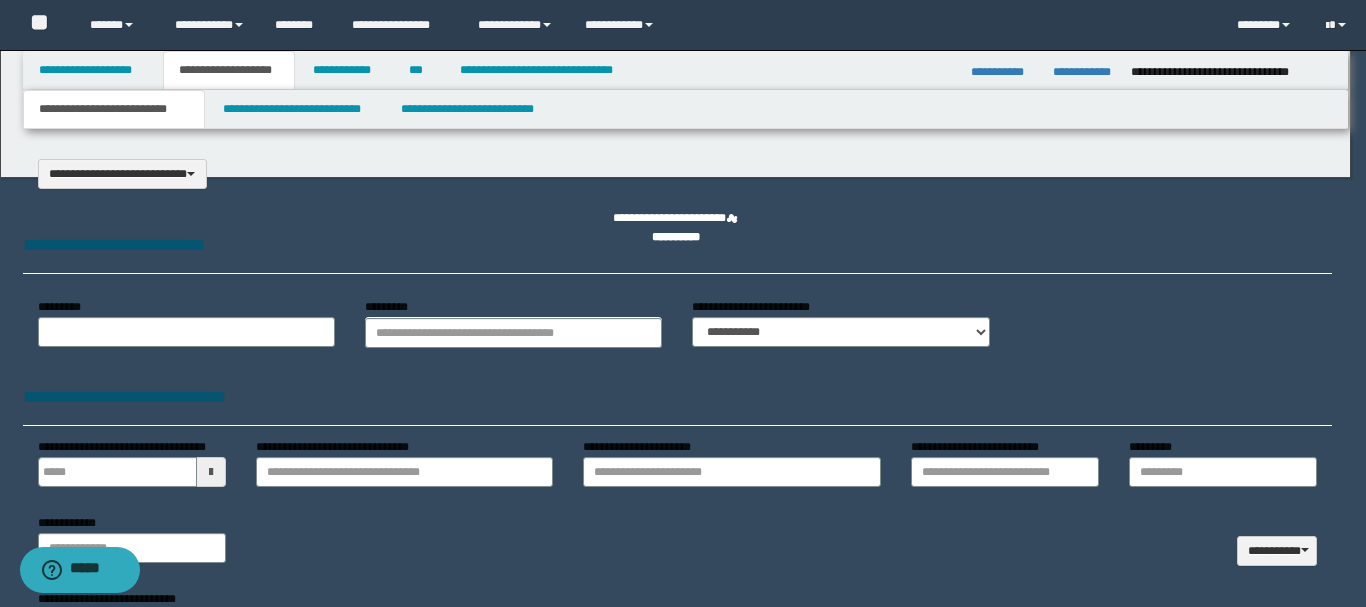 type on "**********" 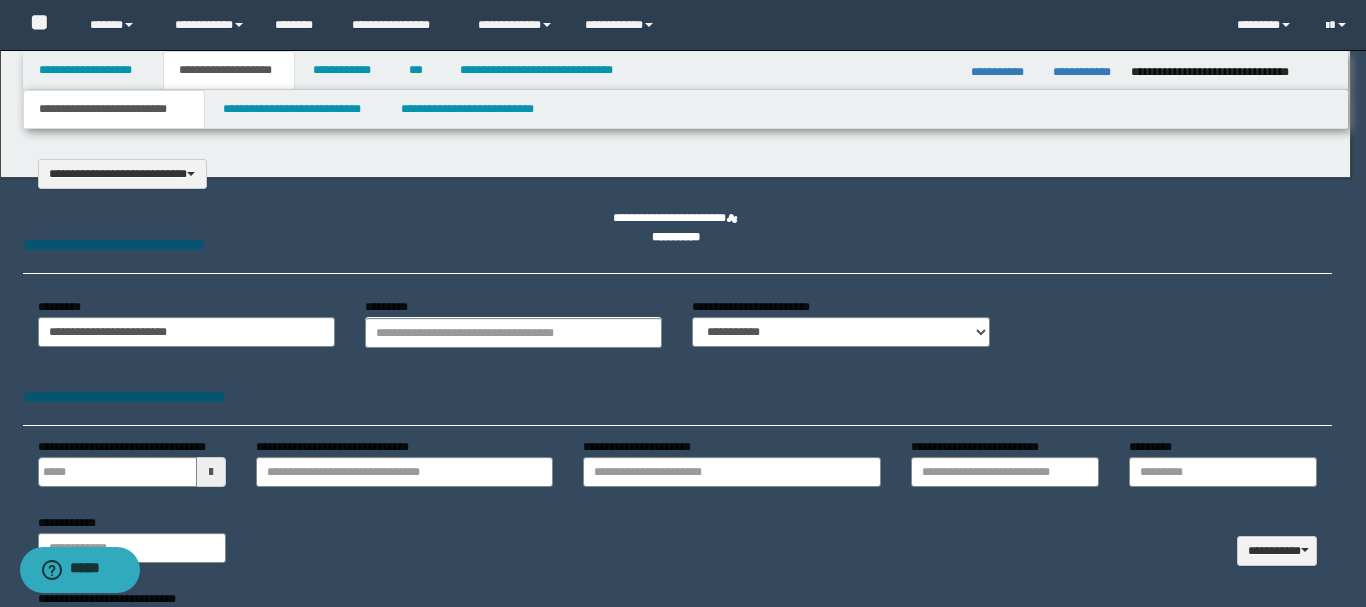 scroll, scrollTop: 0, scrollLeft: 0, axis: both 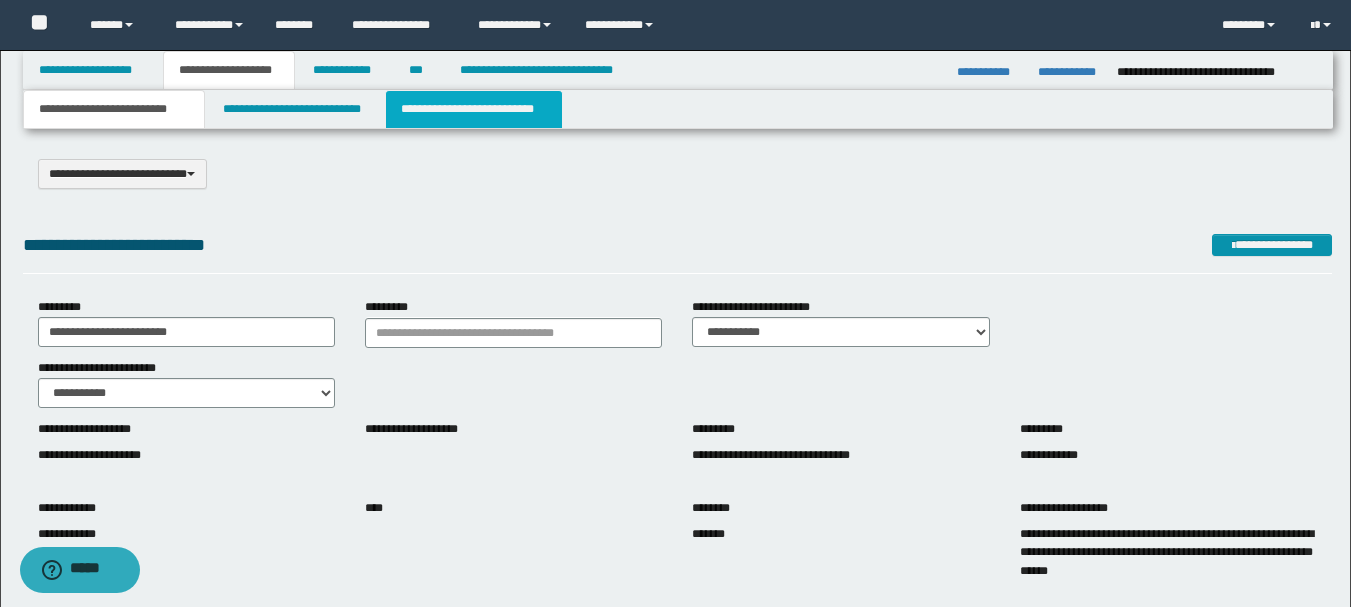 click on "**********" at bounding box center (474, 109) 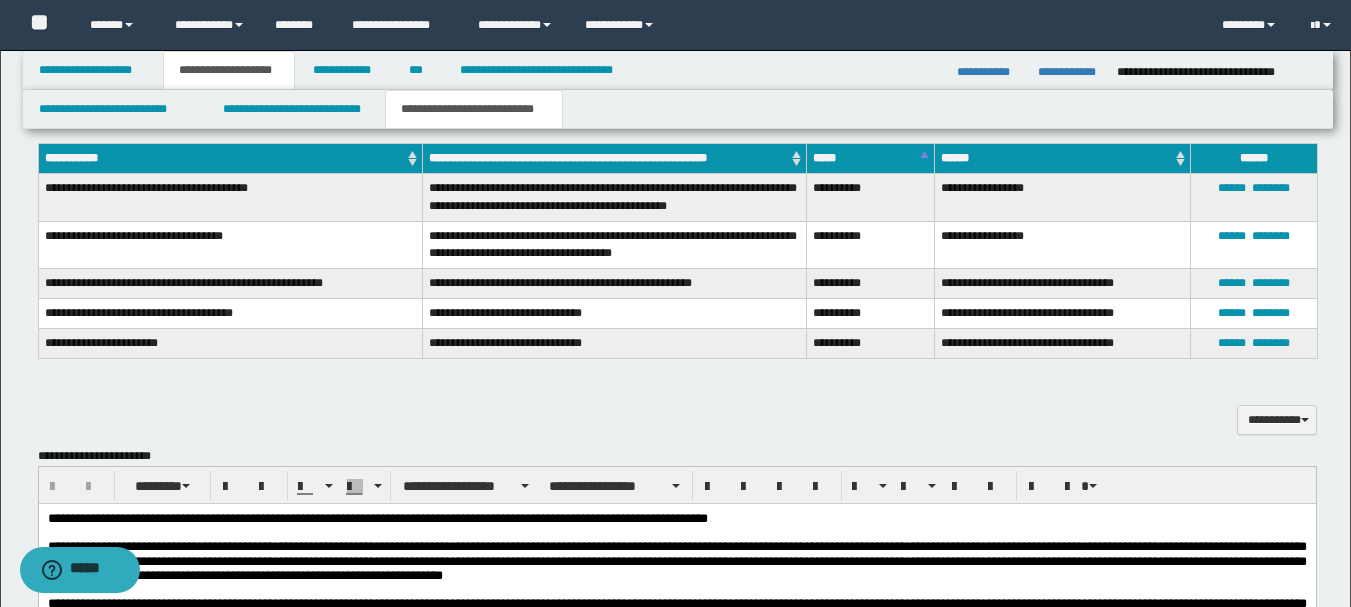 scroll, scrollTop: 700, scrollLeft: 0, axis: vertical 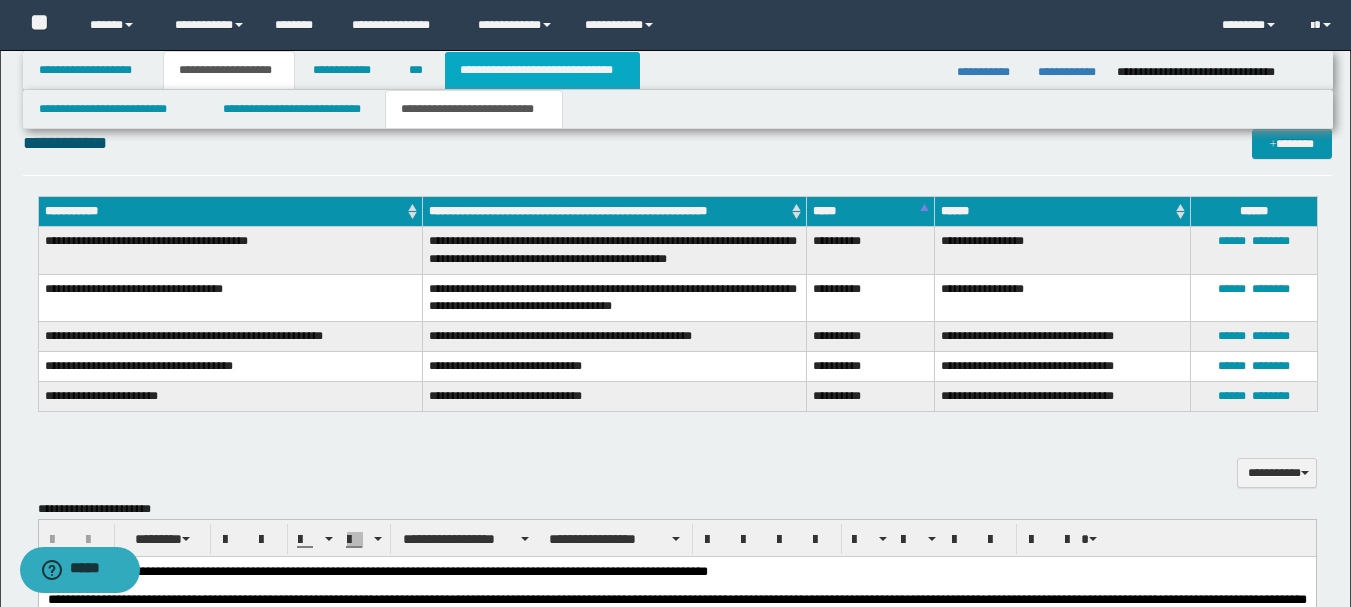 click on "**********" at bounding box center [542, 70] 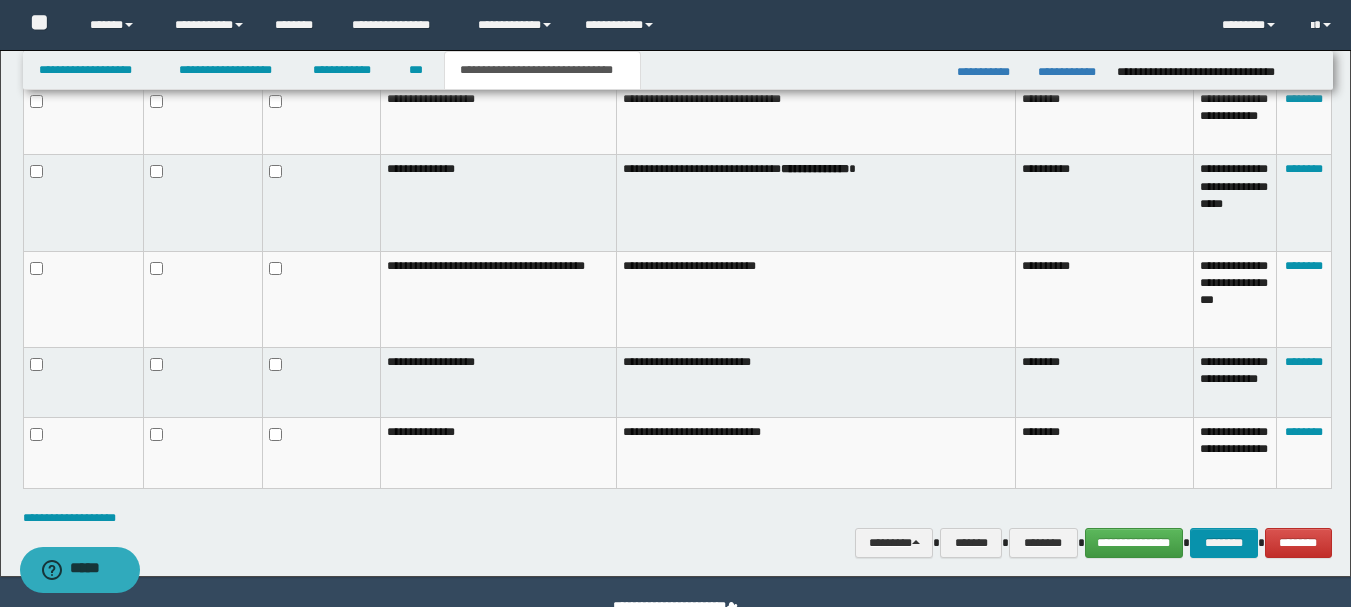 scroll, scrollTop: 1323, scrollLeft: 0, axis: vertical 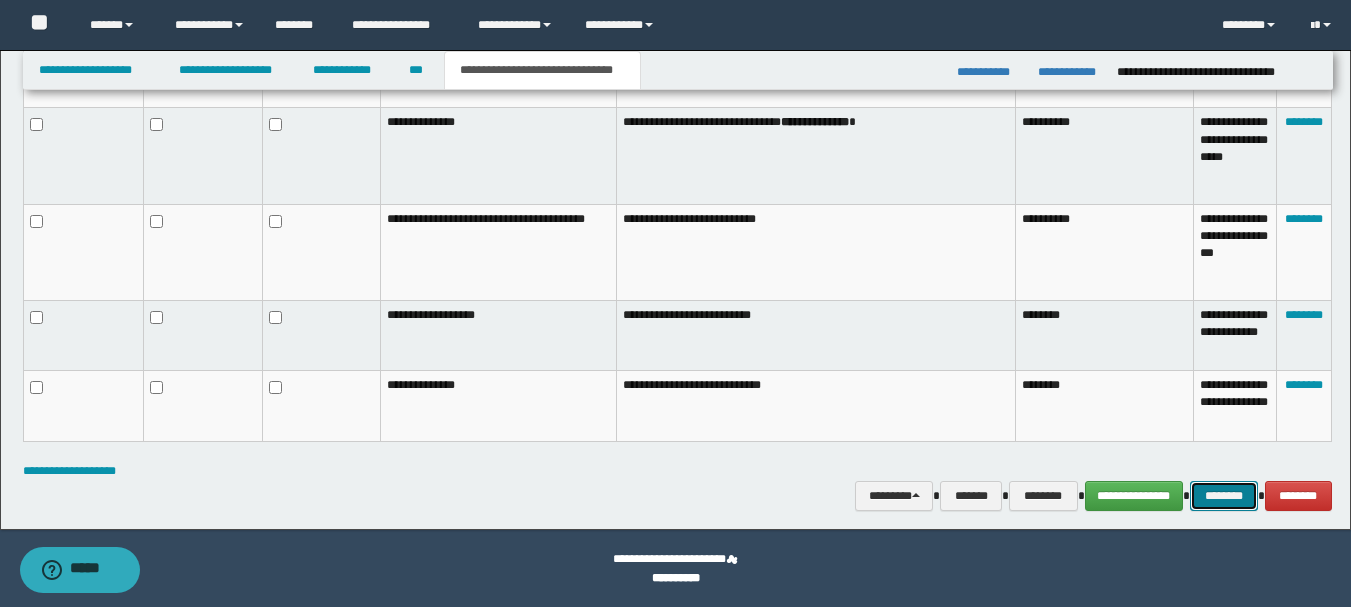 click on "********" at bounding box center [1224, 496] 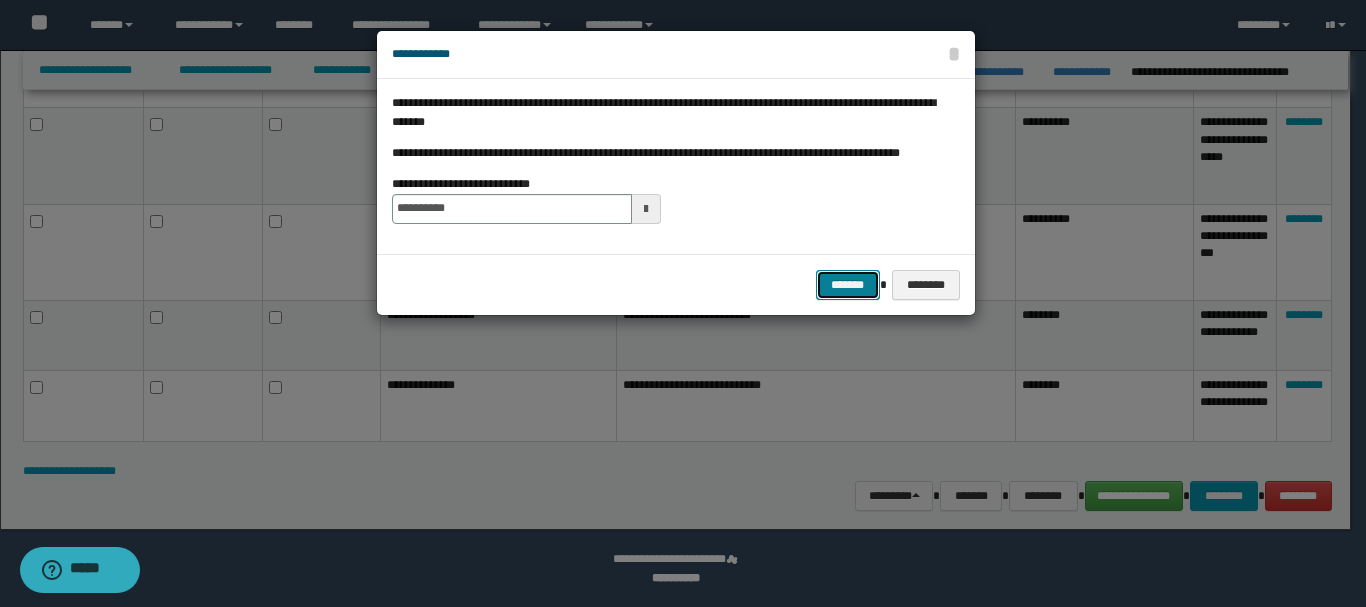 click on "*******" at bounding box center (848, 285) 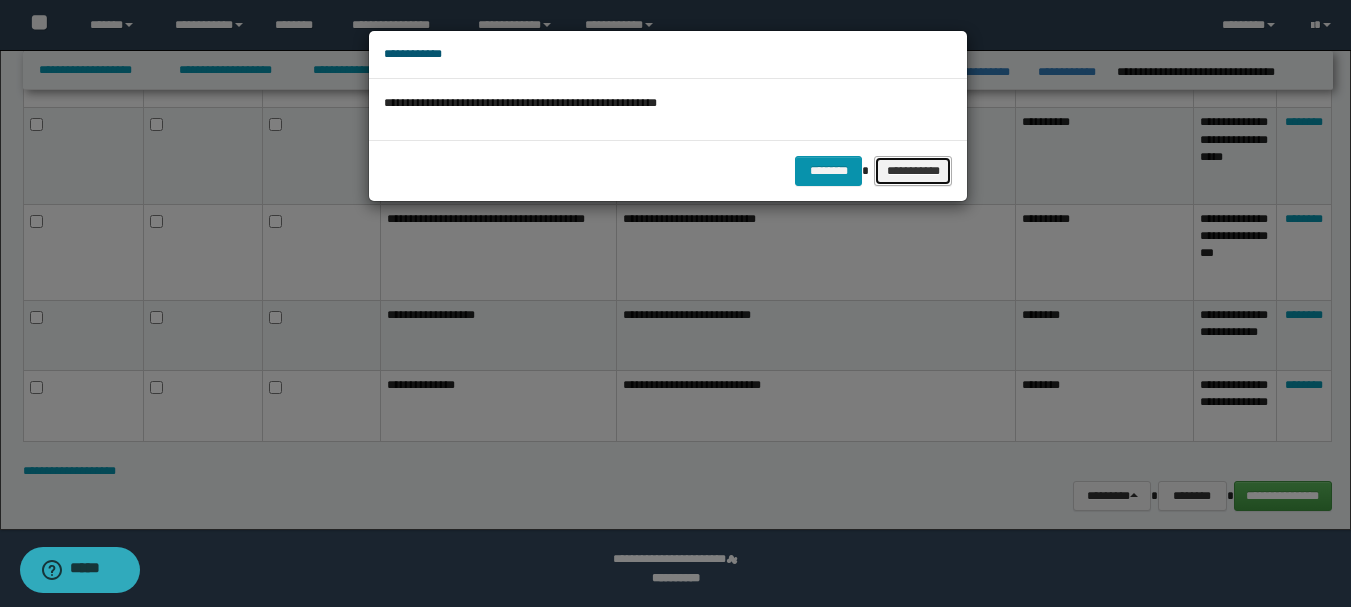 click on "**********" at bounding box center [913, 171] 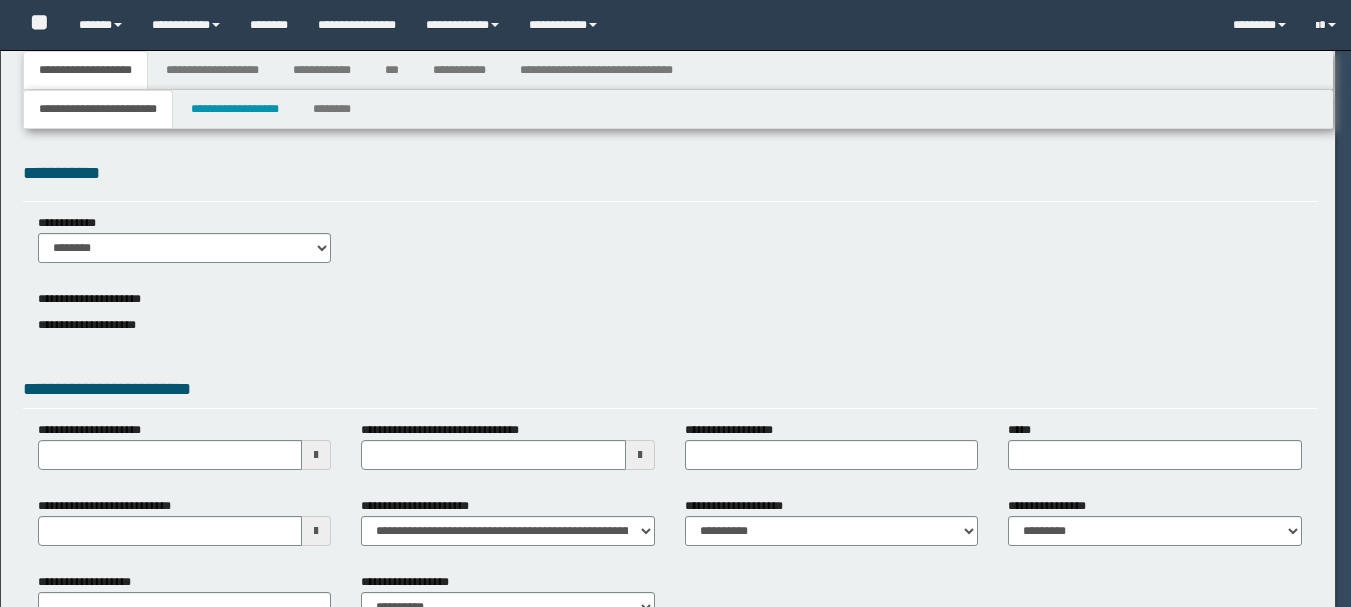type on "**********" 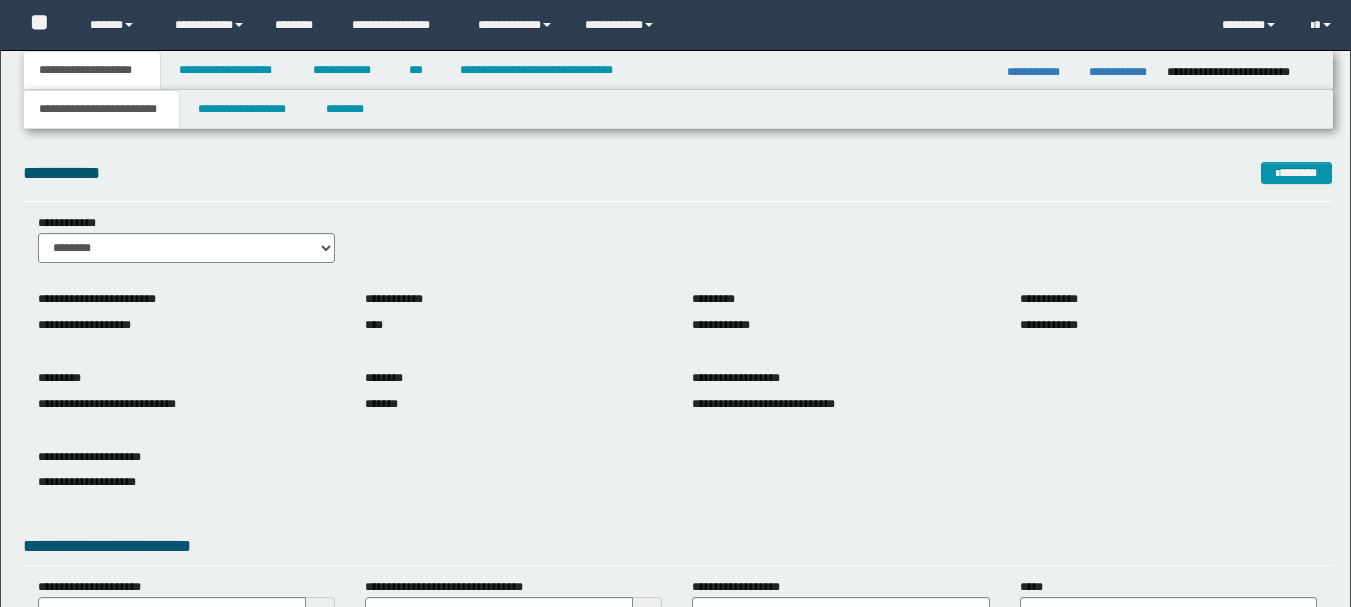 scroll, scrollTop: 0, scrollLeft: 0, axis: both 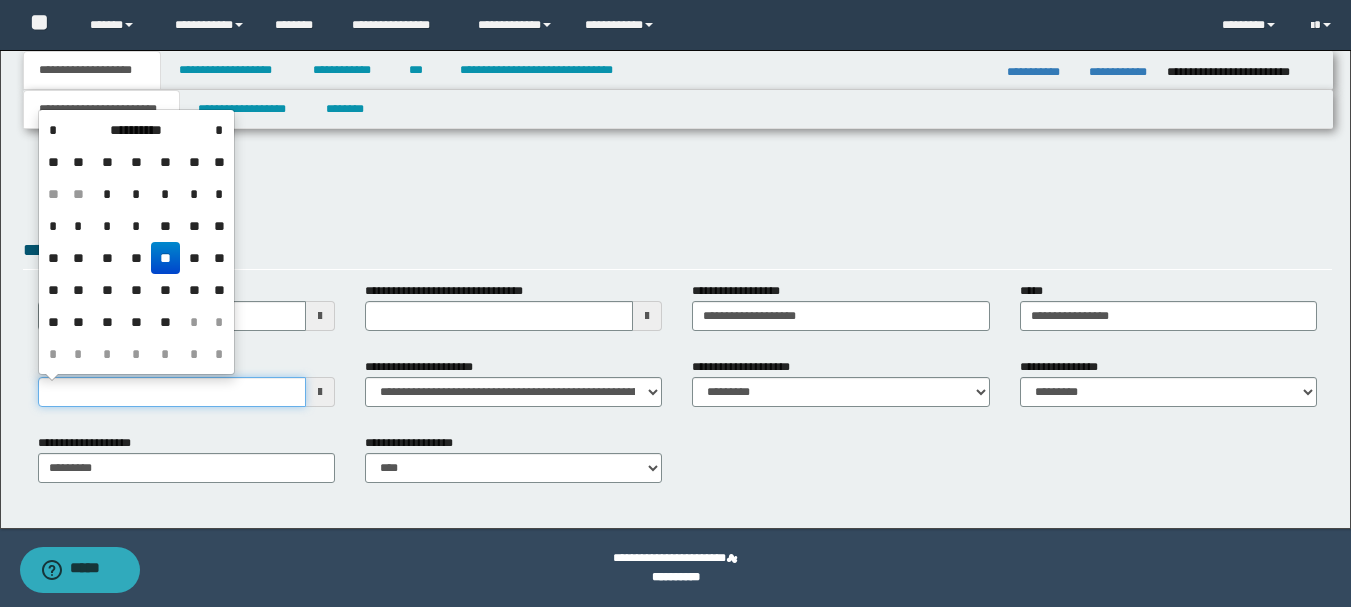 click on "**********" at bounding box center [172, 392] 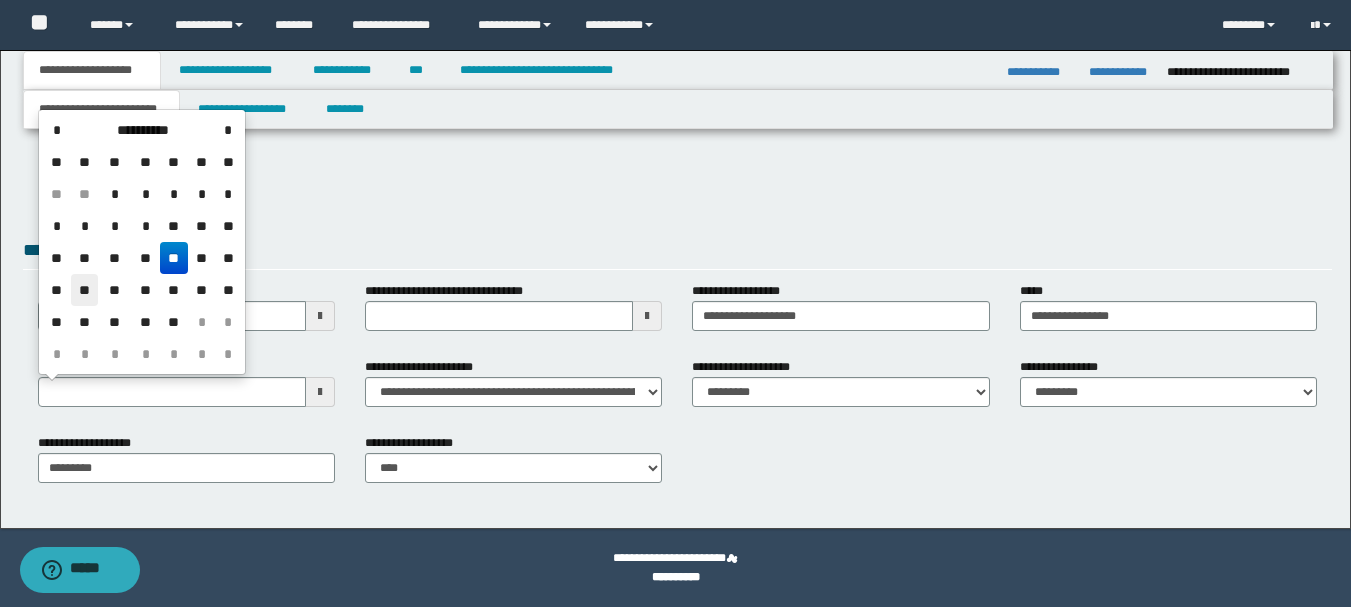 click on "**" at bounding box center [85, 290] 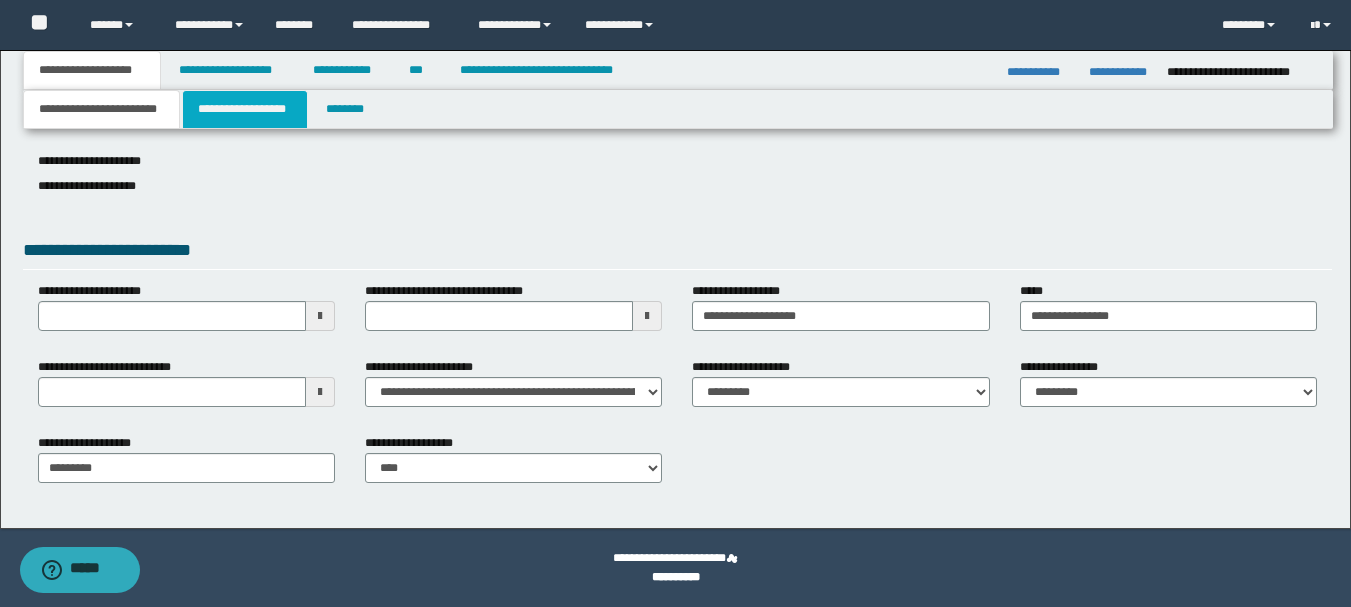 click on "**********" at bounding box center (245, 109) 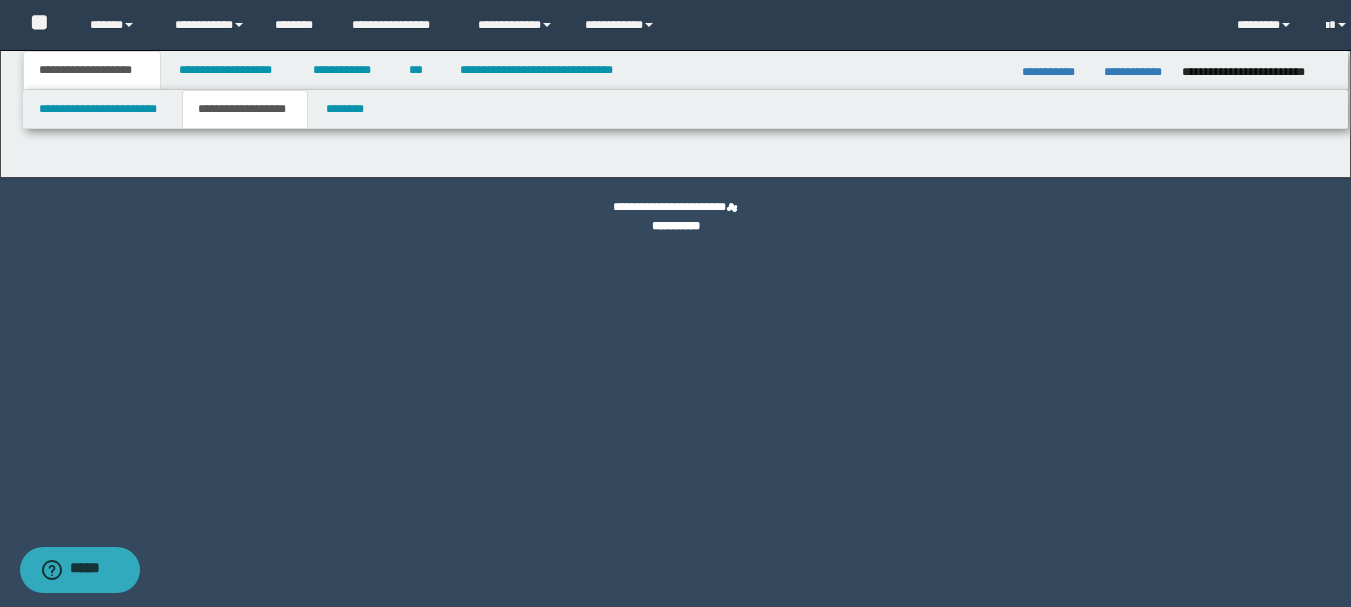 scroll, scrollTop: 0, scrollLeft: 0, axis: both 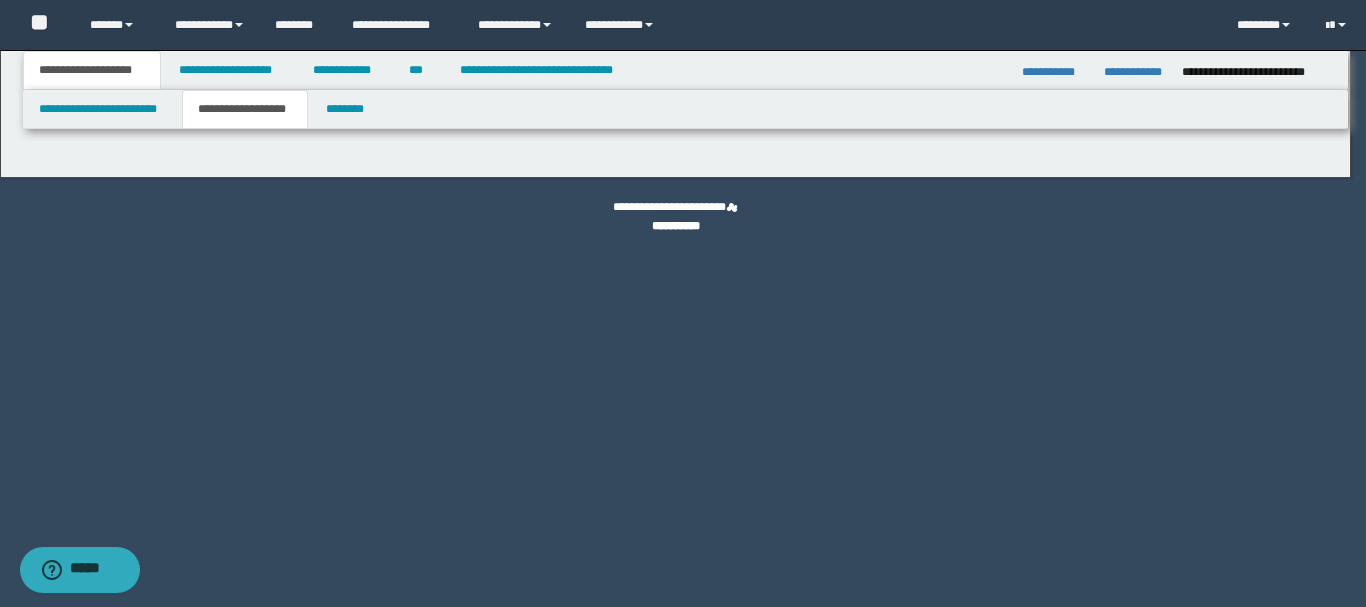 type on "**********" 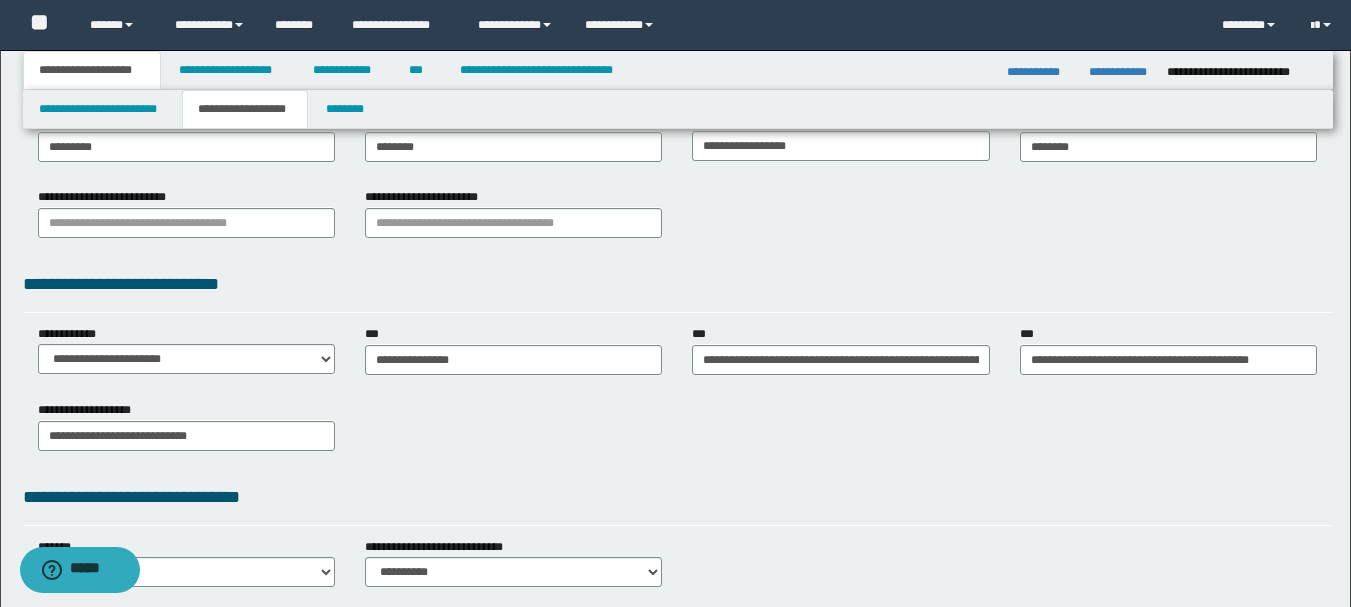 scroll, scrollTop: 400, scrollLeft: 0, axis: vertical 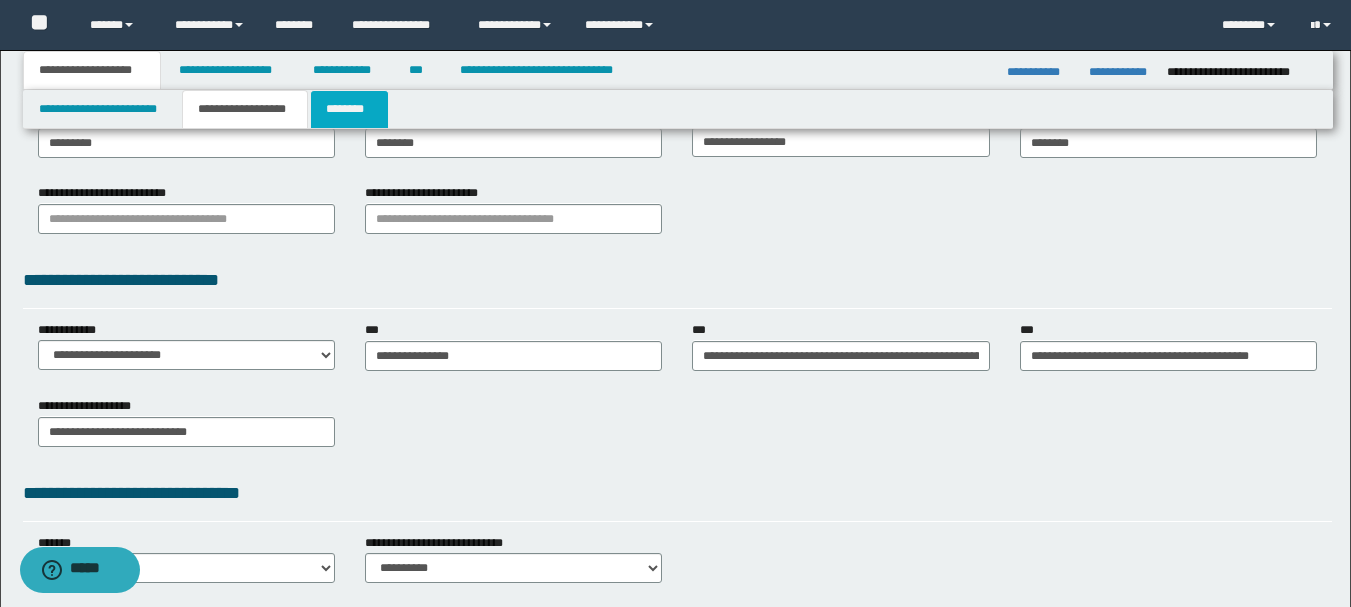 click on "********" at bounding box center (349, 109) 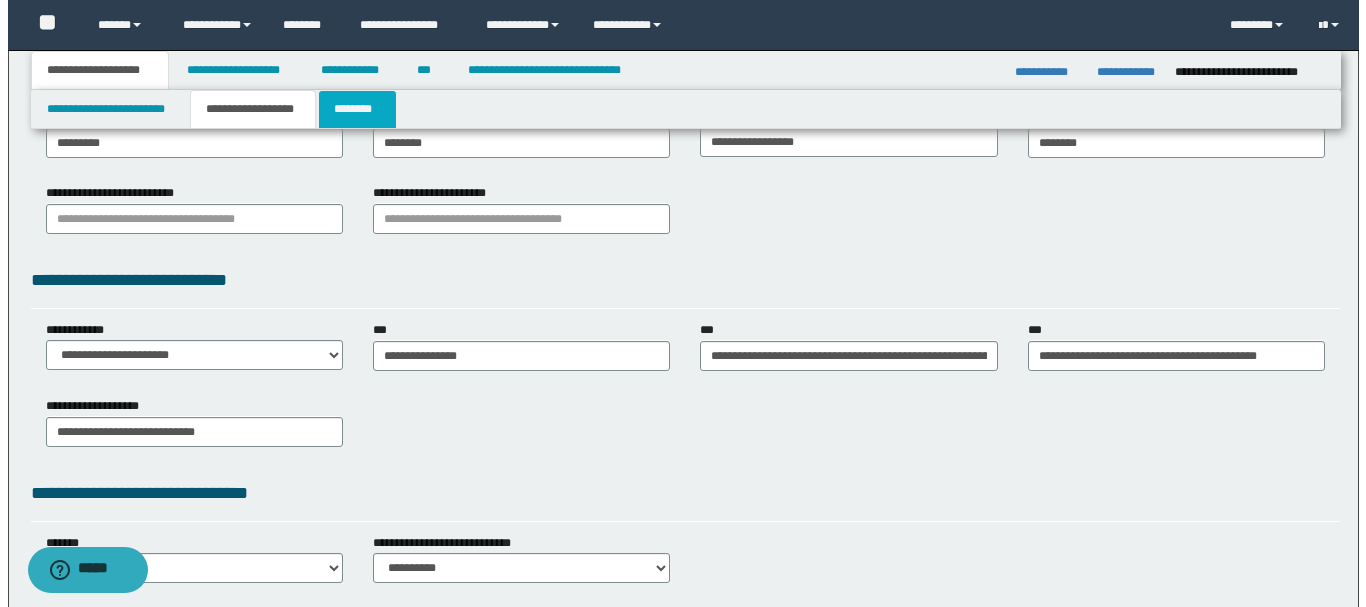 scroll, scrollTop: 0, scrollLeft: 0, axis: both 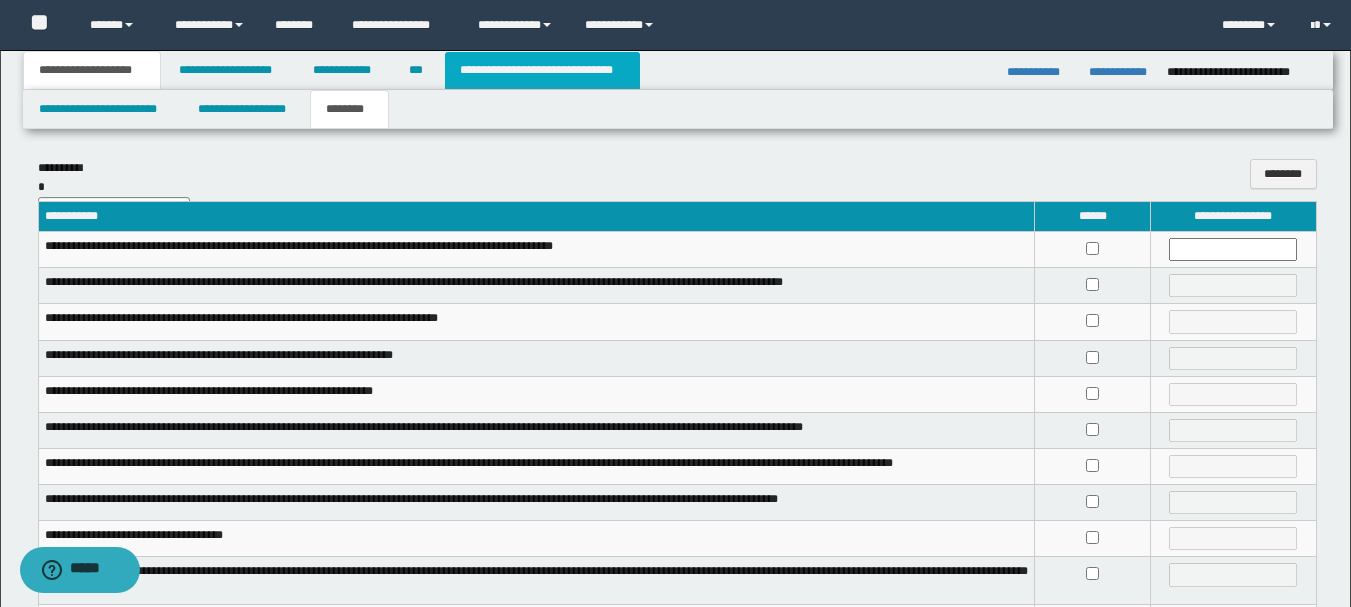 click on "**********" at bounding box center (542, 70) 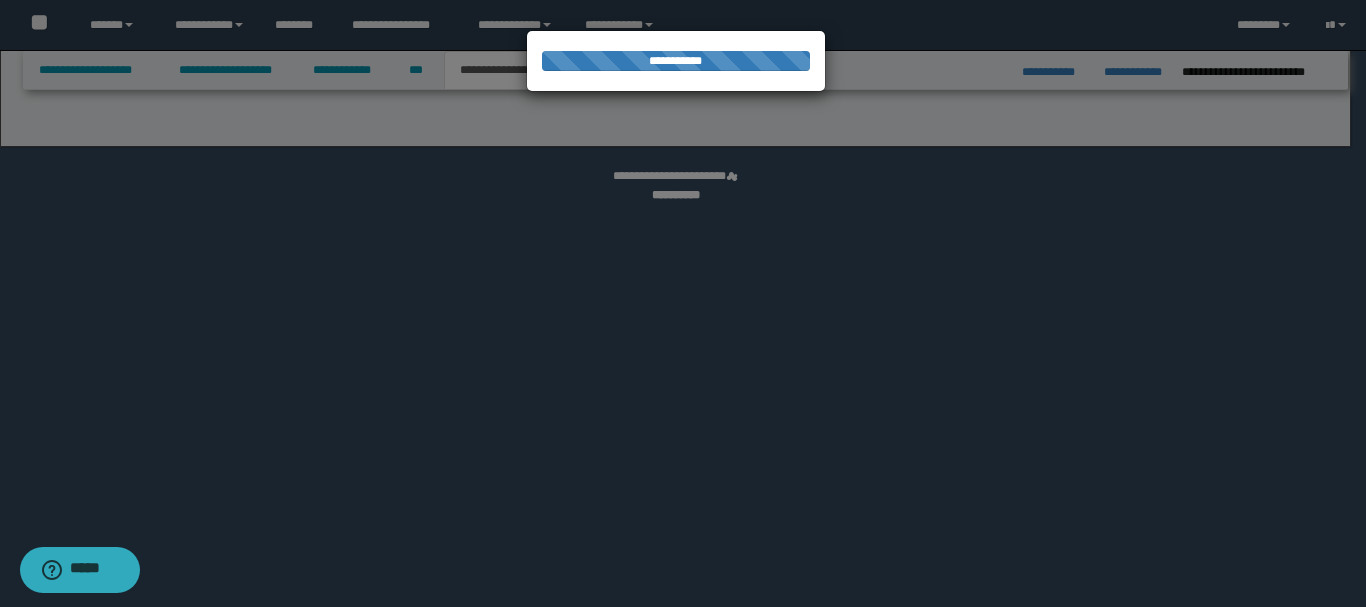 select on "*" 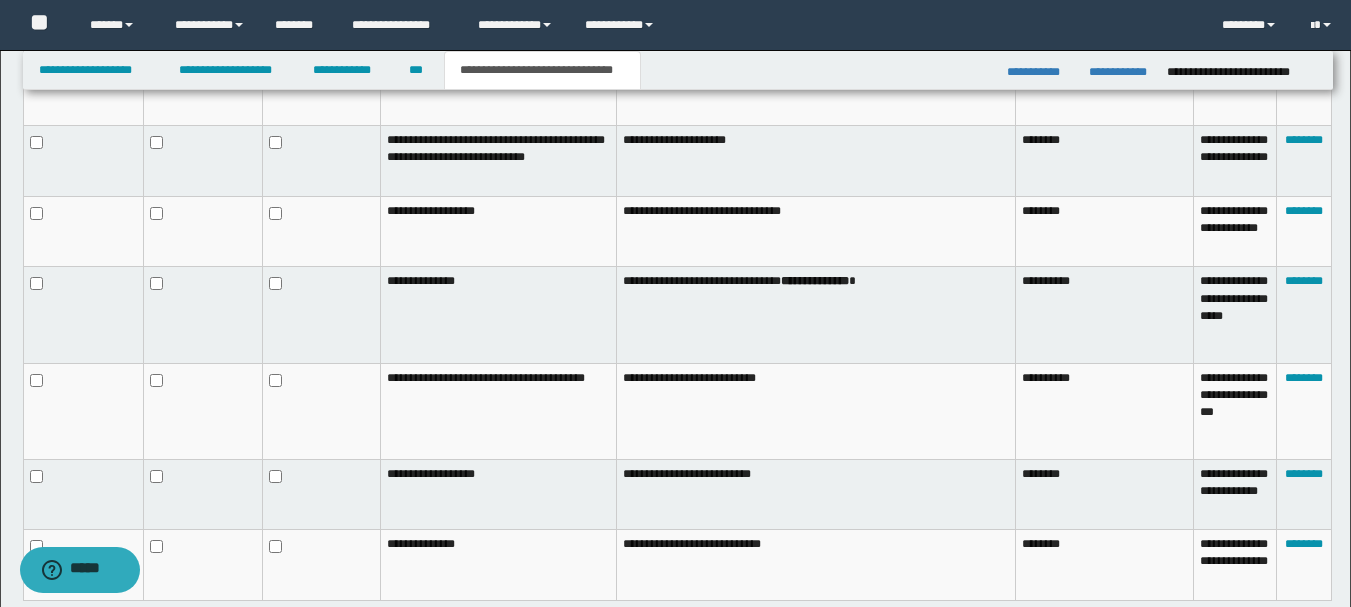 scroll, scrollTop: 1200, scrollLeft: 0, axis: vertical 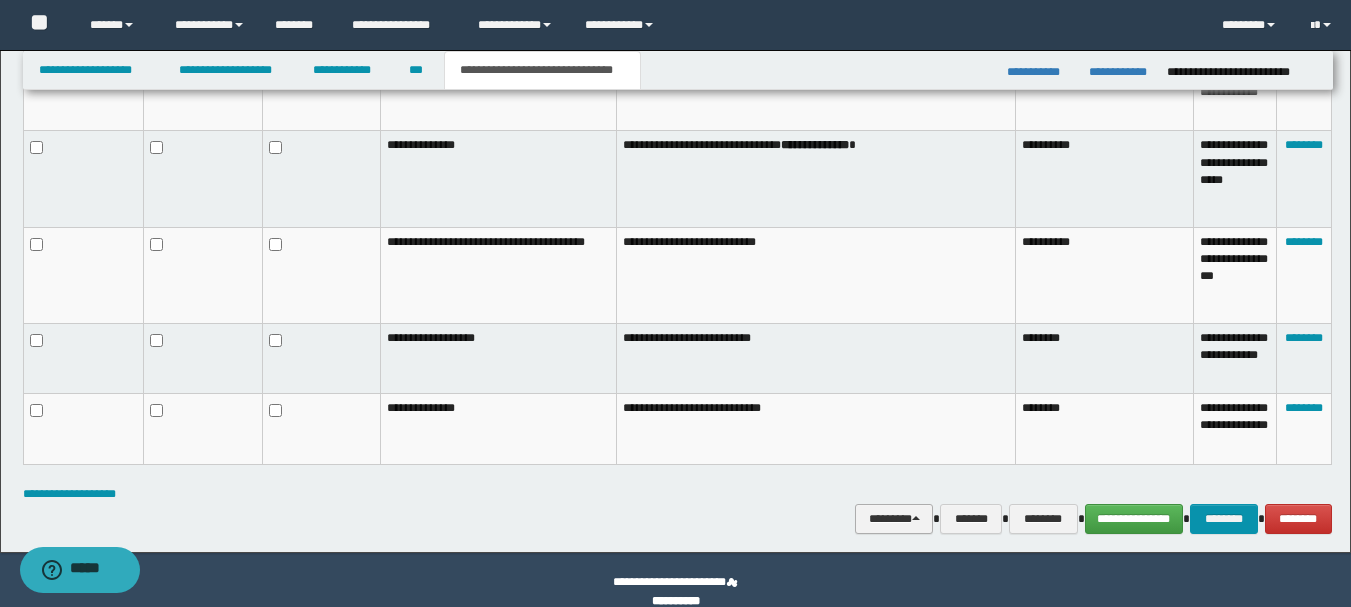 click on "********" at bounding box center (894, 519) 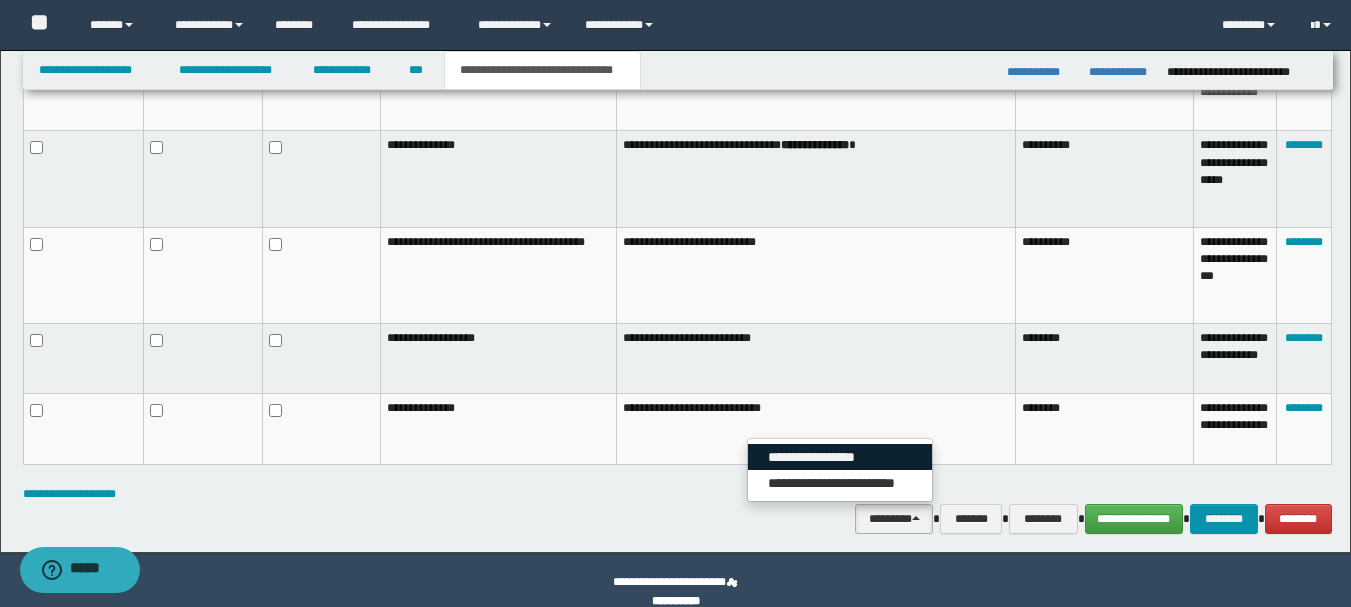 click on "**********" at bounding box center [840, 457] 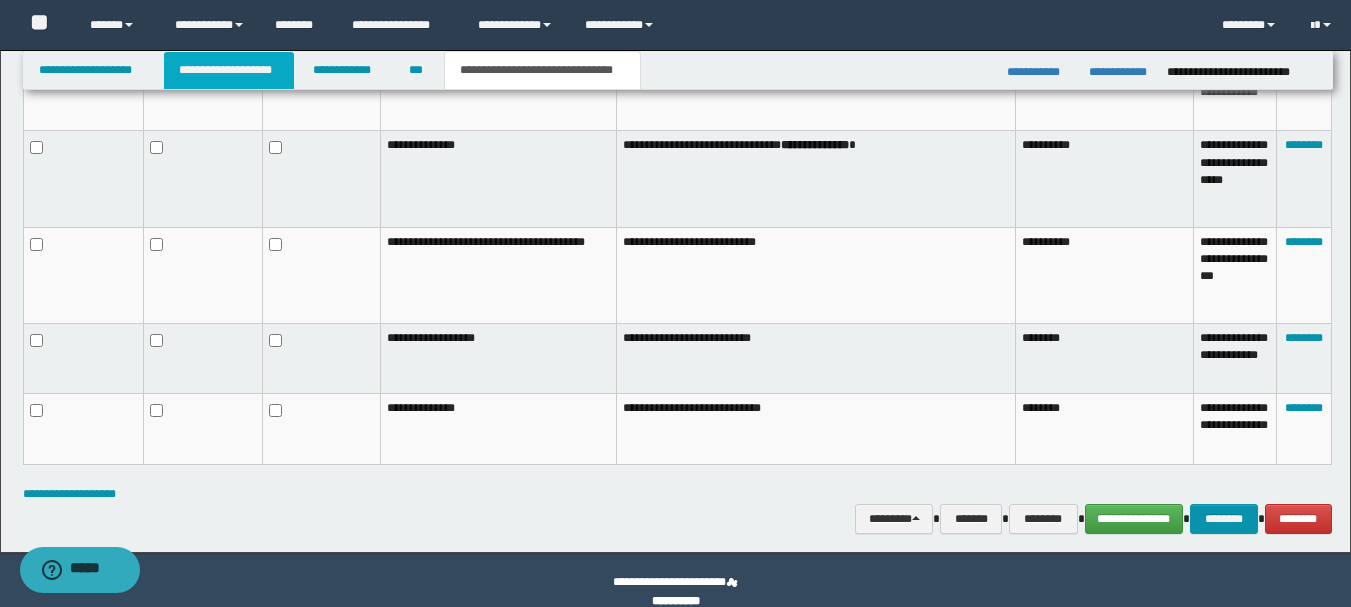 click on "**********" at bounding box center (229, 70) 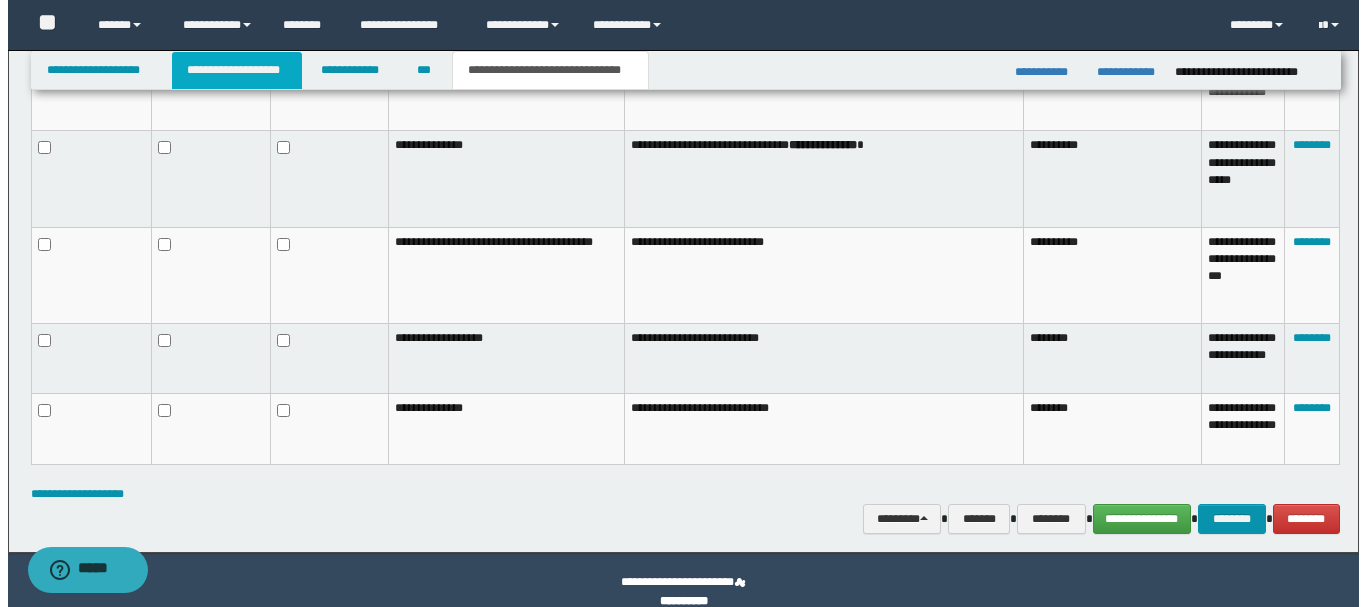 scroll, scrollTop: 0, scrollLeft: 0, axis: both 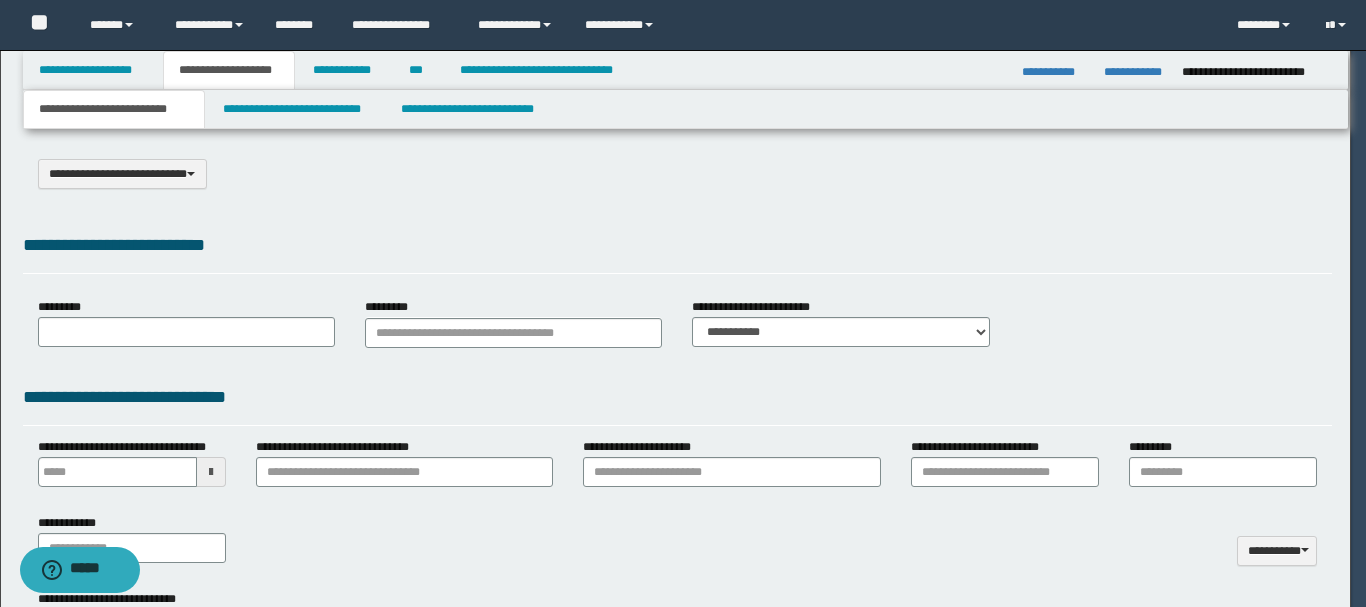 type on "******" 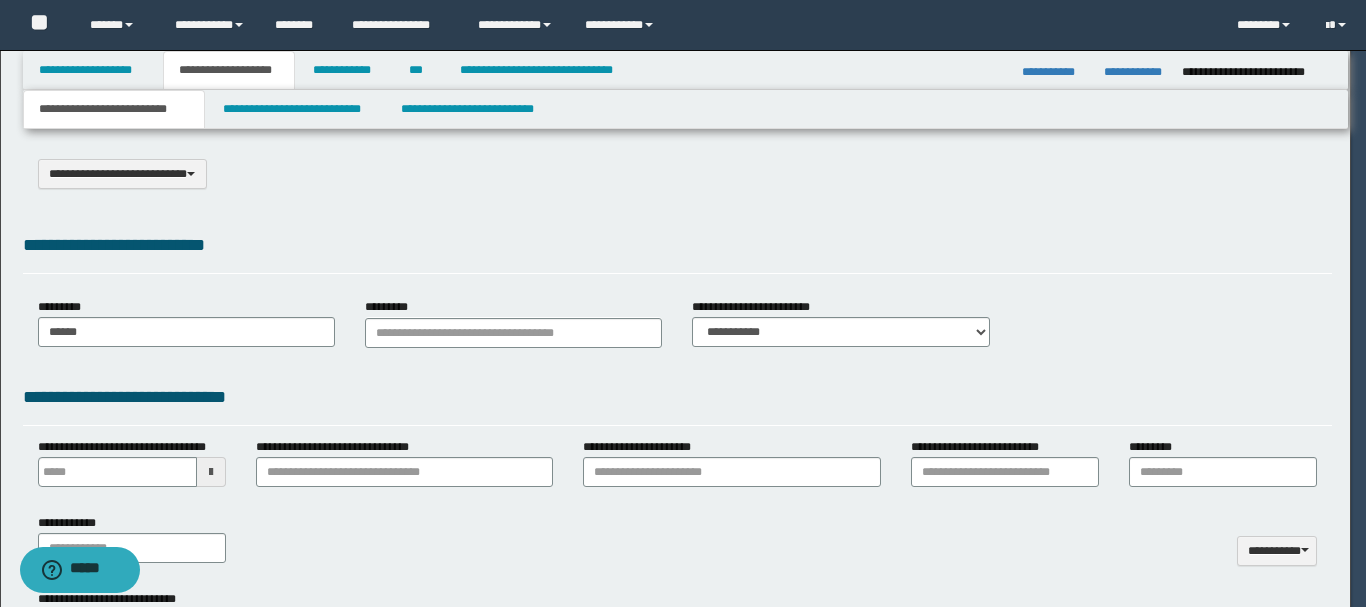 scroll, scrollTop: 0, scrollLeft: 0, axis: both 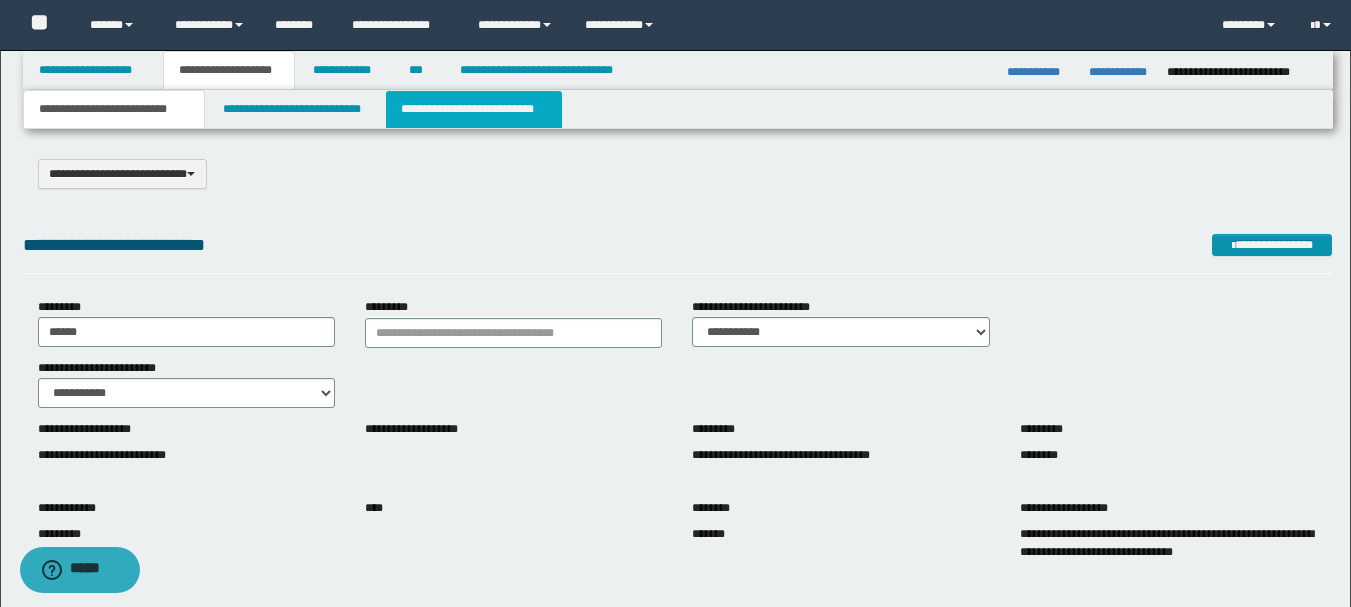 click on "**********" at bounding box center [474, 109] 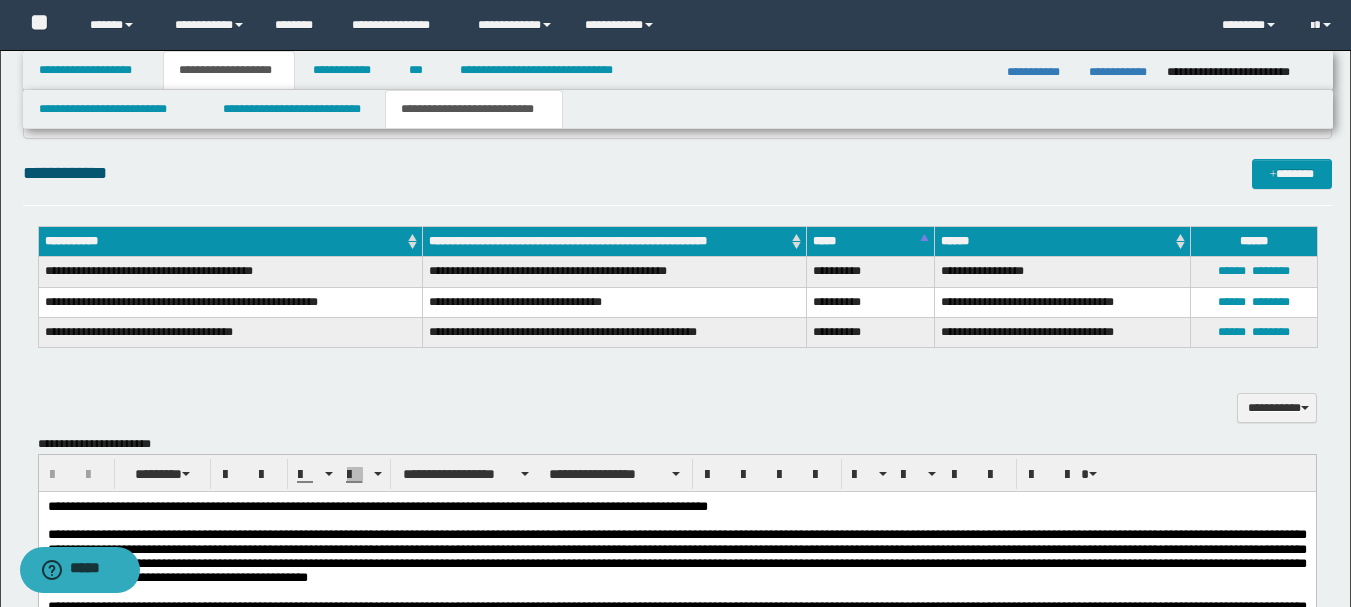 scroll, scrollTop: 600, scrollLeft: 0, axis: vertical 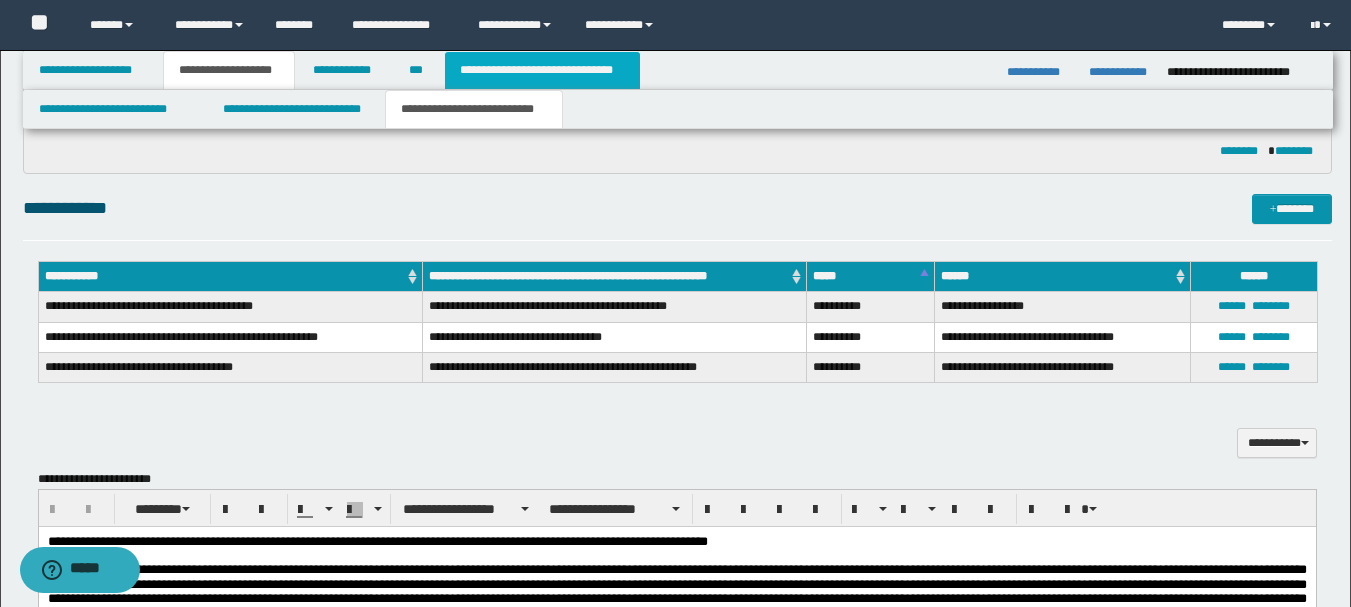 click on "**********" at bounding box center (542, 70) 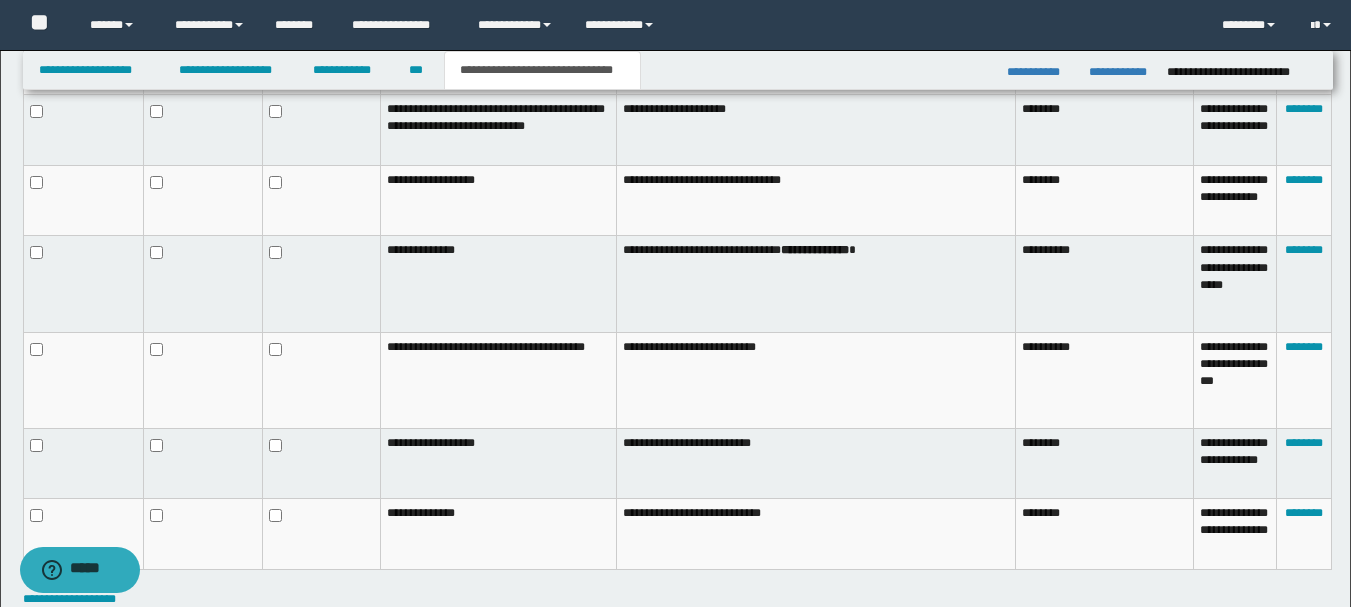scroll, scrollTop: 1323, scrollLeft: 0, axis: vertical 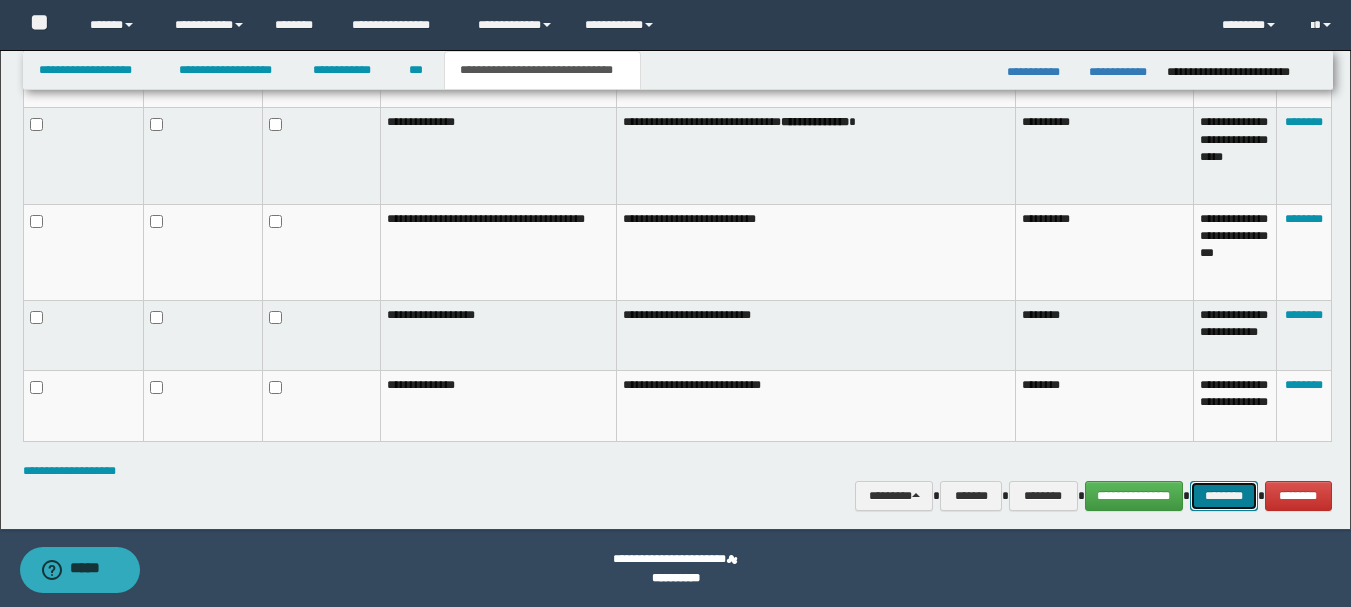 click on "********" at bounding box center (1224, 496) 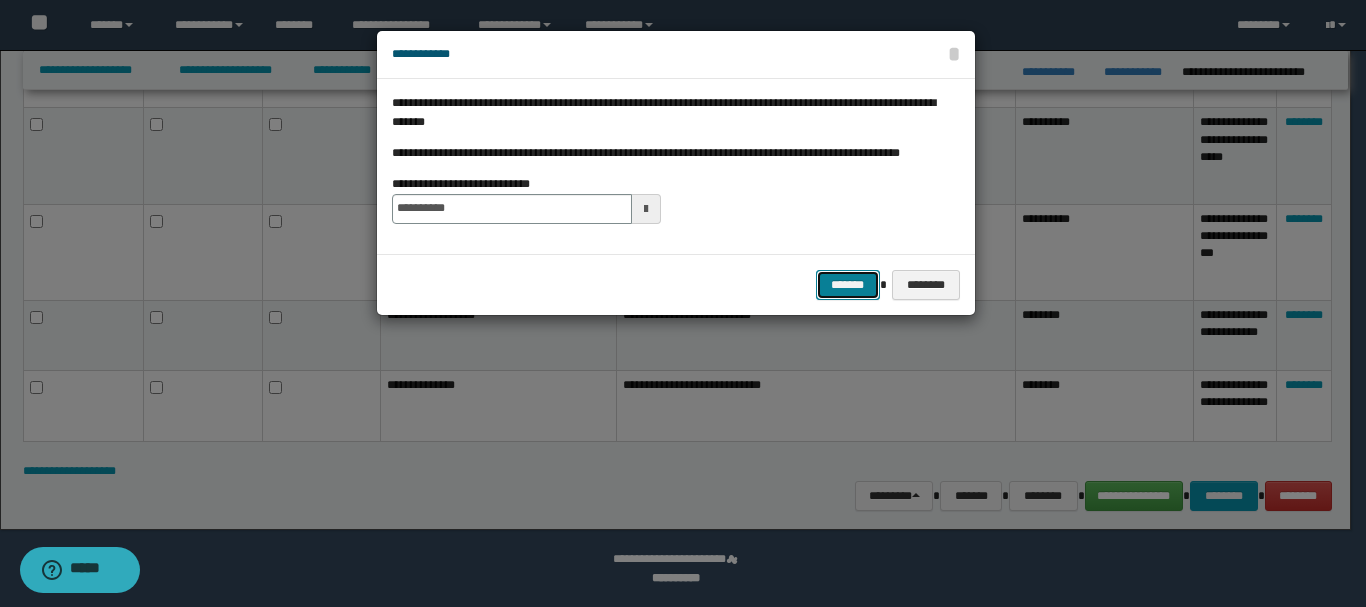 click on "*******" at bounding box center (848, 285) 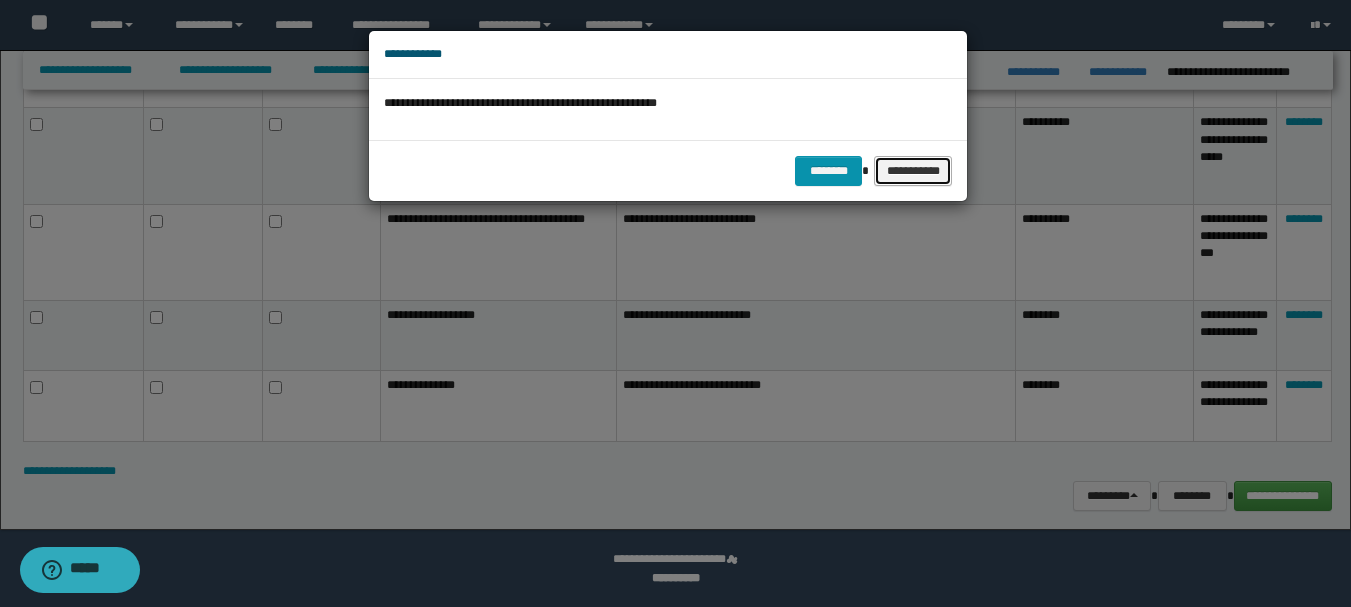 click on "**********" at bounding box center [913, 171] 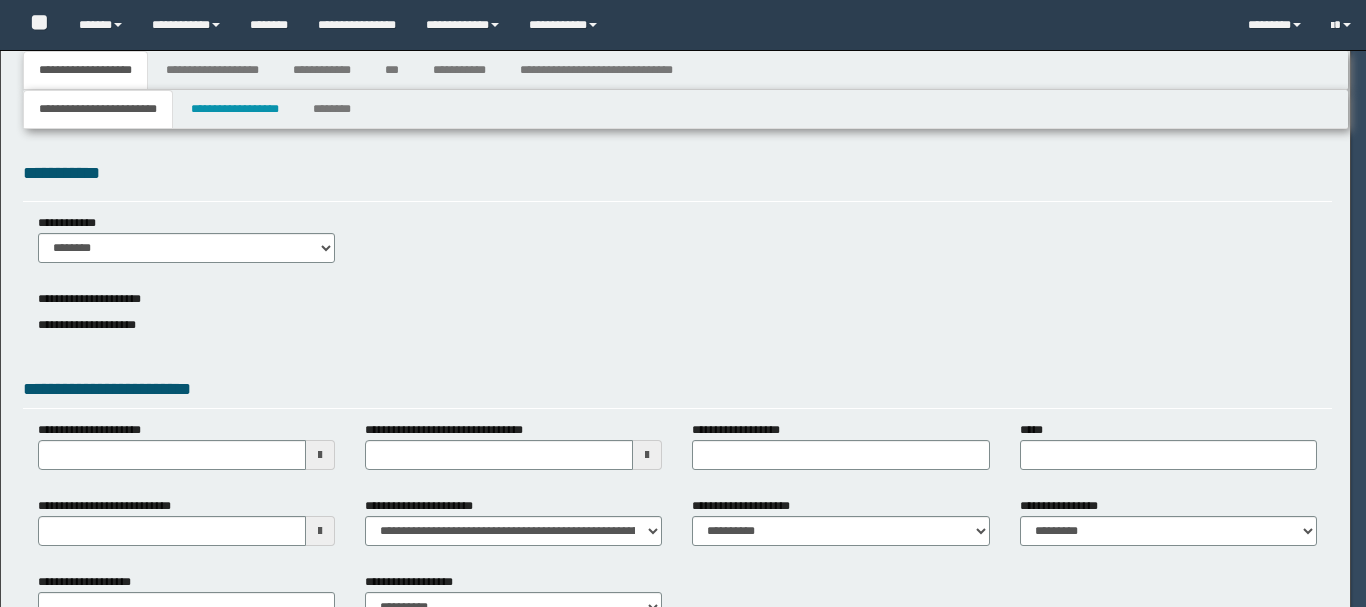 type on "**********" 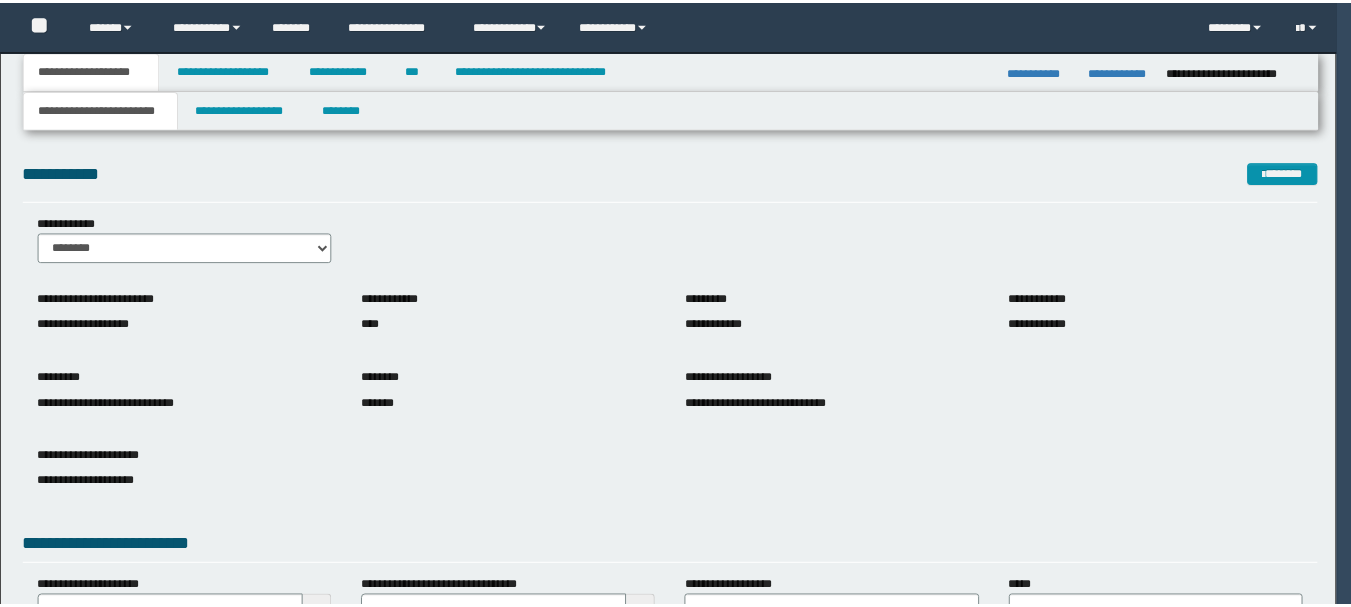 scroll, scrollTop: 0, scrollLeft: 0, axis: both 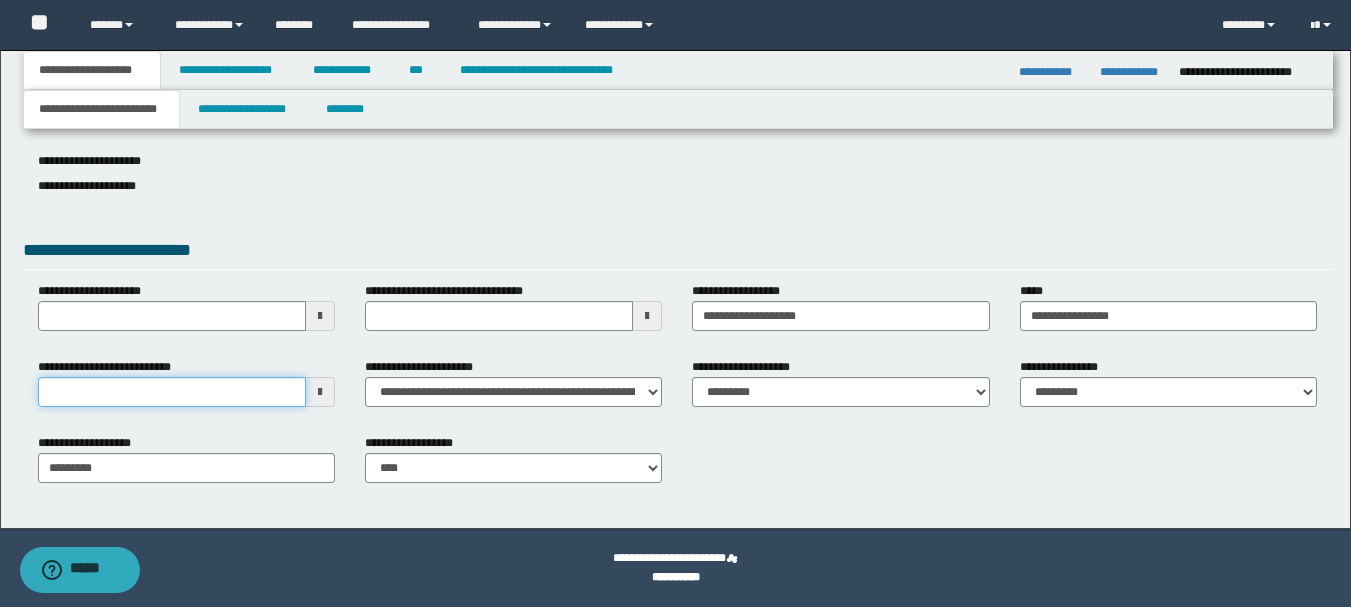 click on "**********" at bounding box center (172, 392) 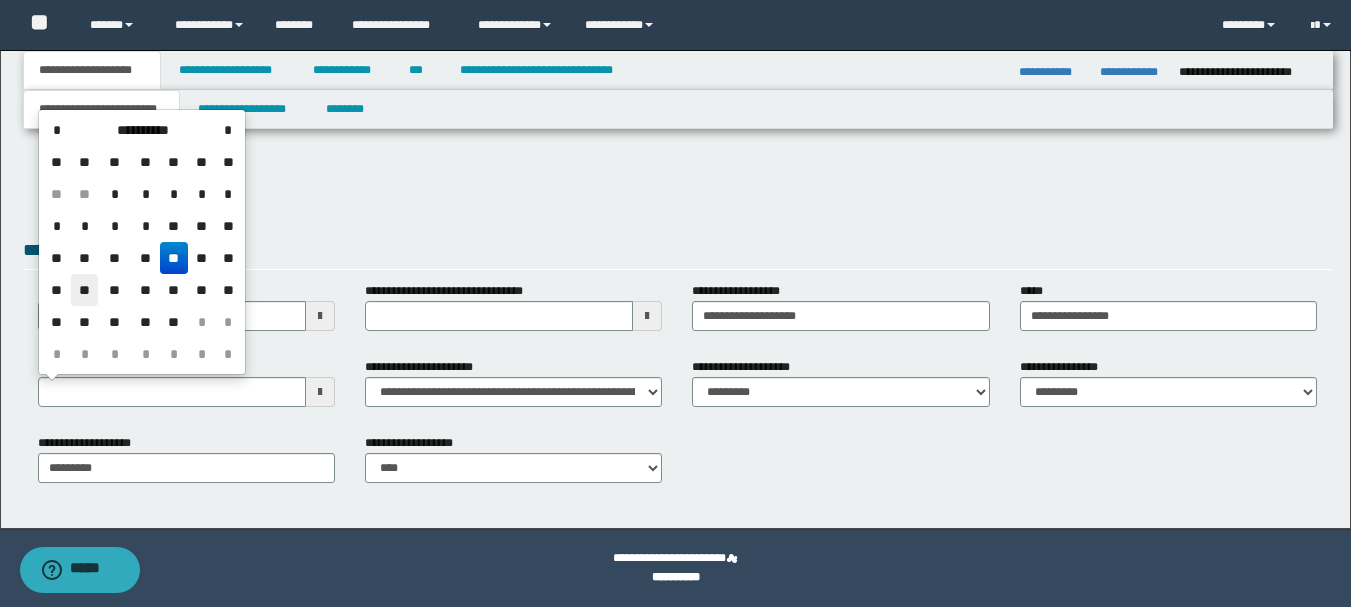 click on "**" at bounding box center [85, 290] 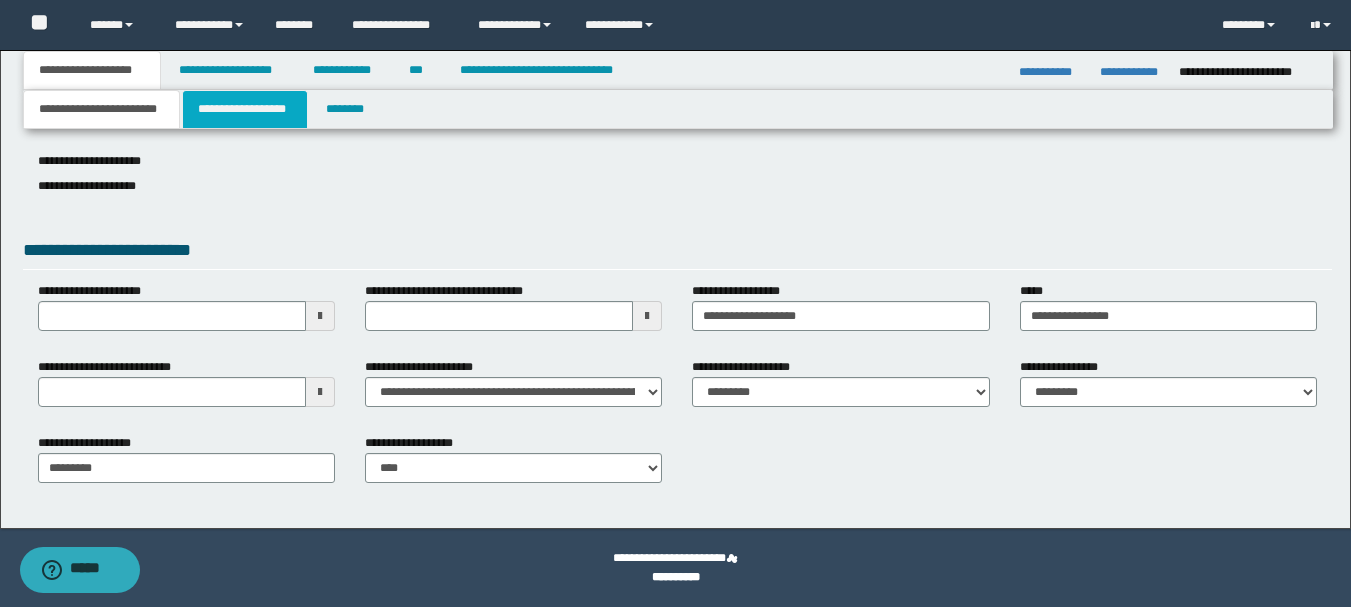 click on "**********" at bounding box center (245, 109) 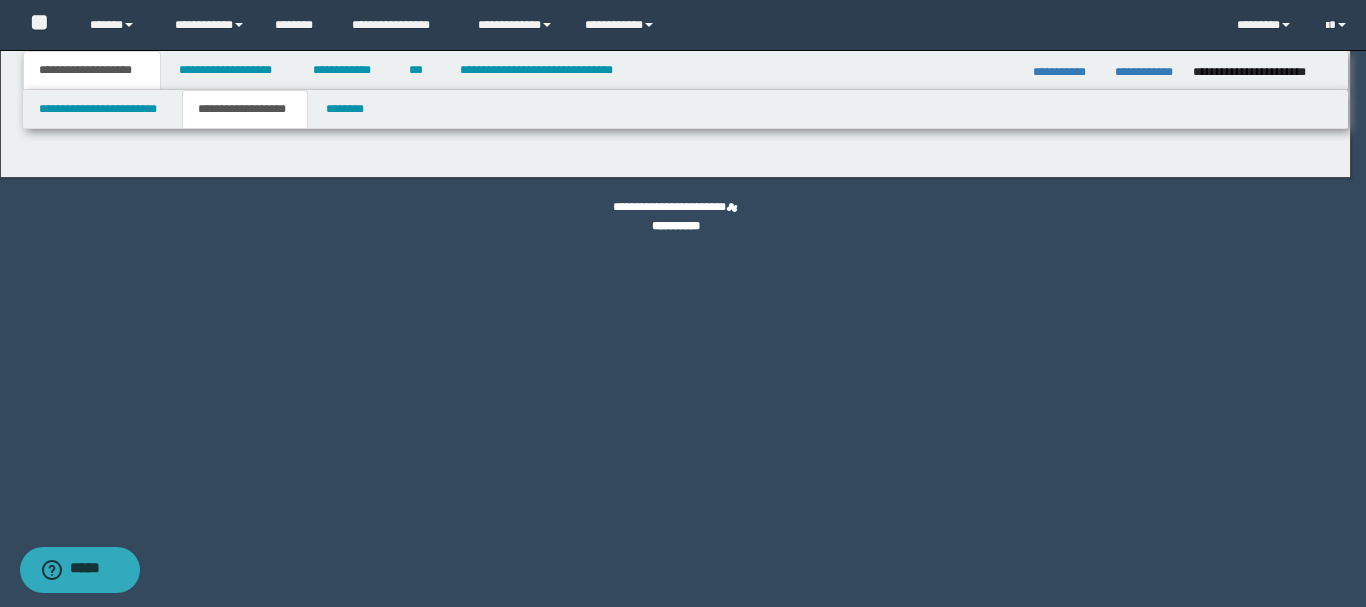 type on "**********" 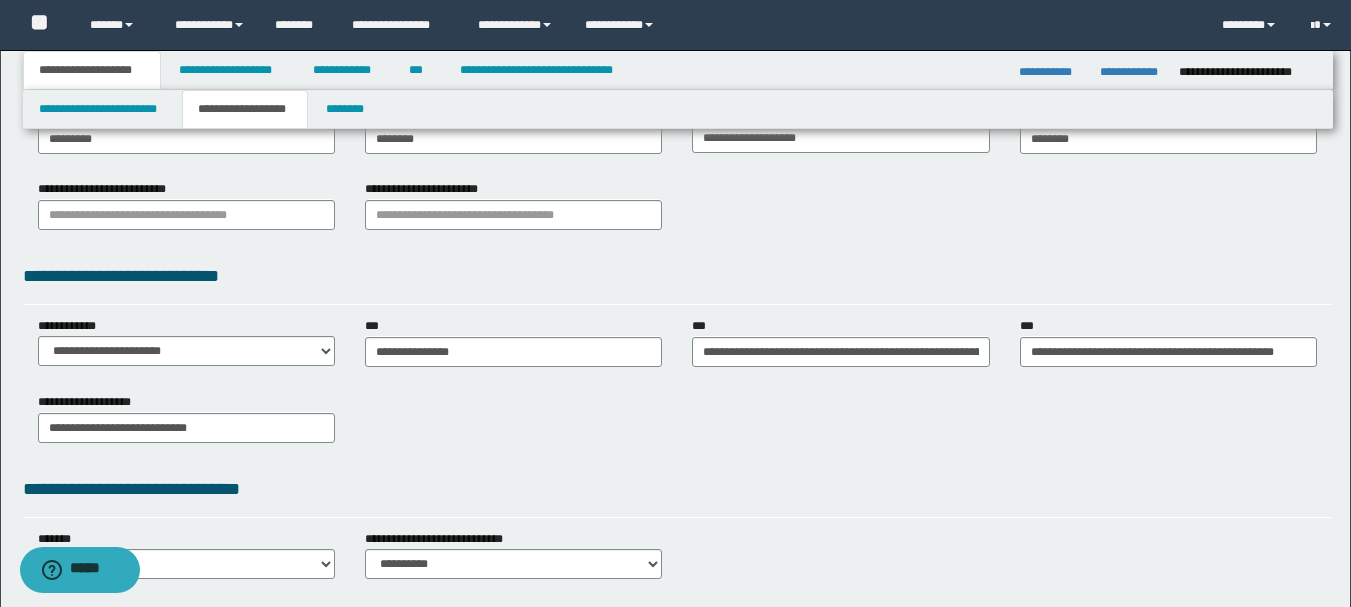 scroll, scrollTop: 500, scrollLeft: 0, axis: vertical 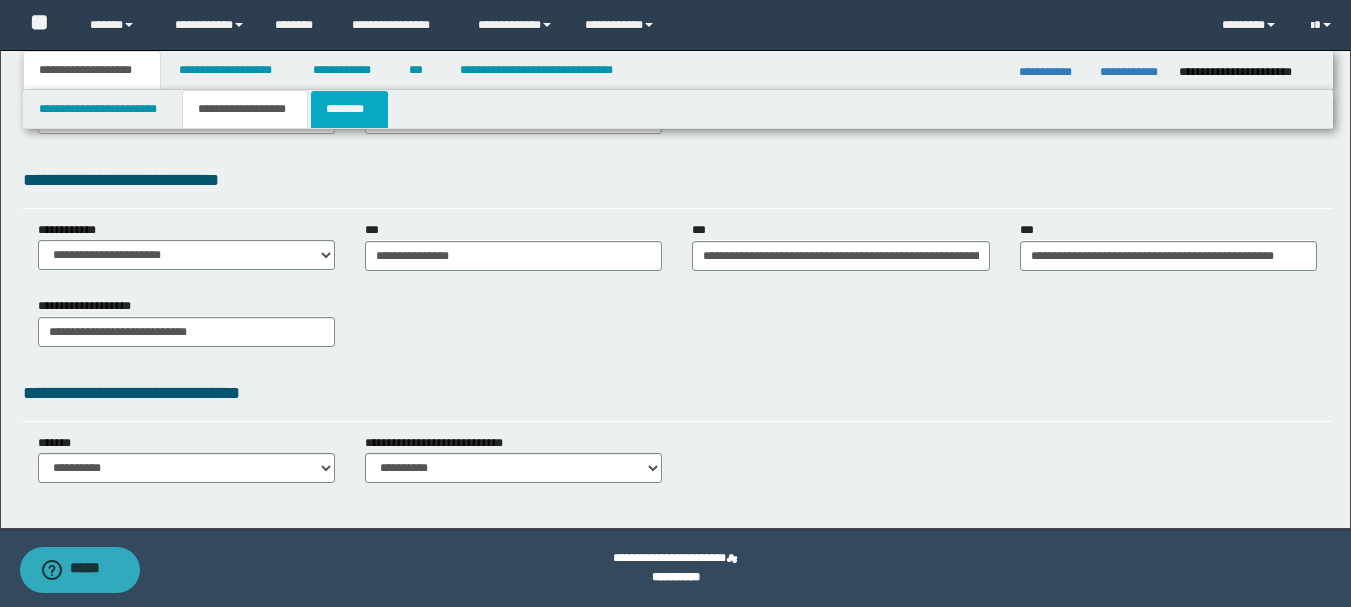 click on "********" at bounding box center [349, 109] 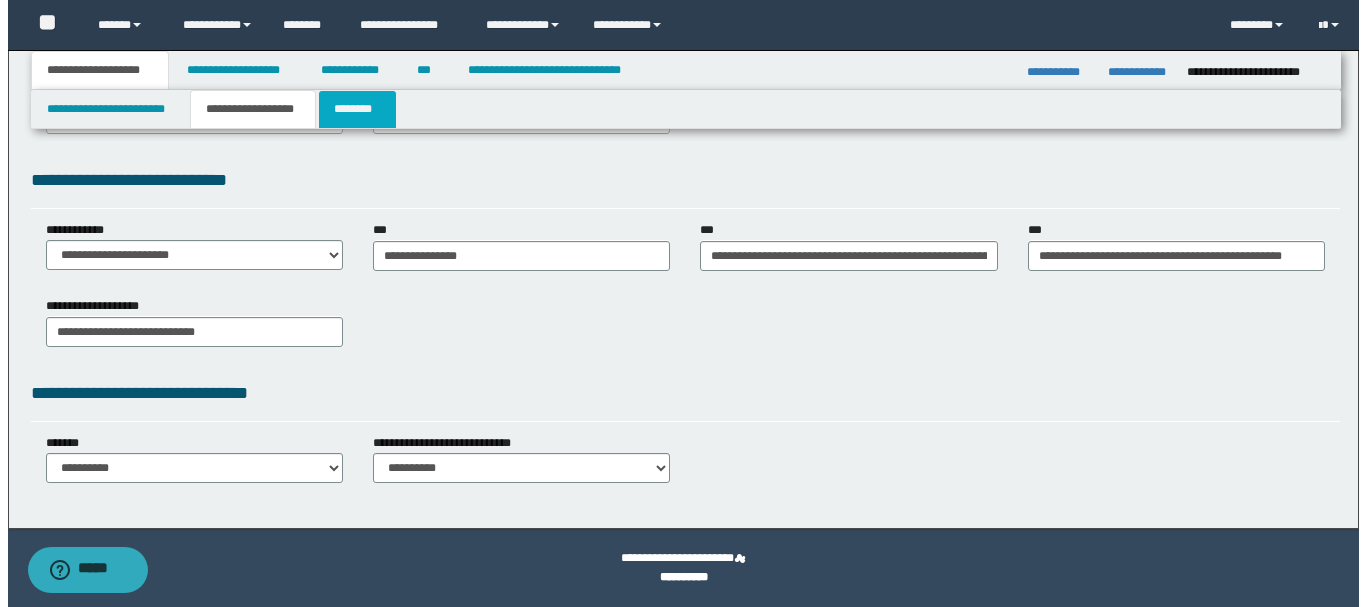 scroll, scrollTop: 0, scrollLeft: 0, axis: both 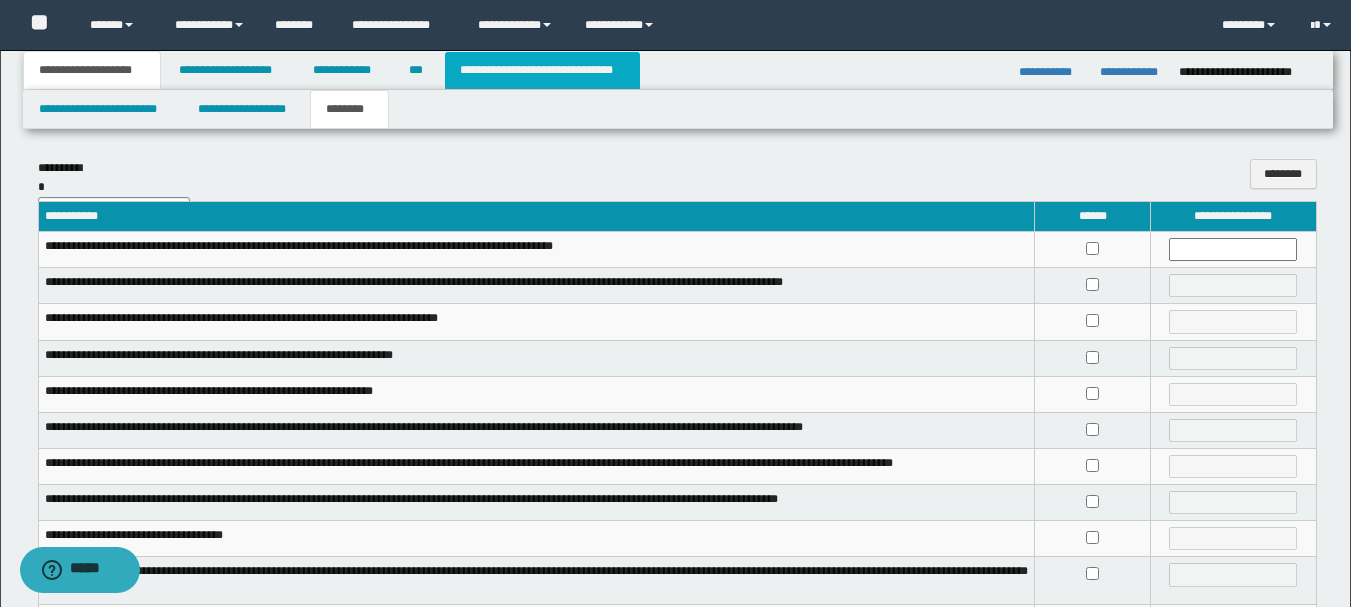 click on "**********" at bounding box center (542, 70) 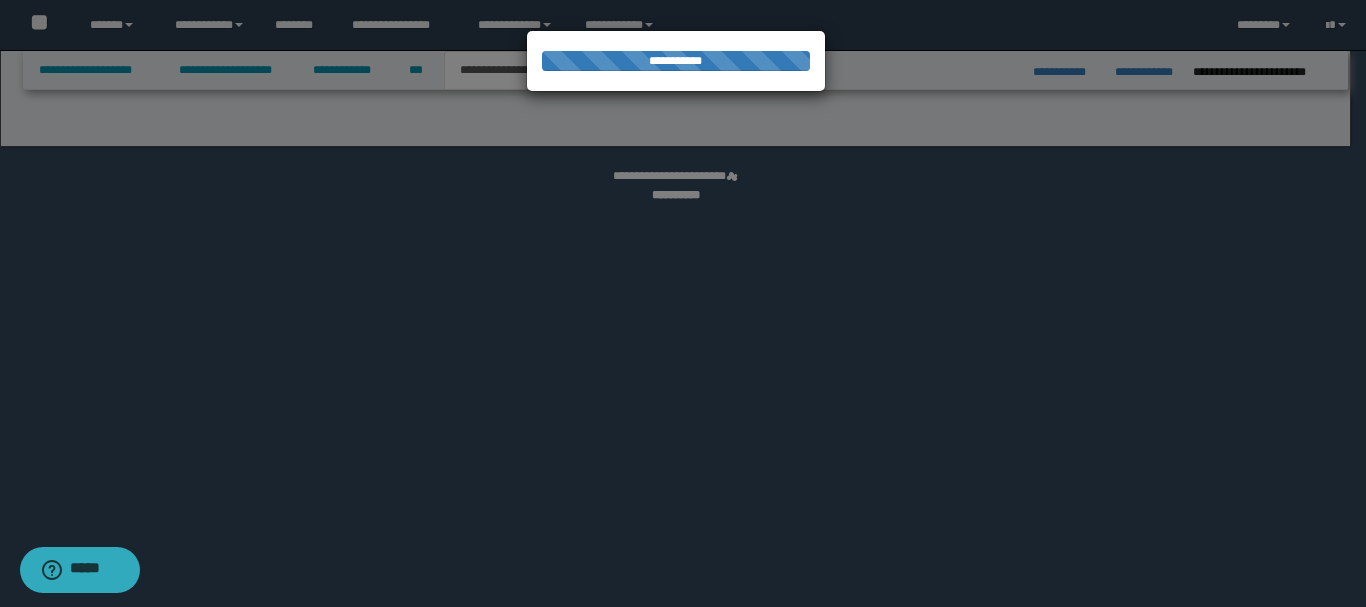 select on "*" 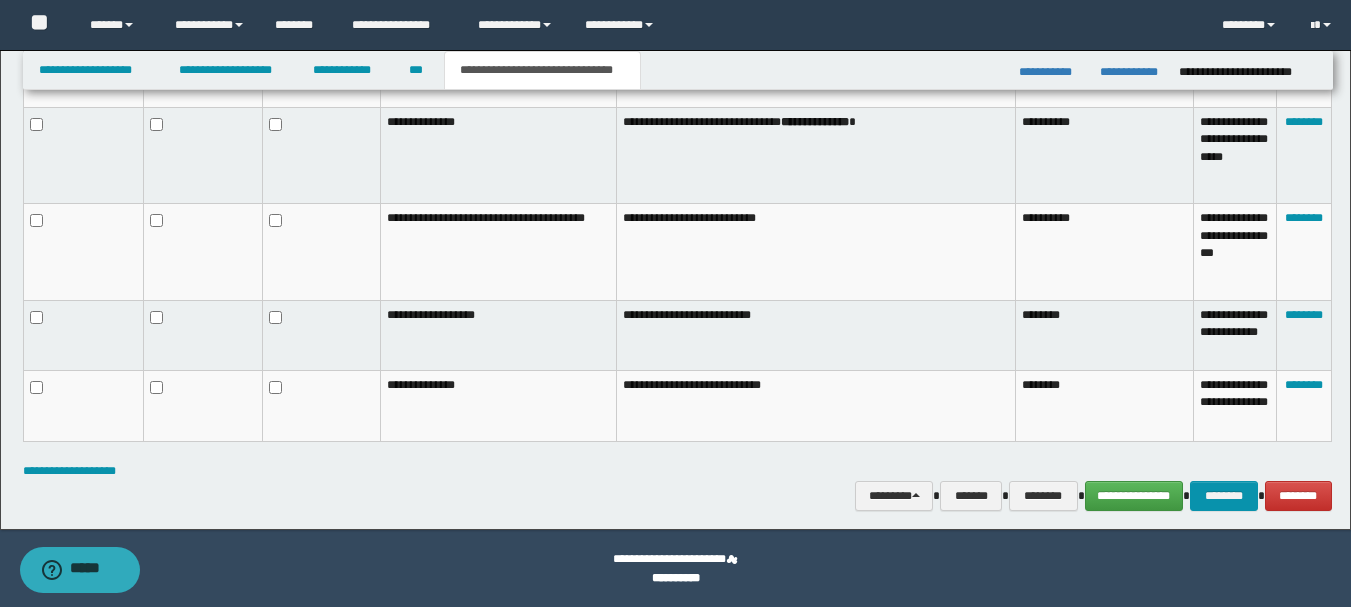 scroll, scrollTop: 1193, scrollLeft: 0, axis: vertical 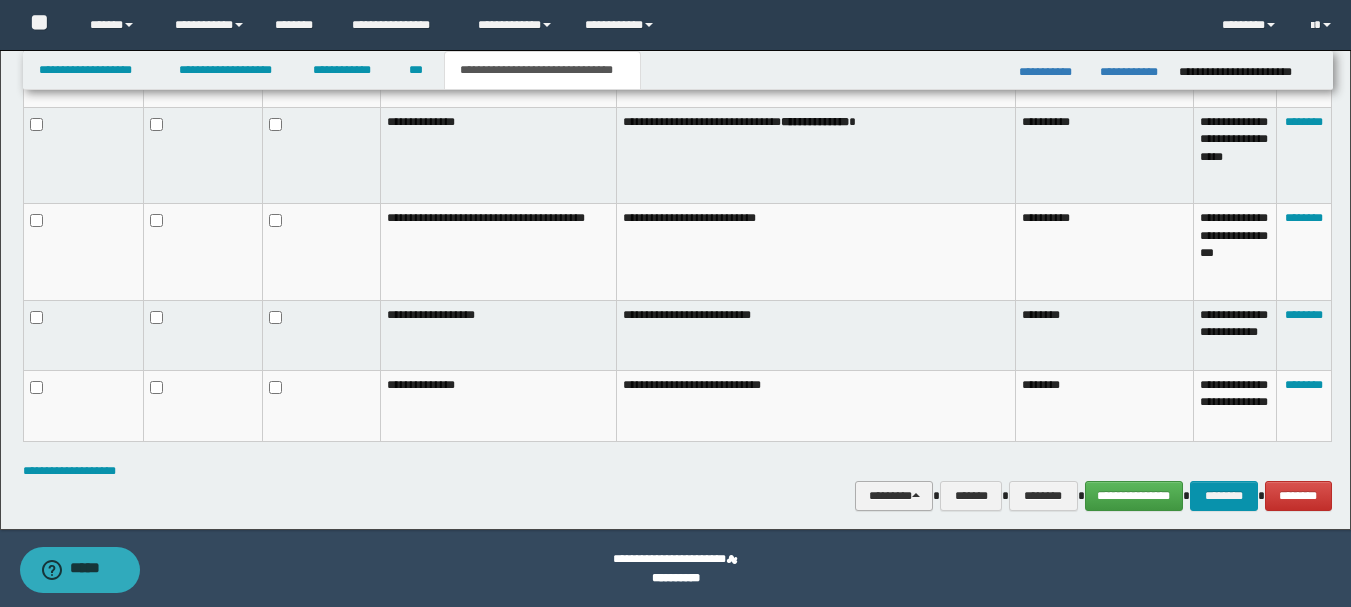 click on "********" at bounding box center (894, 496) 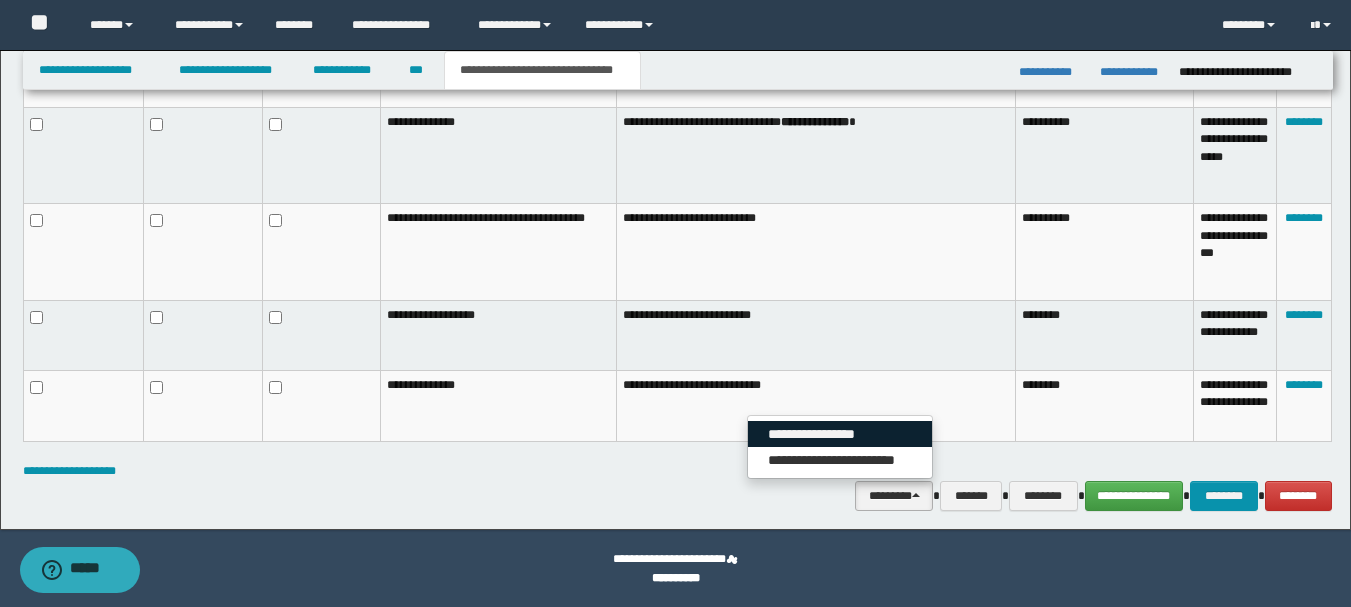 click on "**********" at bounding box center [840, 434] 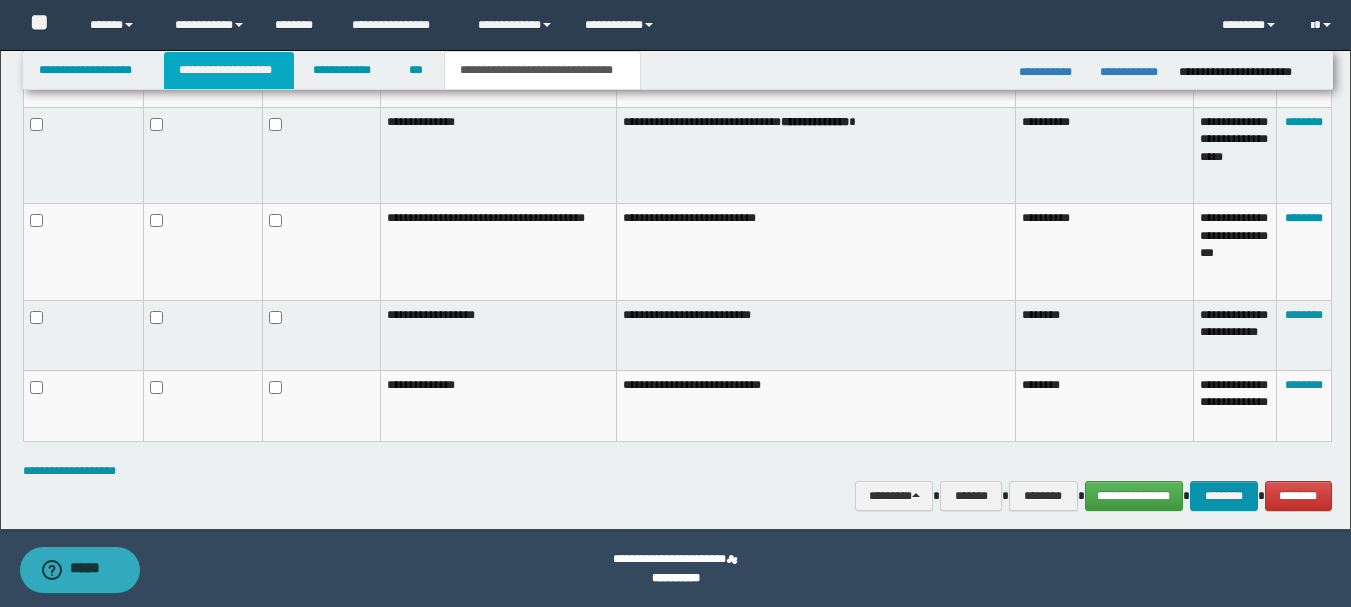 click on "**********" at bounding box center (229, 70) 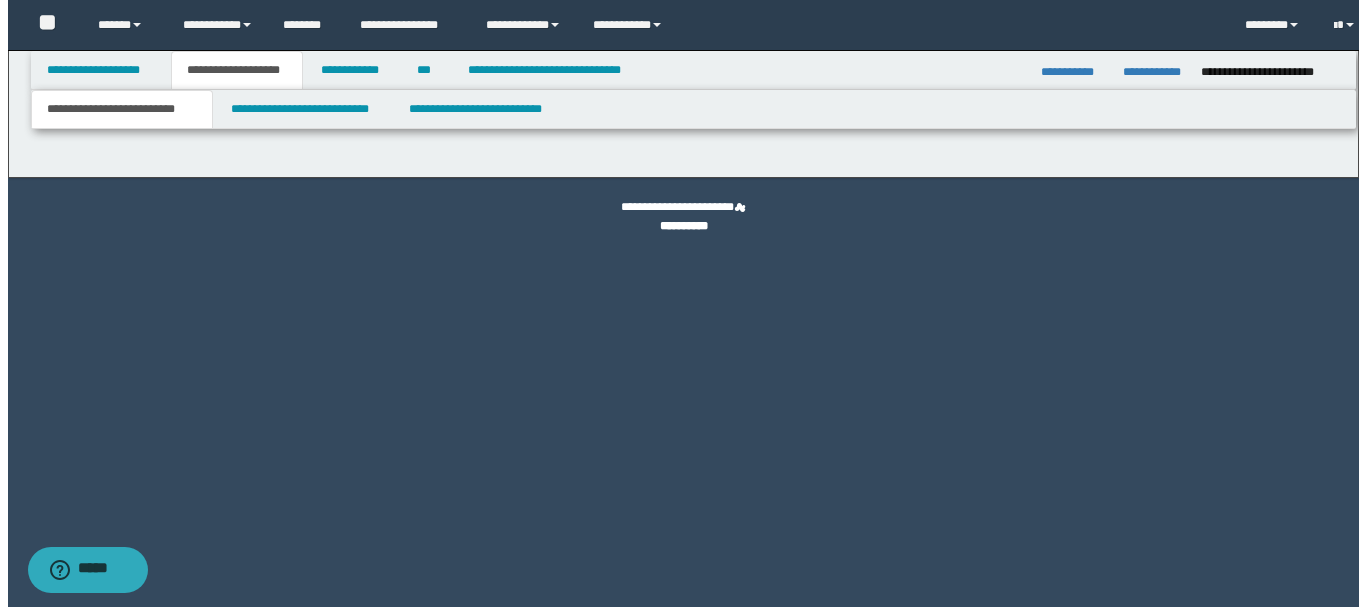 scroll, scrollTop: 0, scrollLeft: 0, axis: both 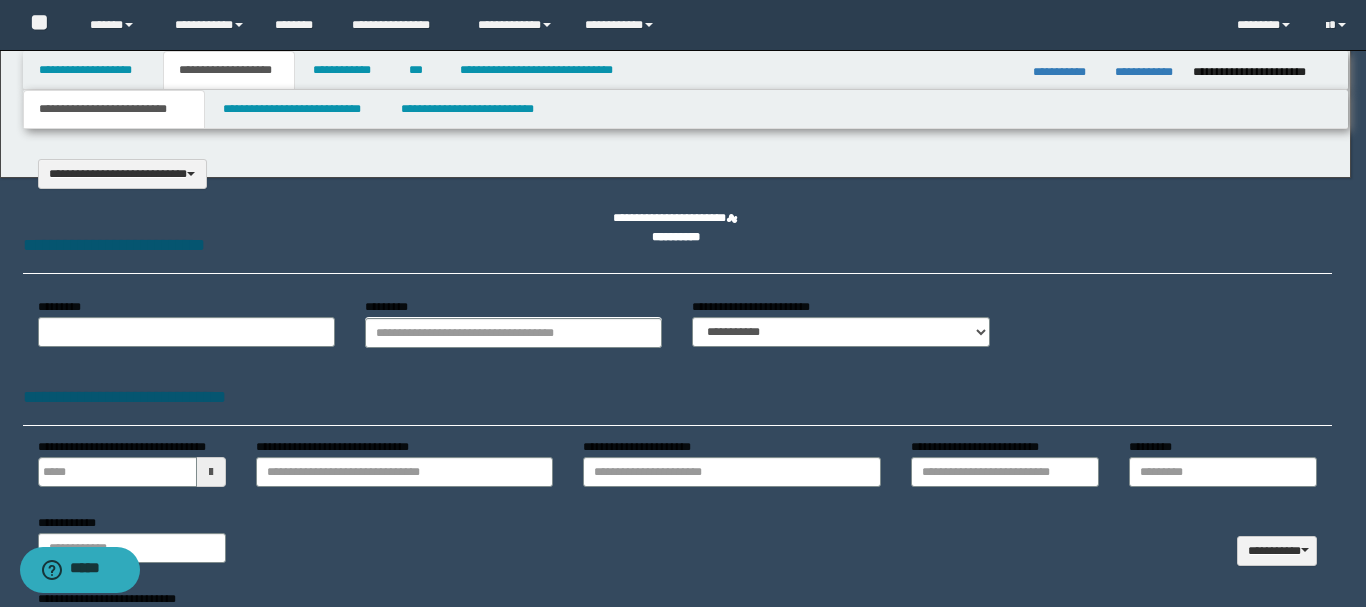 type on "**********" 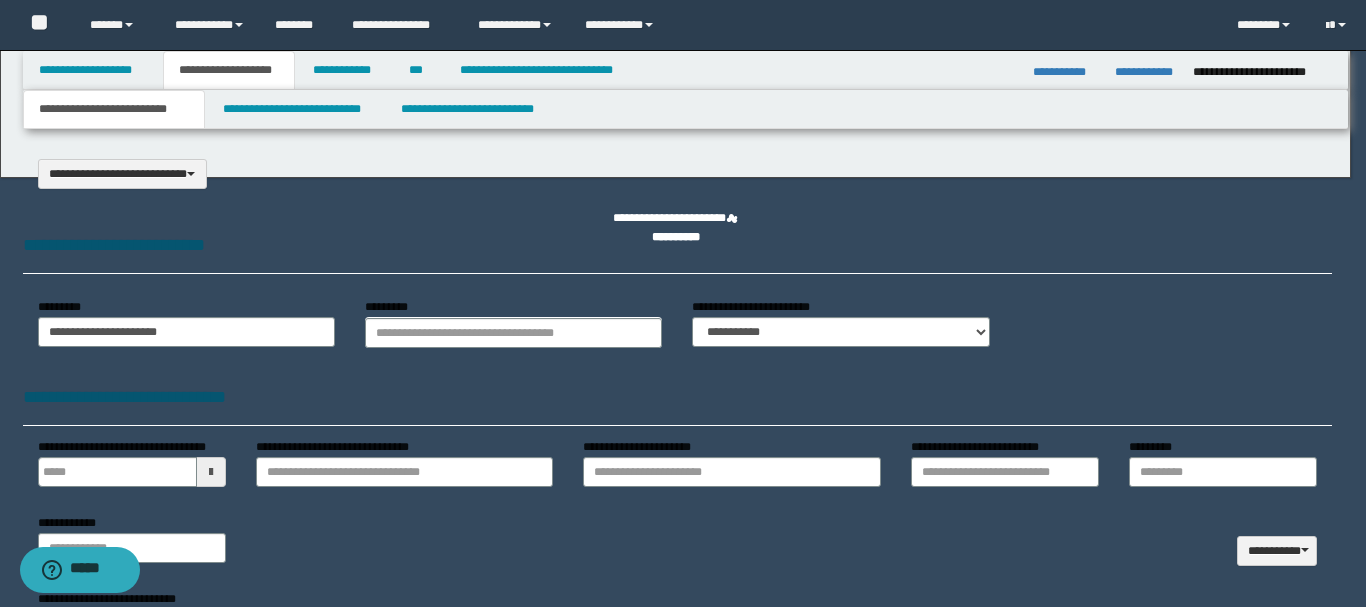 scroll, scrollTop: 0, scrollLeft: 0, axis: both 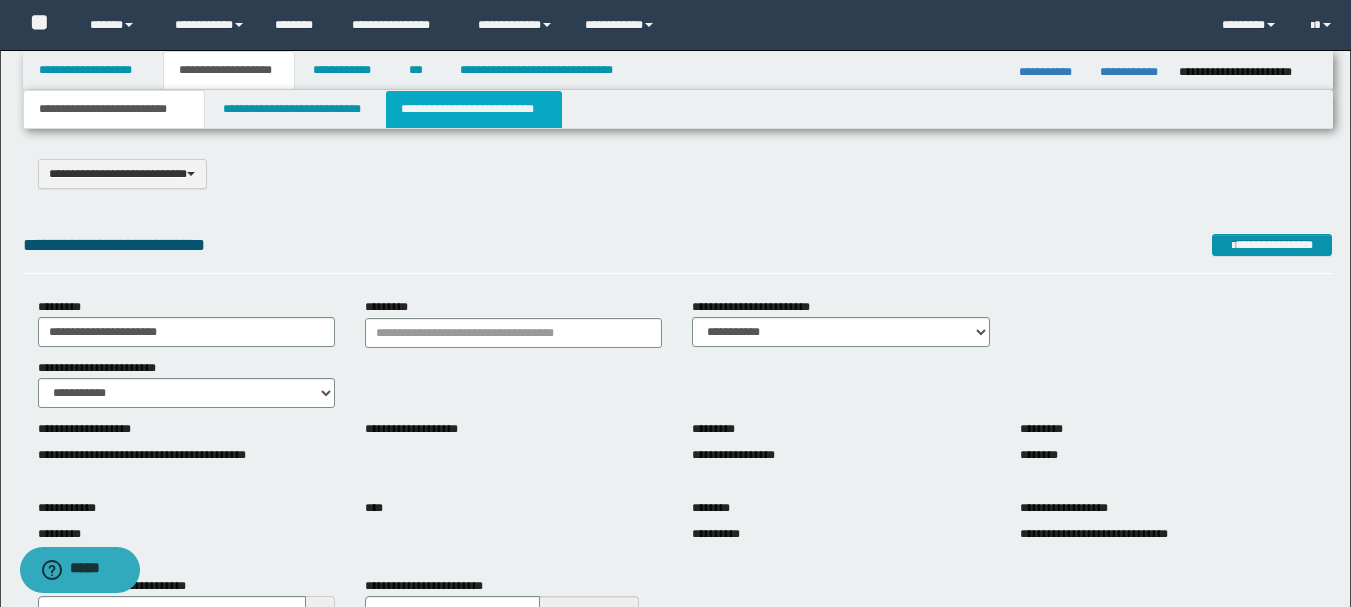 click on "**********" at bounding box center [474, 109] 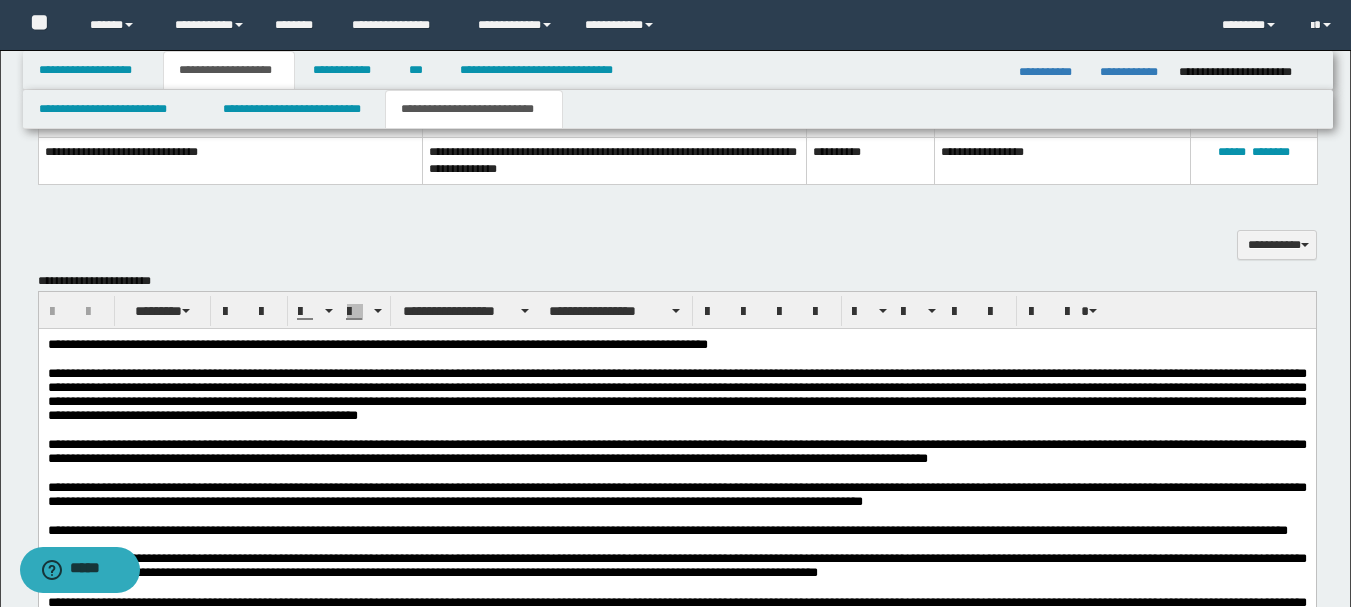 scroll, scrollTop: 700, scrollLeft: 0, axis: vertical 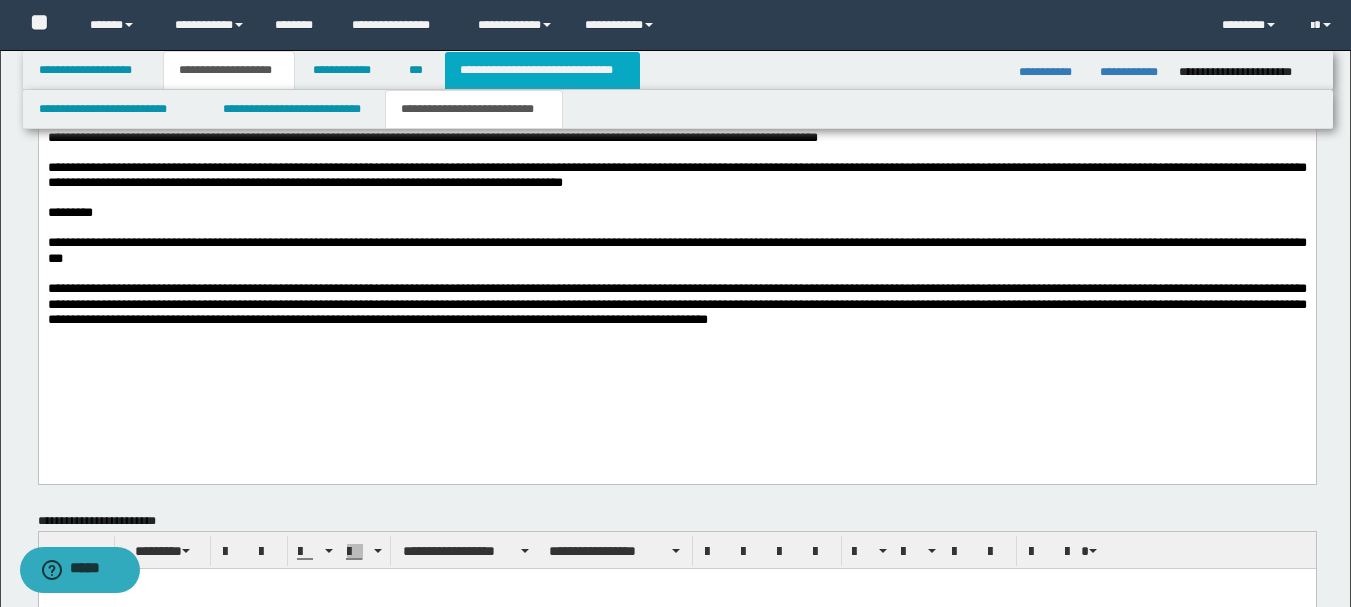 click on "**********" at bounding box center (542, 70) 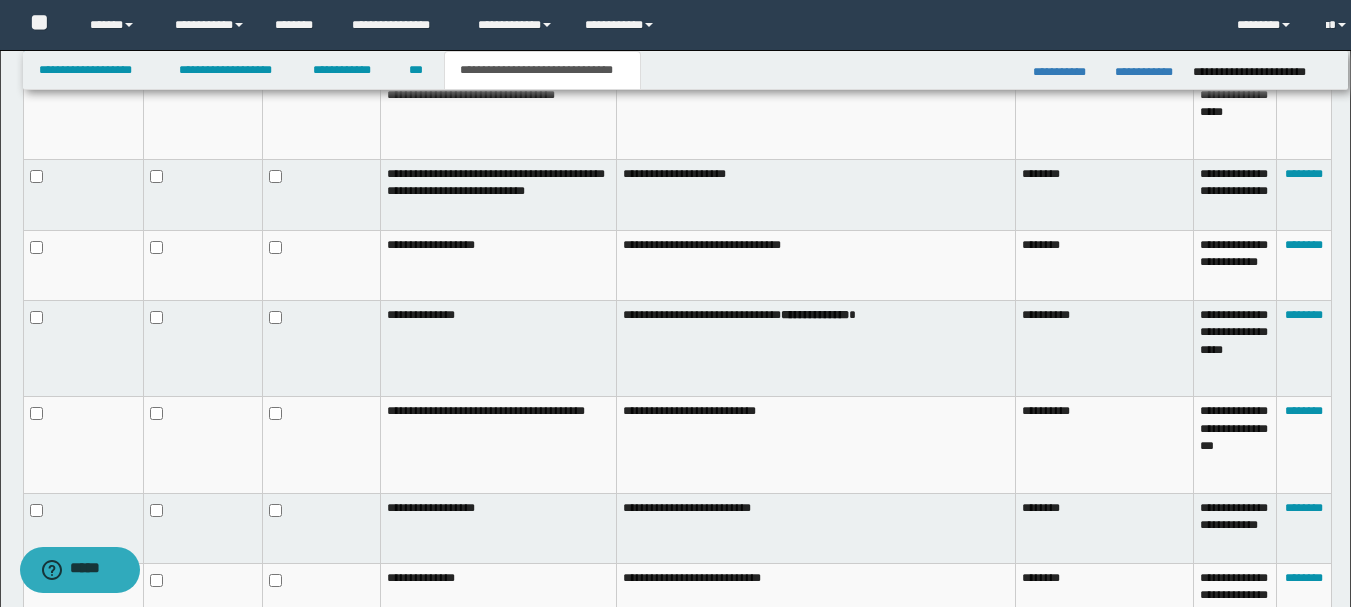 scroll, scrollTop: 1069, scrollLeft: 0, axis: vertical 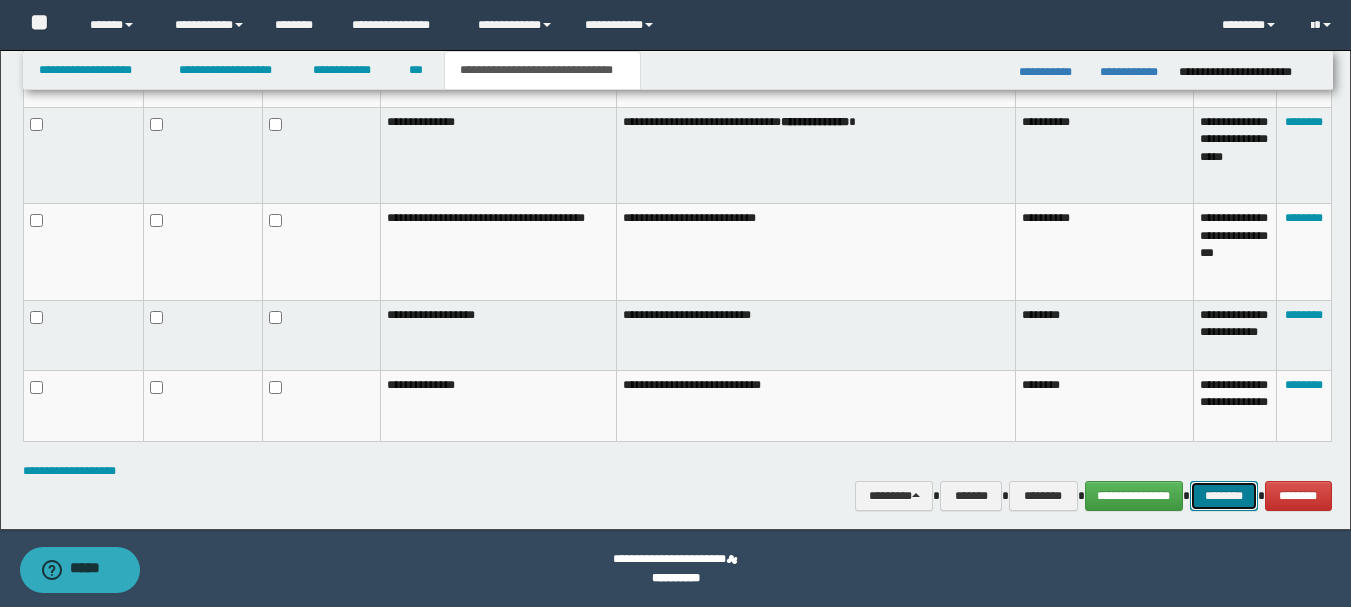 click on "********" at bounding box center [1224, 496] 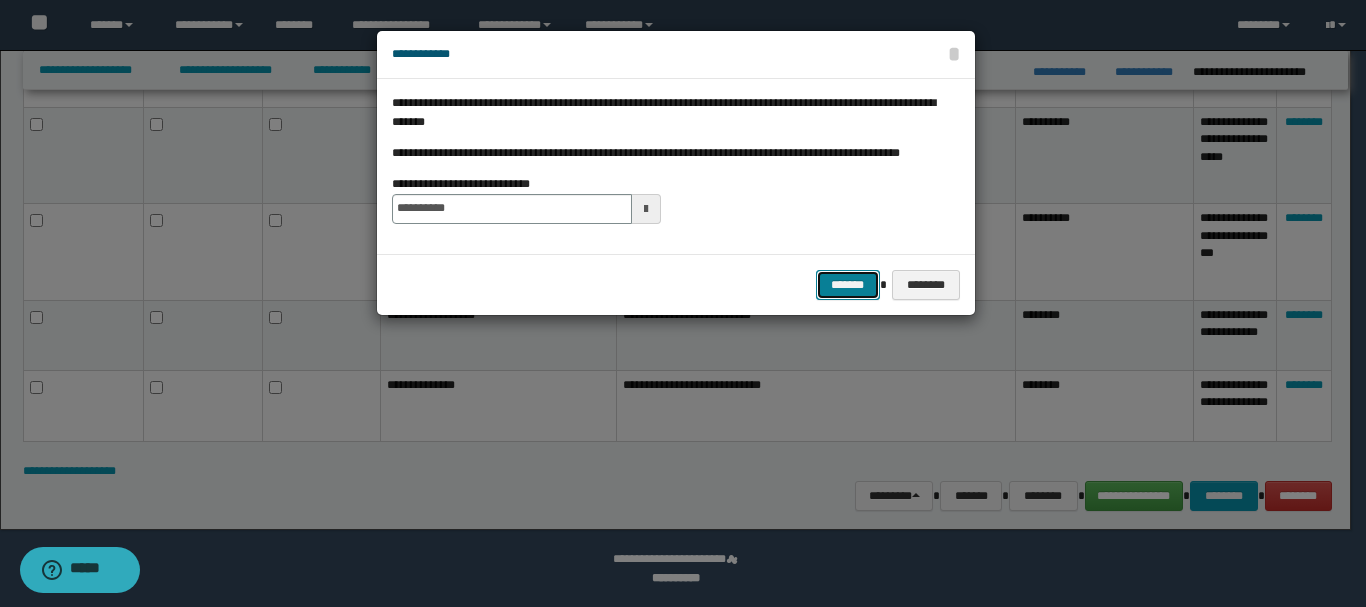 click on "*******" at bounding box center (848, 285) 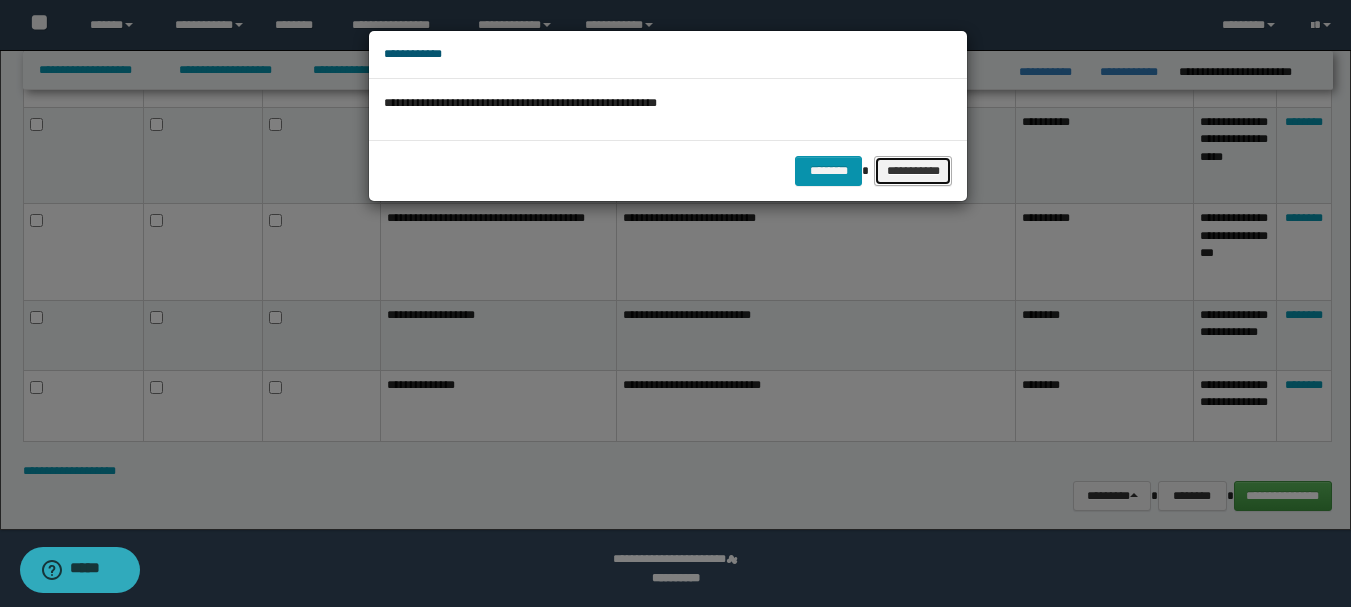 click on "**********" at bounding box center (913, 171) 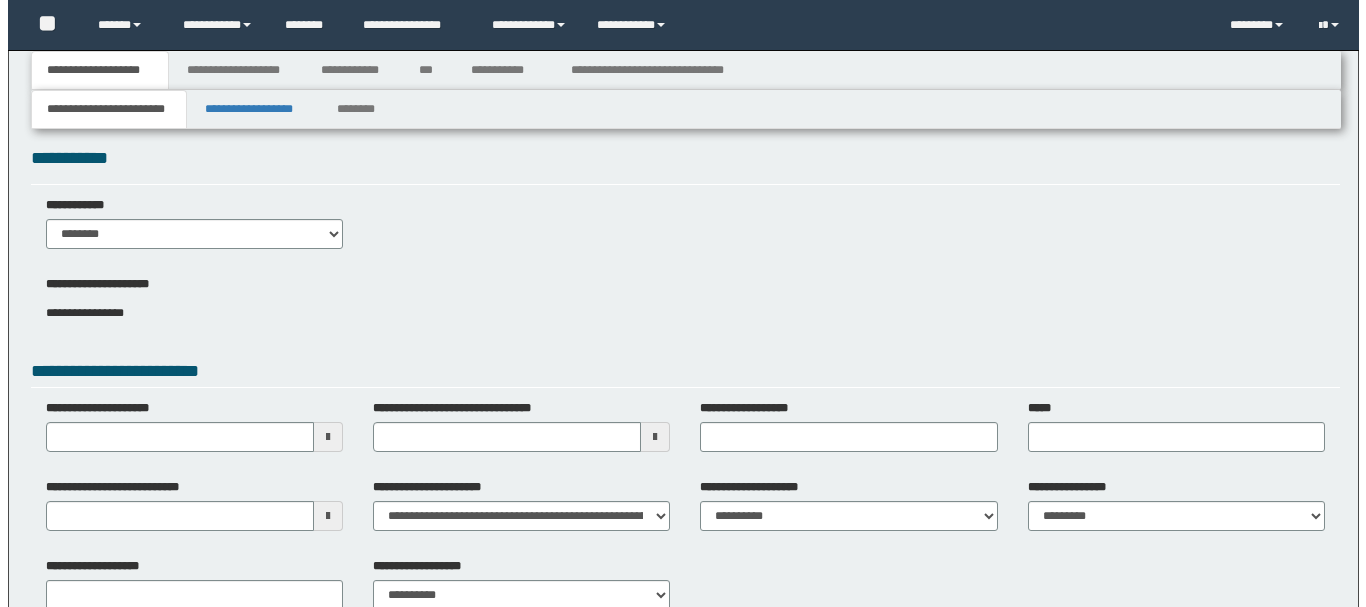 scroll, scrollTop: 0, scrollLeft: 0, axis: both 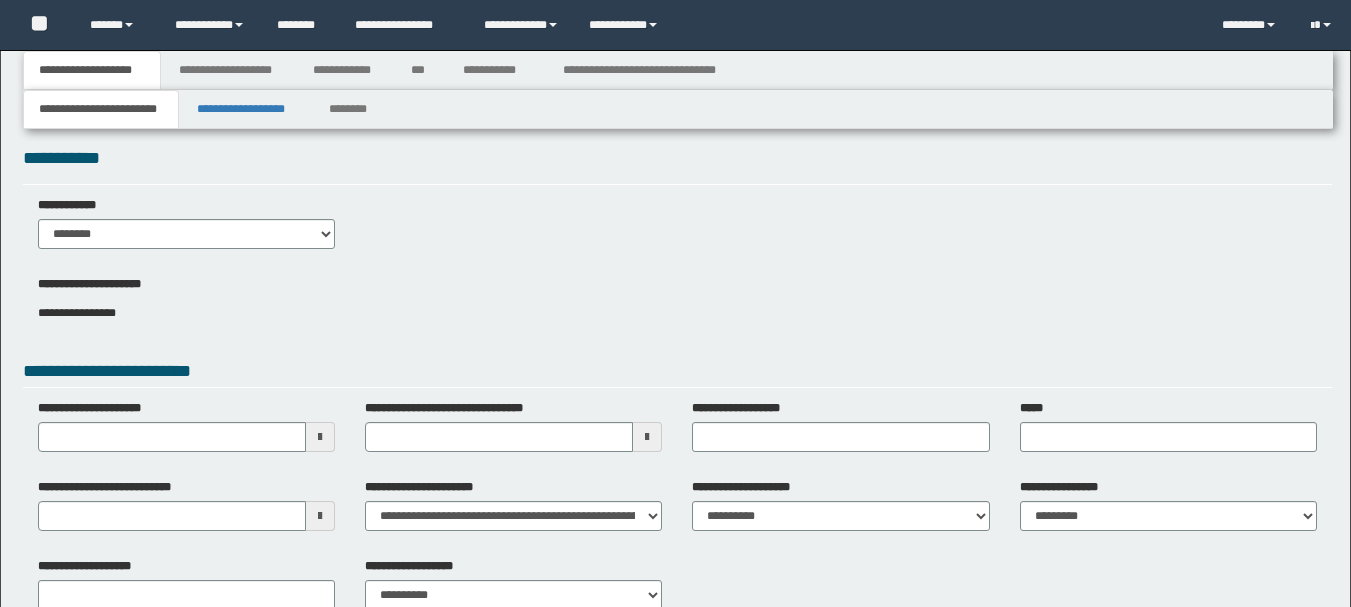 type 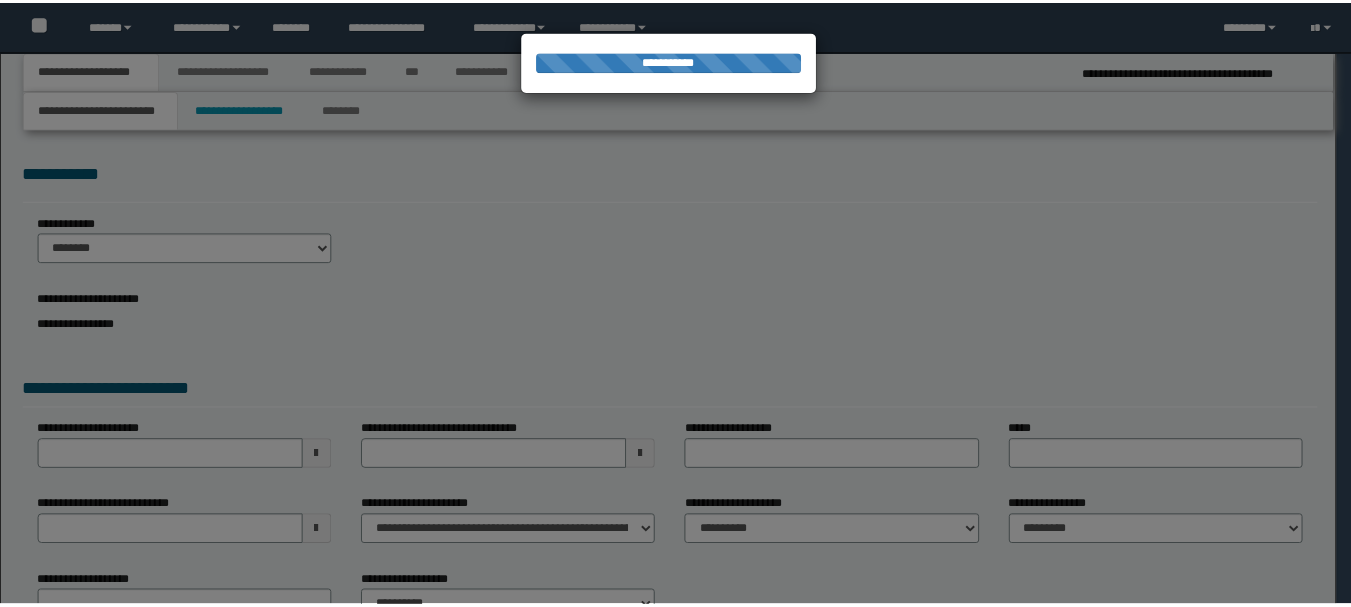 scroll, scrollTop: 0, scrollLeft: 0, axis: both 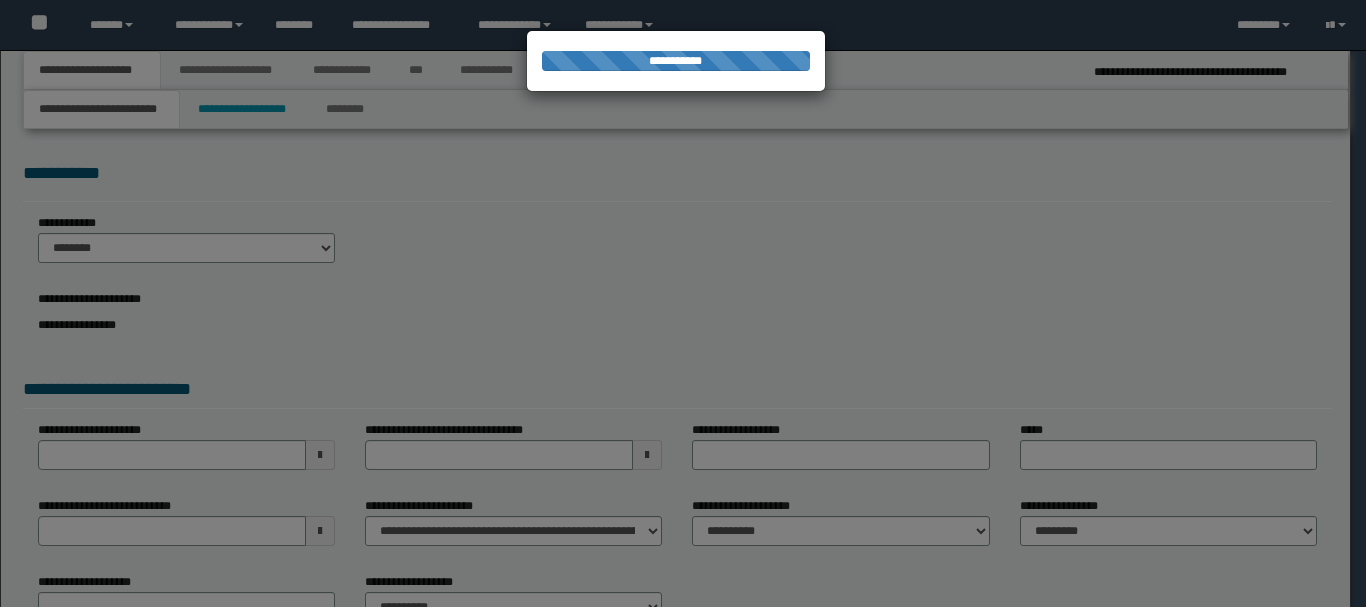 type on "**********" 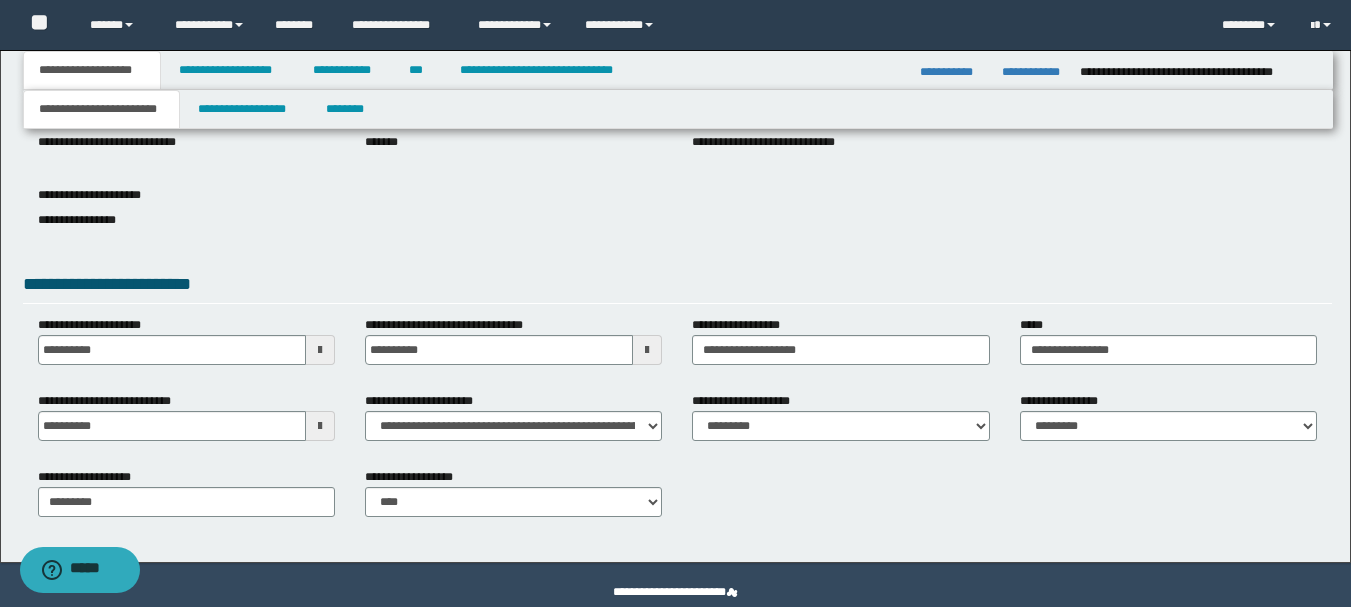 scroll, scrollTop: 296, scrollLeft: 0, axis: vertical 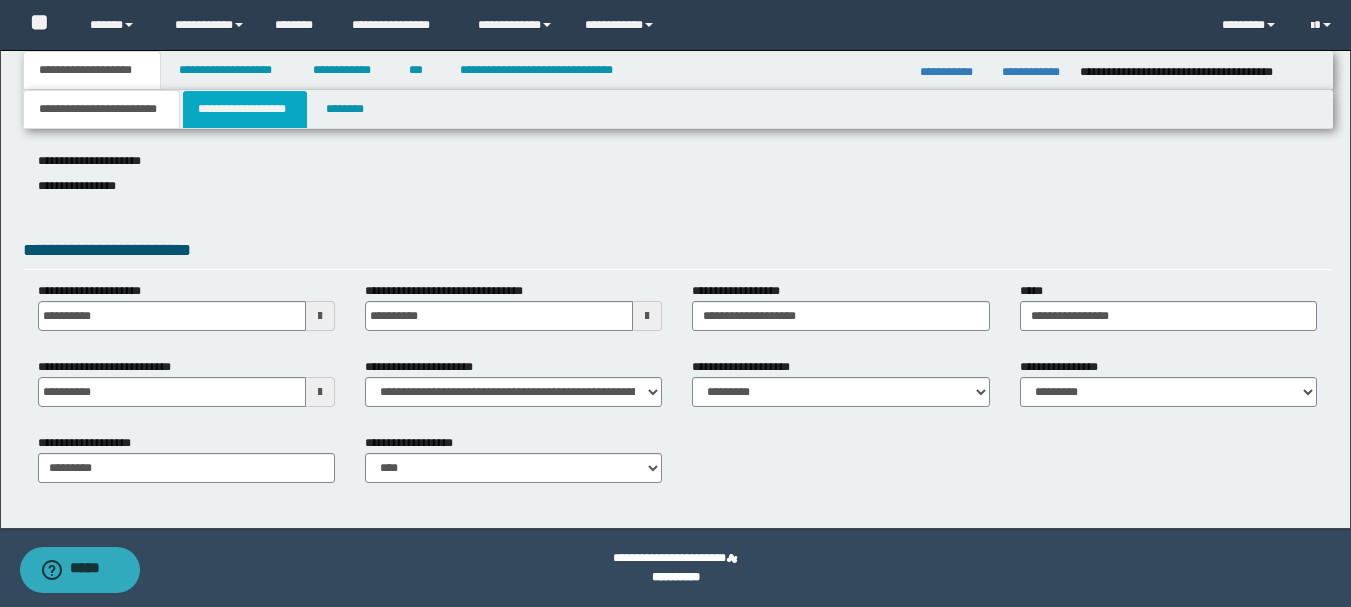 click on "**********" at bounding box center (245, 109) 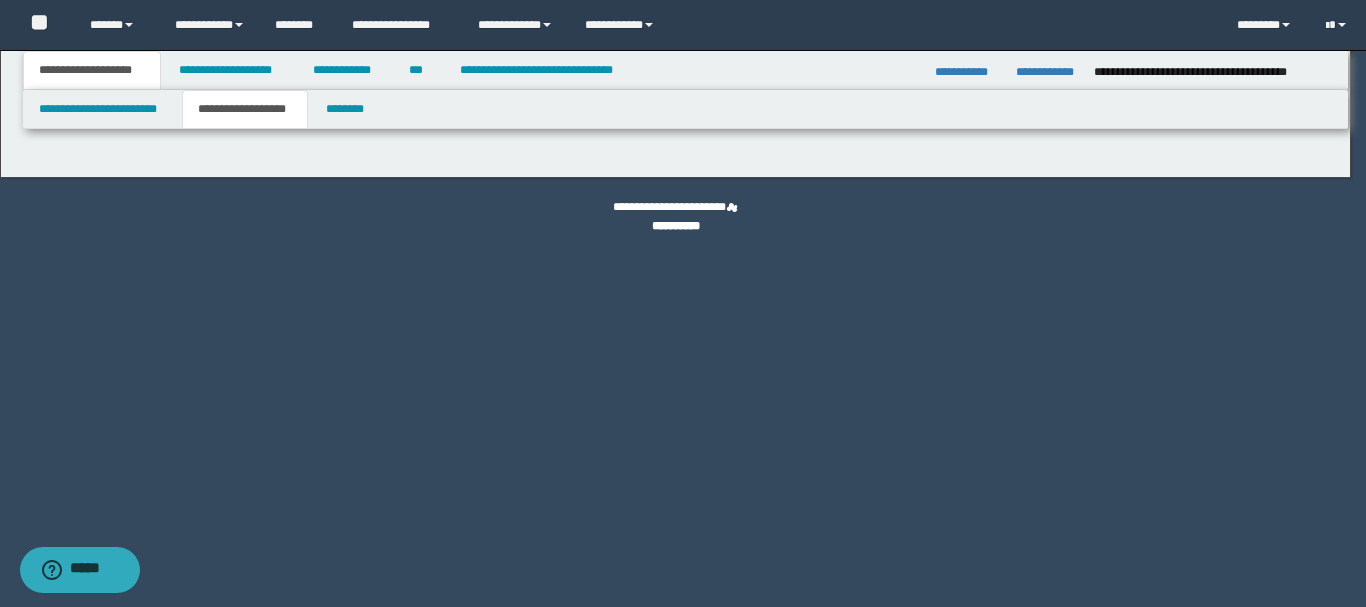type on "**********" 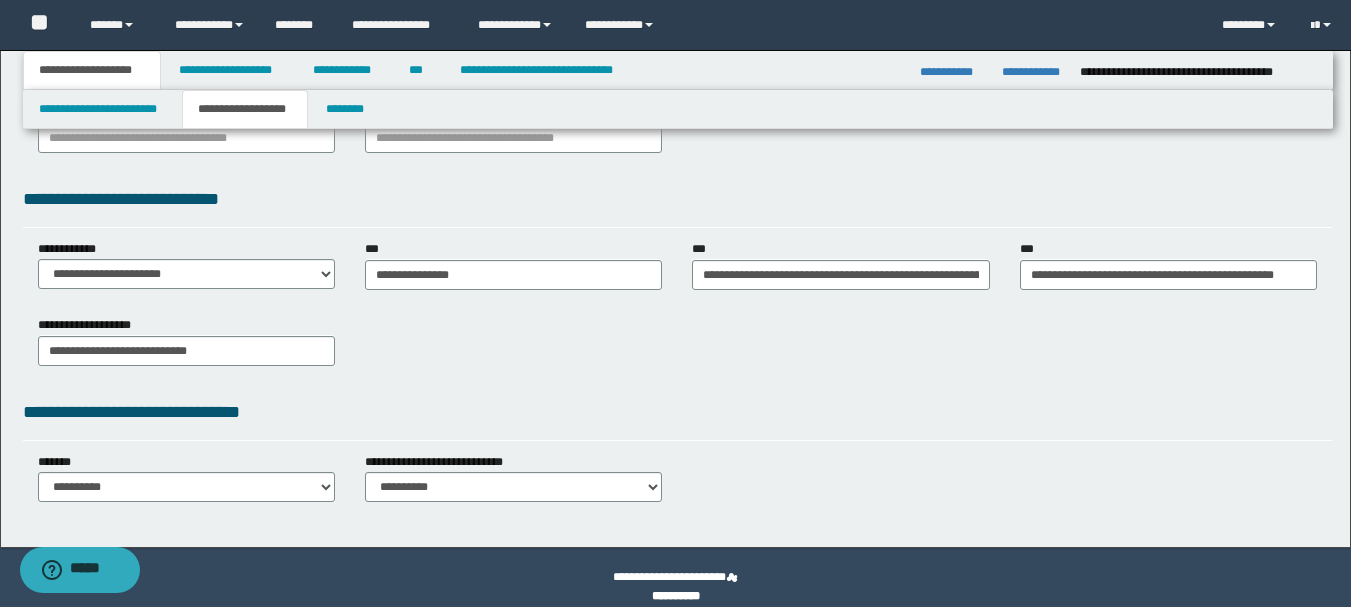 scroll, scrollTop: 500, scrollLeft: 0, axis: vertical 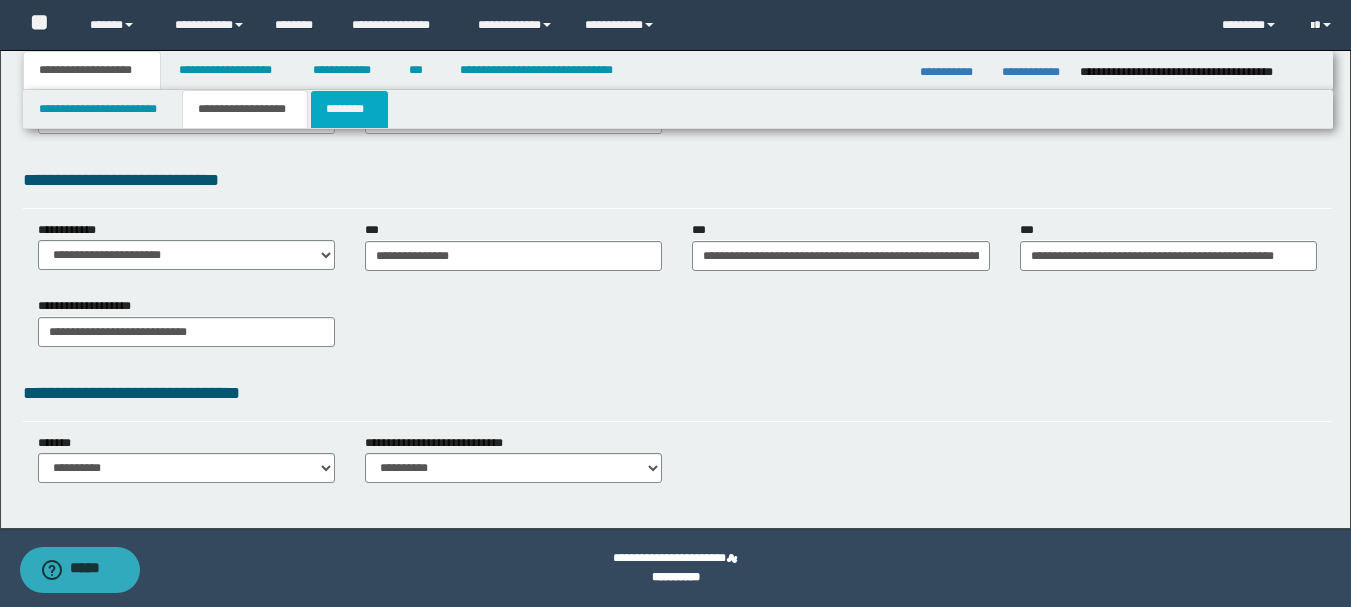 click on "********" at bounding box center [349, 109] 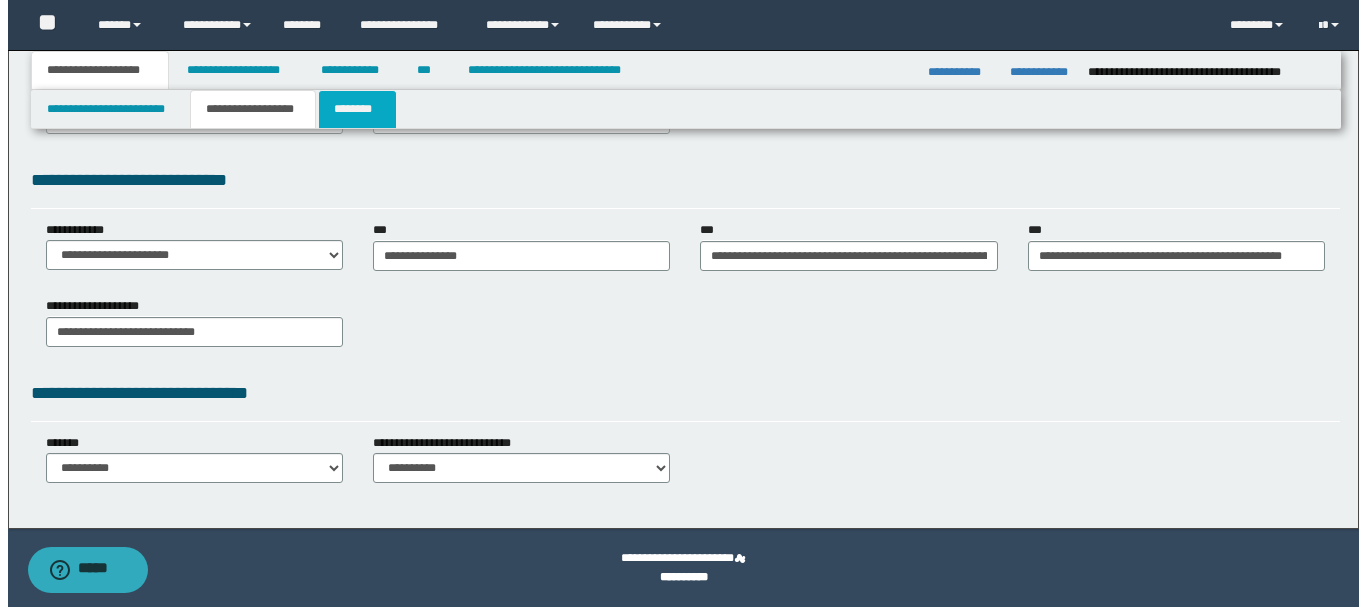 scroll, scrollTop: 0, scrollLeft: 0, axis: both 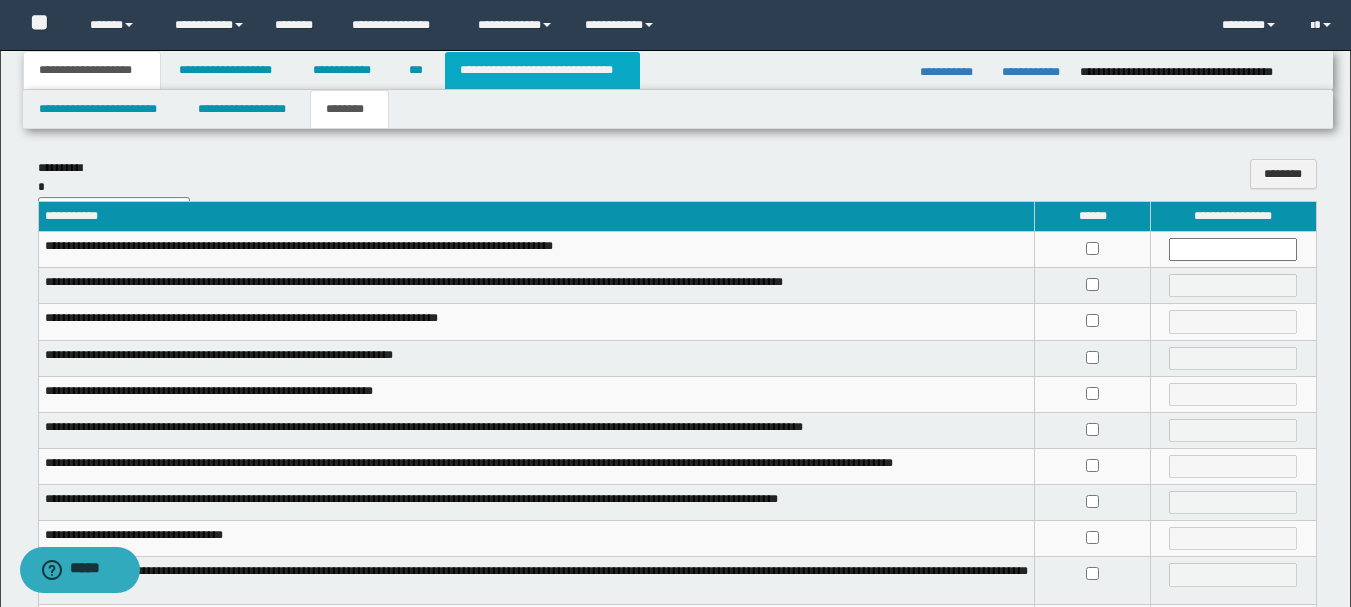 click on "**********" at bounding box center (542, 70) 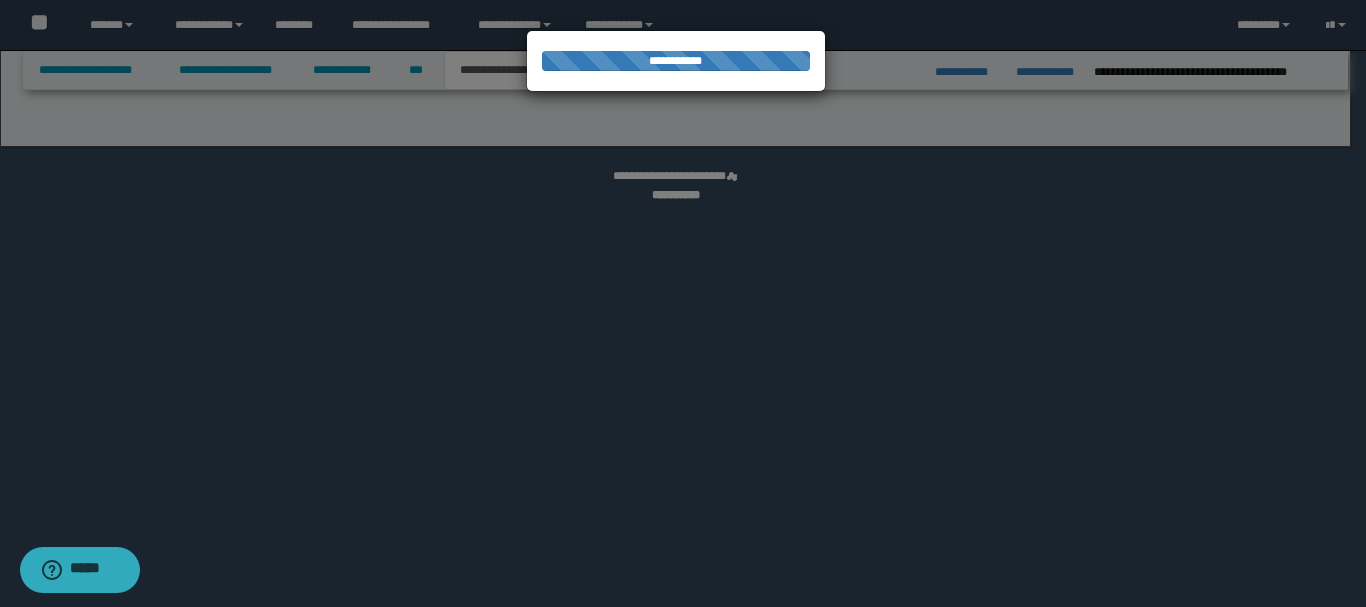 select on "*" 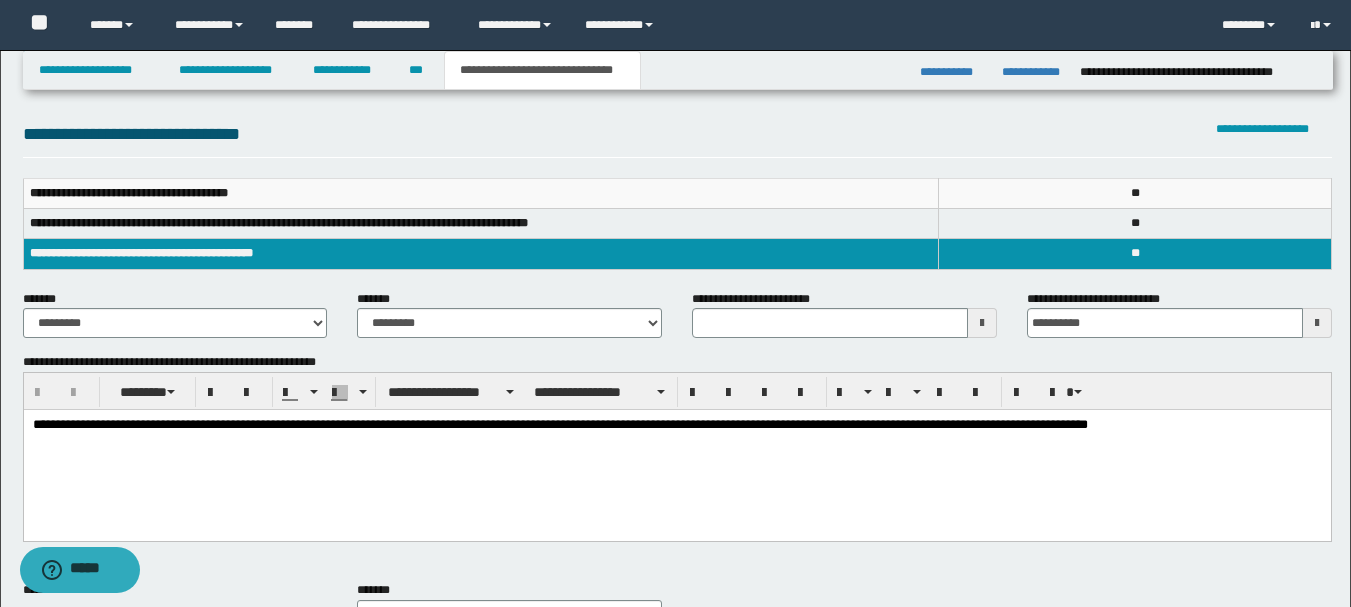 scroll, scrollTop: 300, scrollLeft: 0, axis: vertical 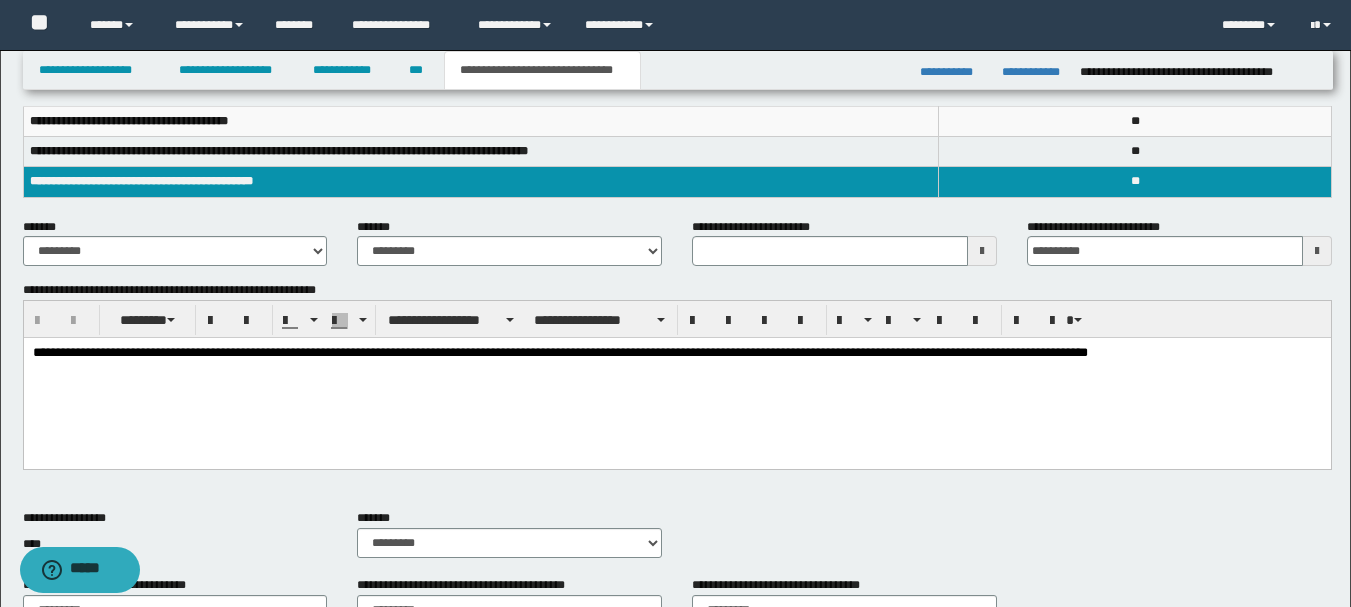 type 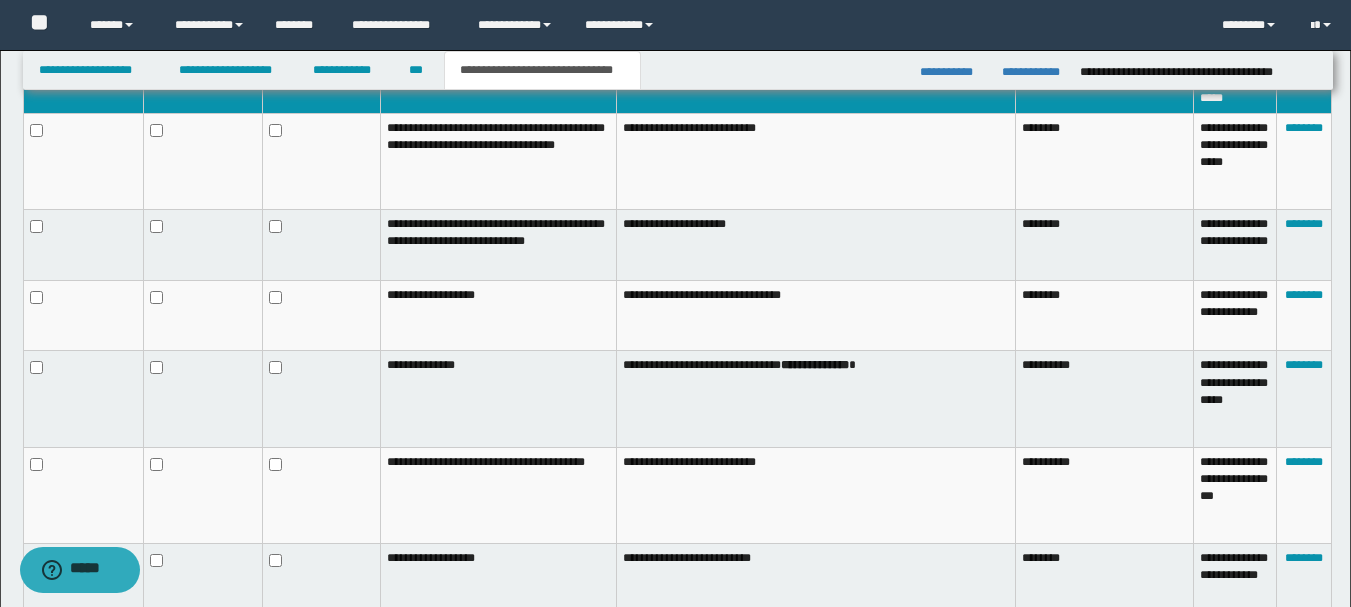 scroll, scrollTop: 1100, scrollLeft: 0, axis: vertical 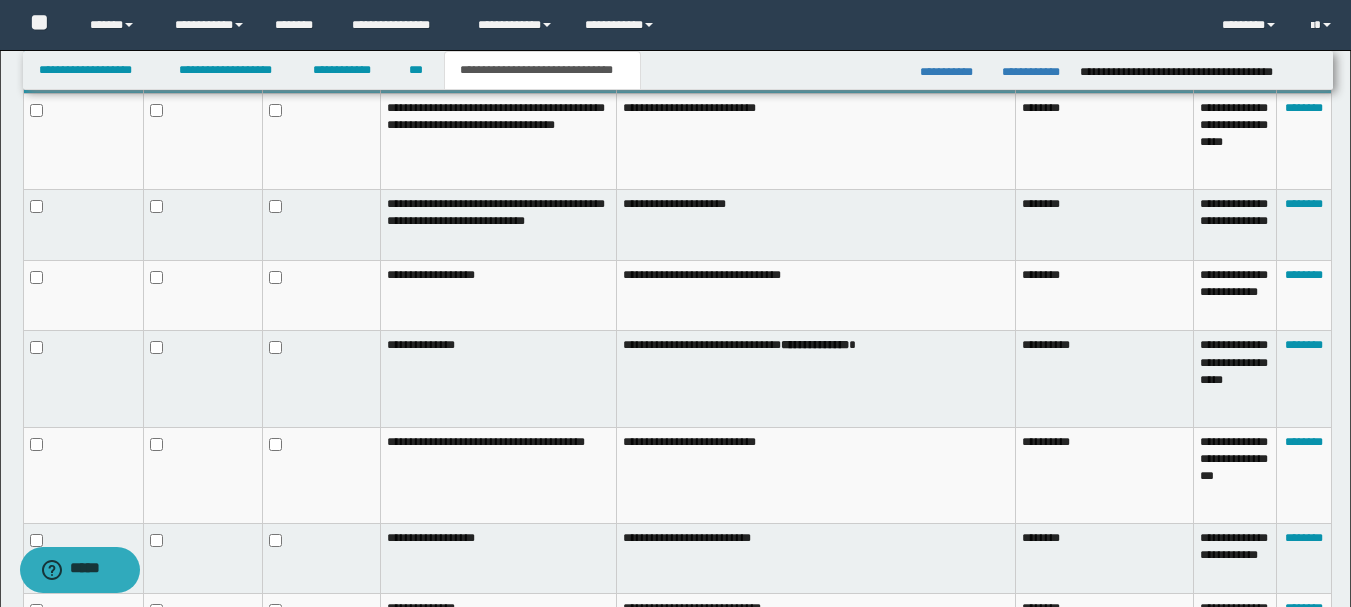 click at bounding box center (322, 475) 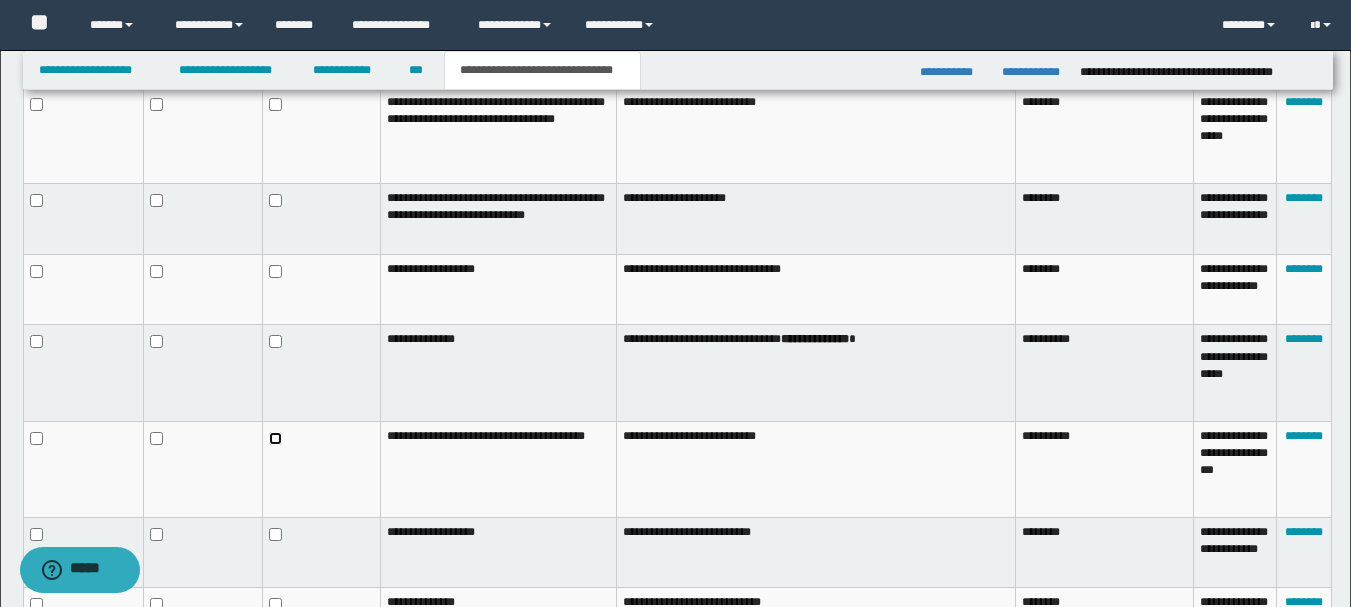 scroll, scrollTop: 1300, scrollLeft: 0, axis: vertical 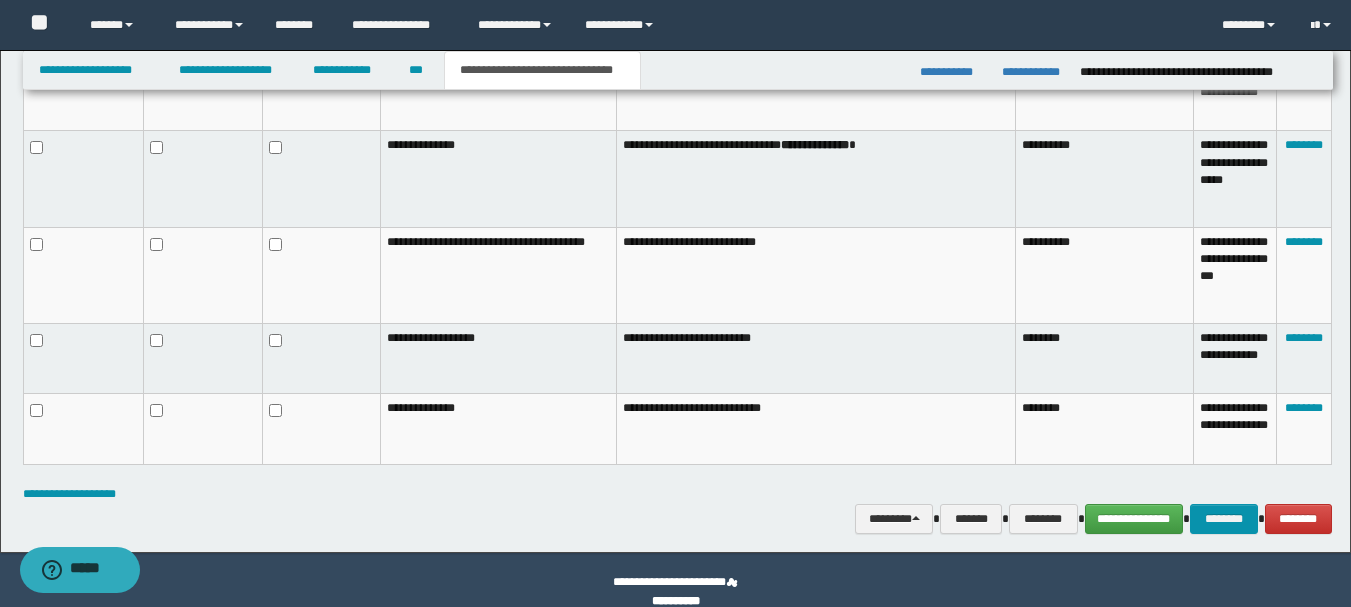 click at bounding box center (322, 358) 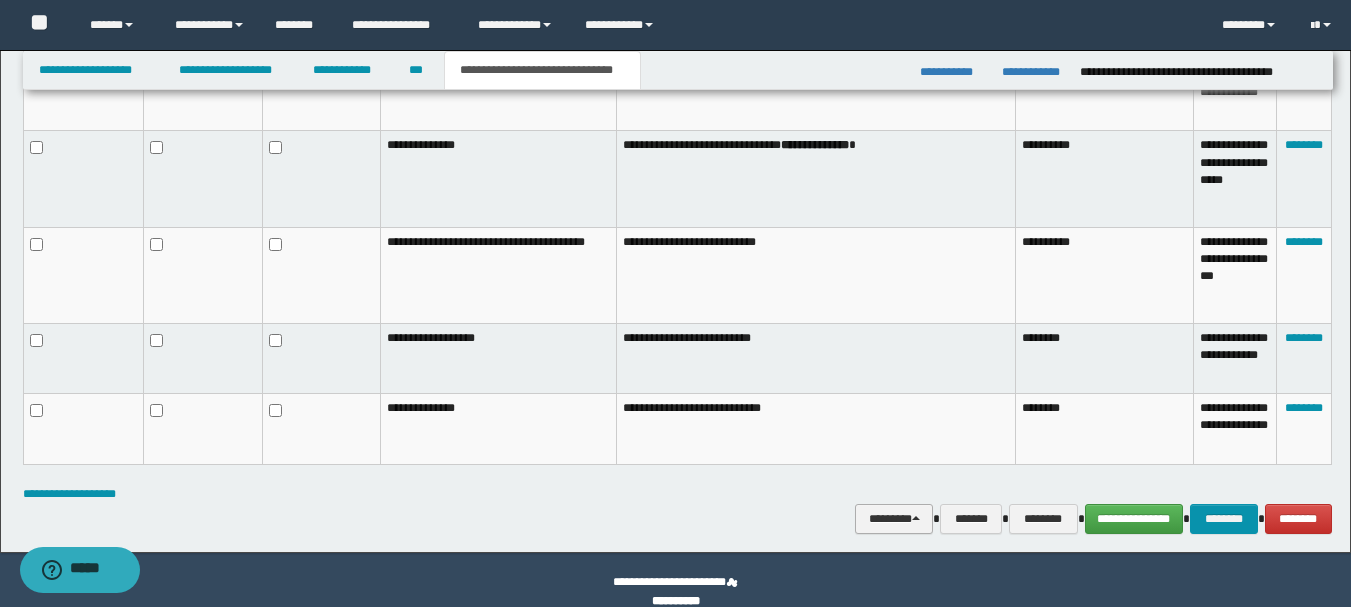 click on "********" at bounding box center [894, 519] 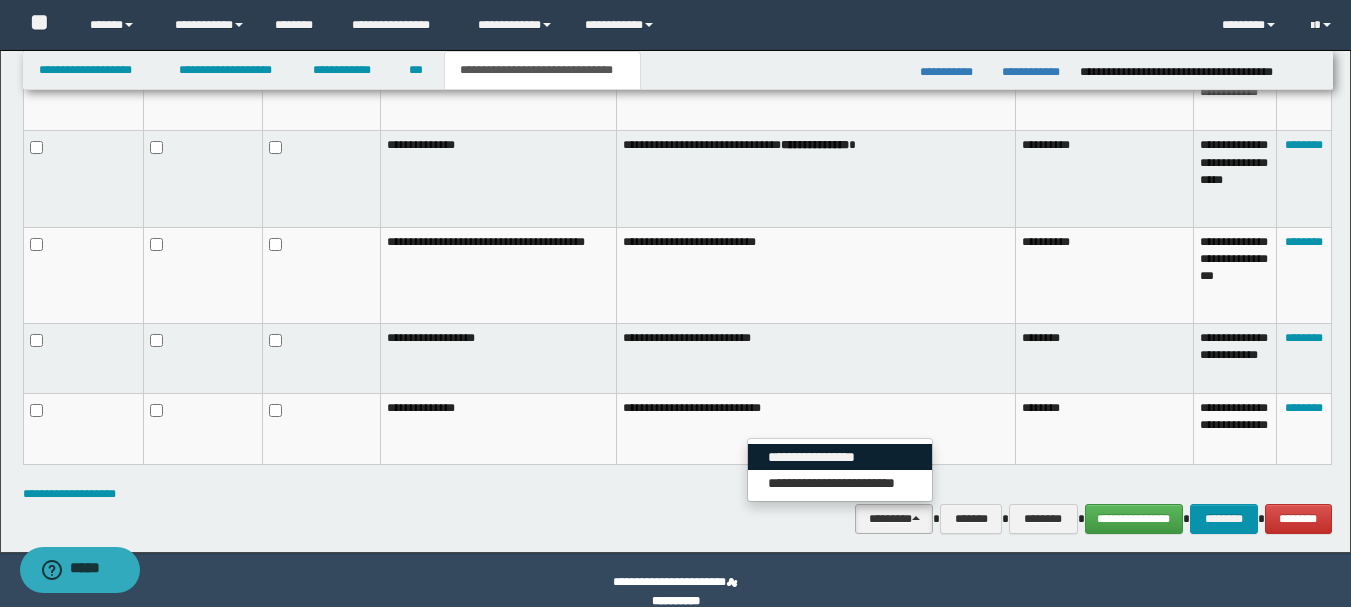 click on "**********" at bounding box center (840, 457) 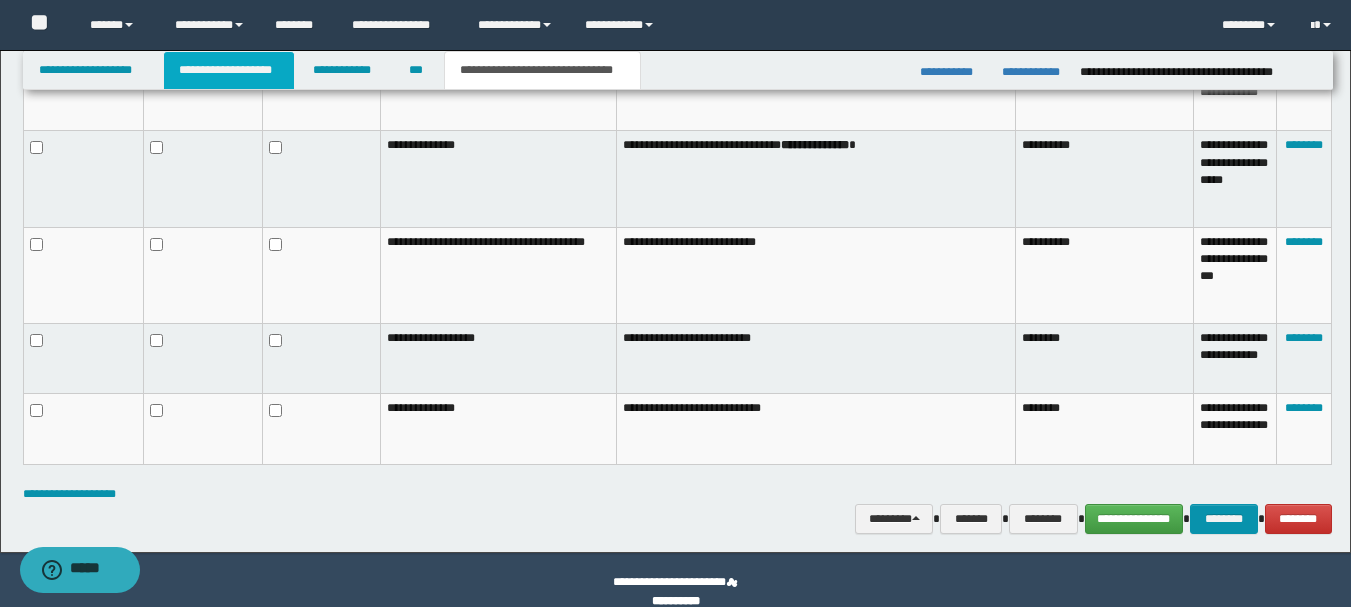 click on "**********" at bounding box center (229, 70) 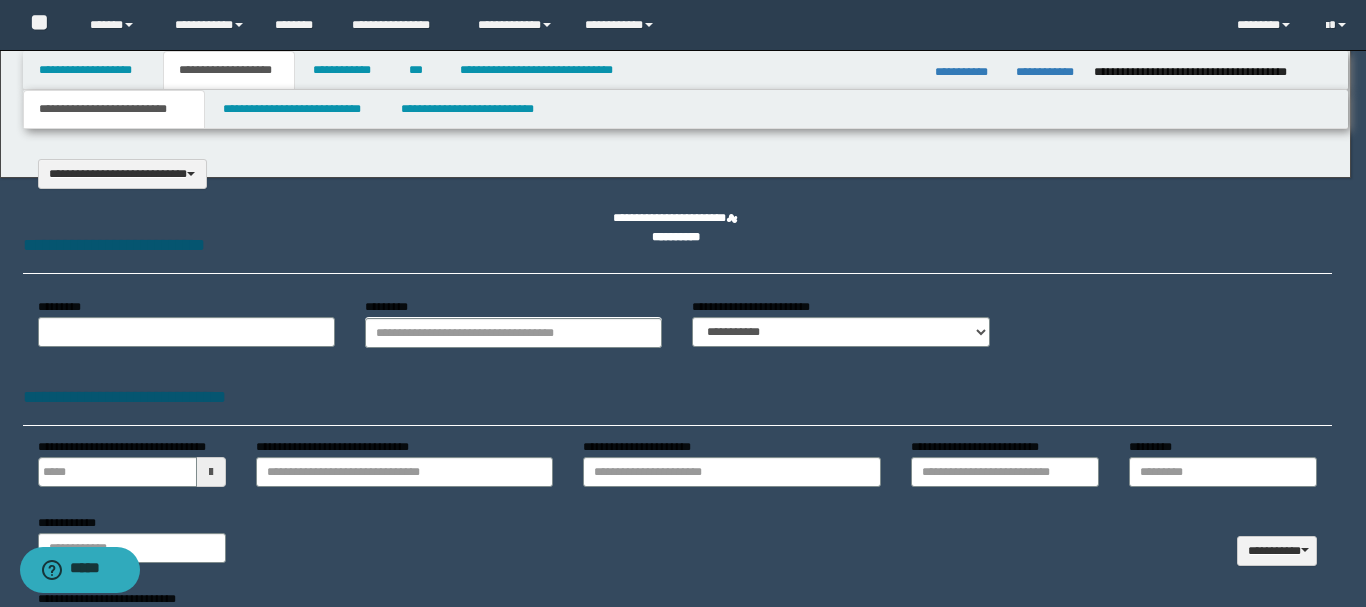 scroll, scrollTop: 0, scrollLeft: 0, axis: both 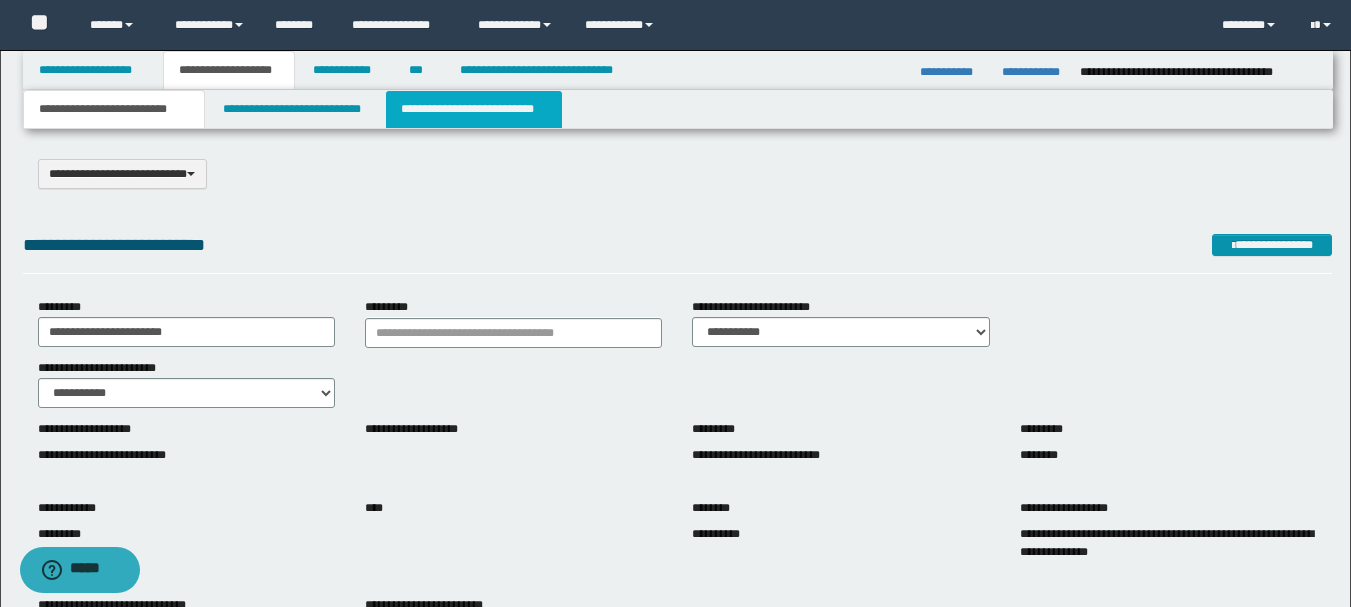 click on "**********" at bounding box center [474, 109] 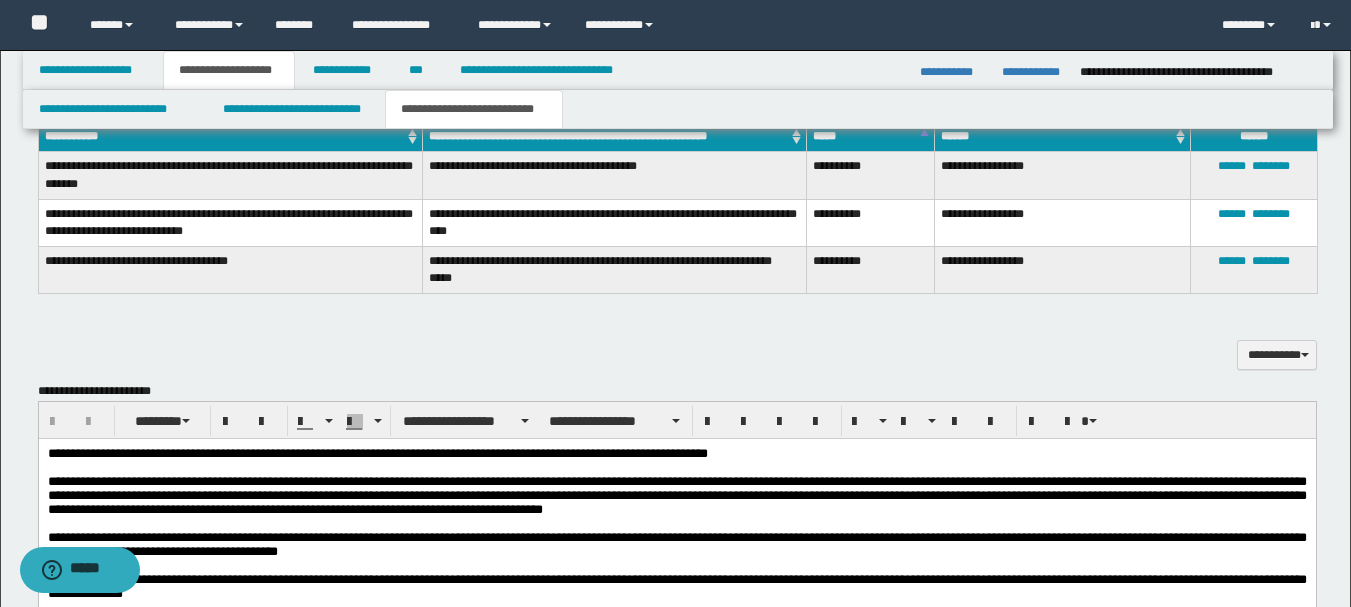 scroll, scrollTop: 400, scrollLeft: 0, axis: vertical 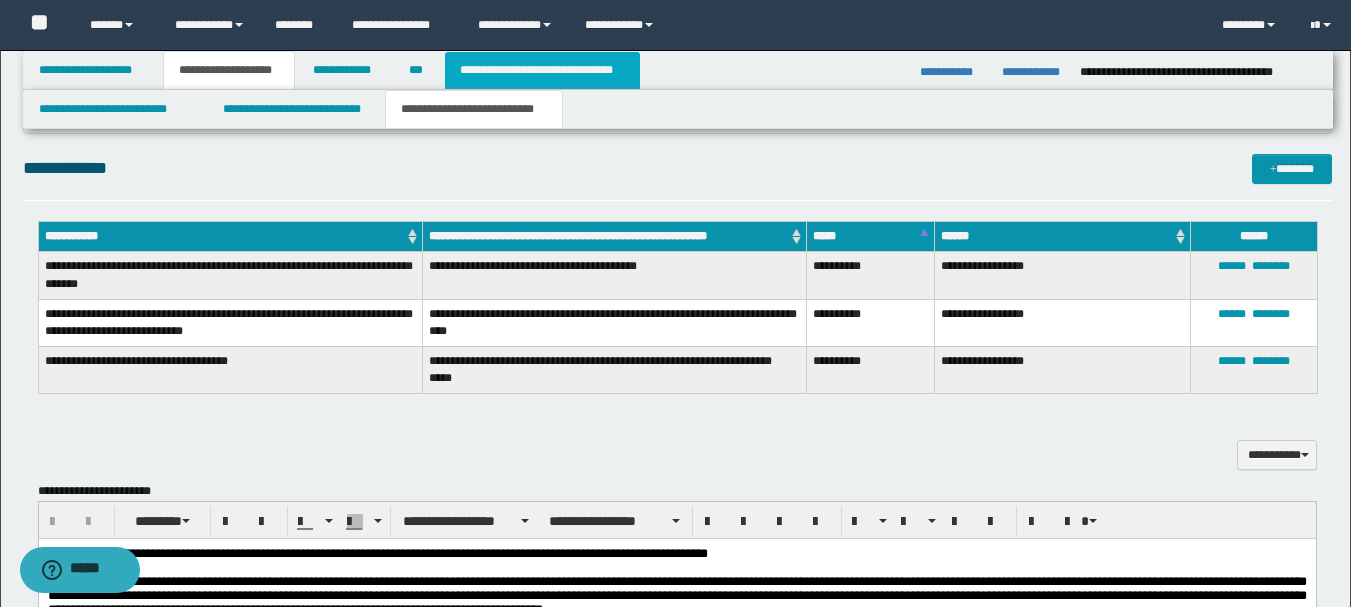 click on "**********" at bounding box center [542, 70] 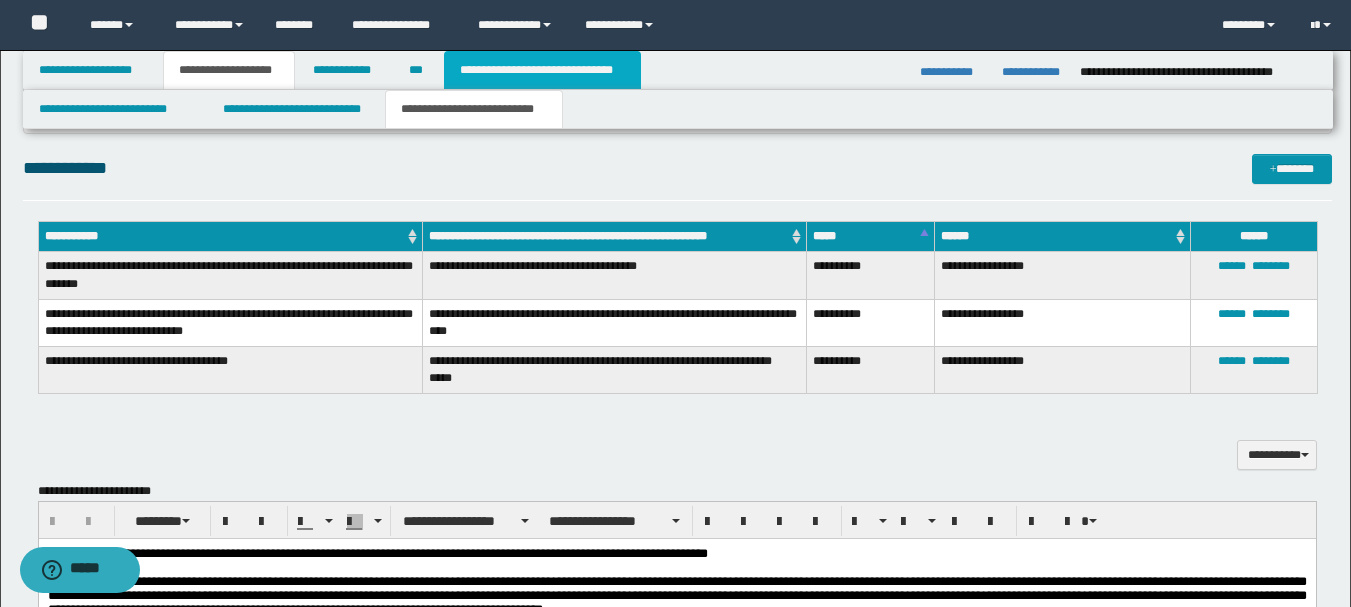 type 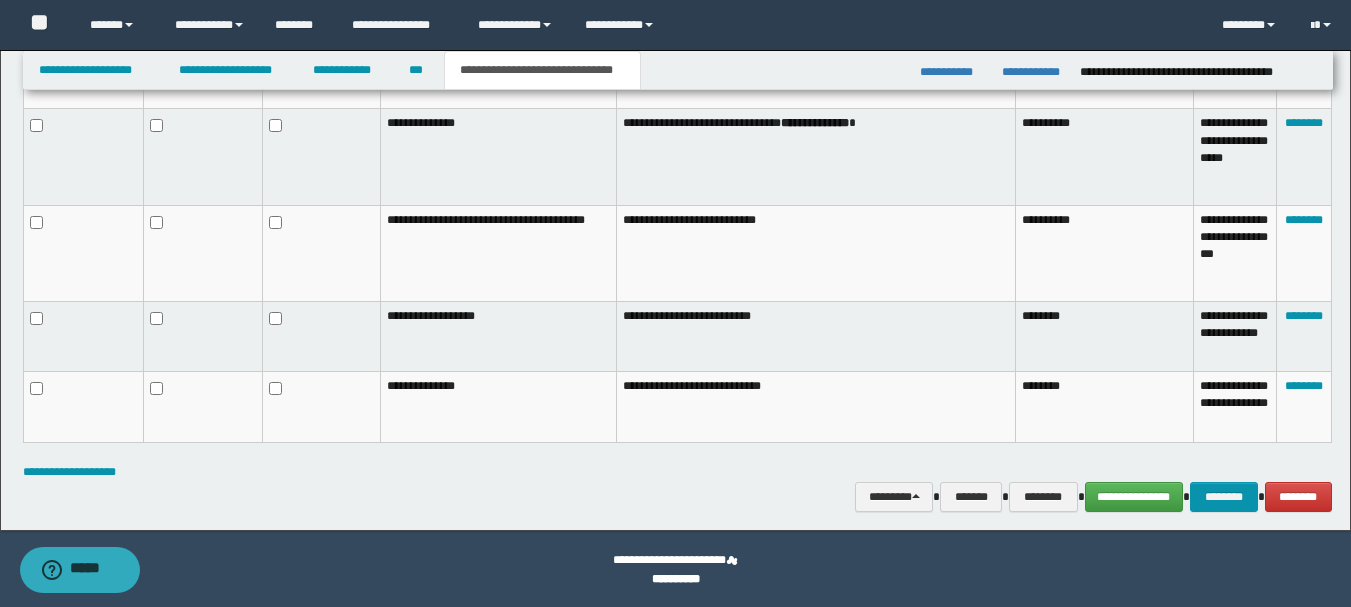 scroll, scrollTop: 1323, scrollLeft: 0, axis: vertical 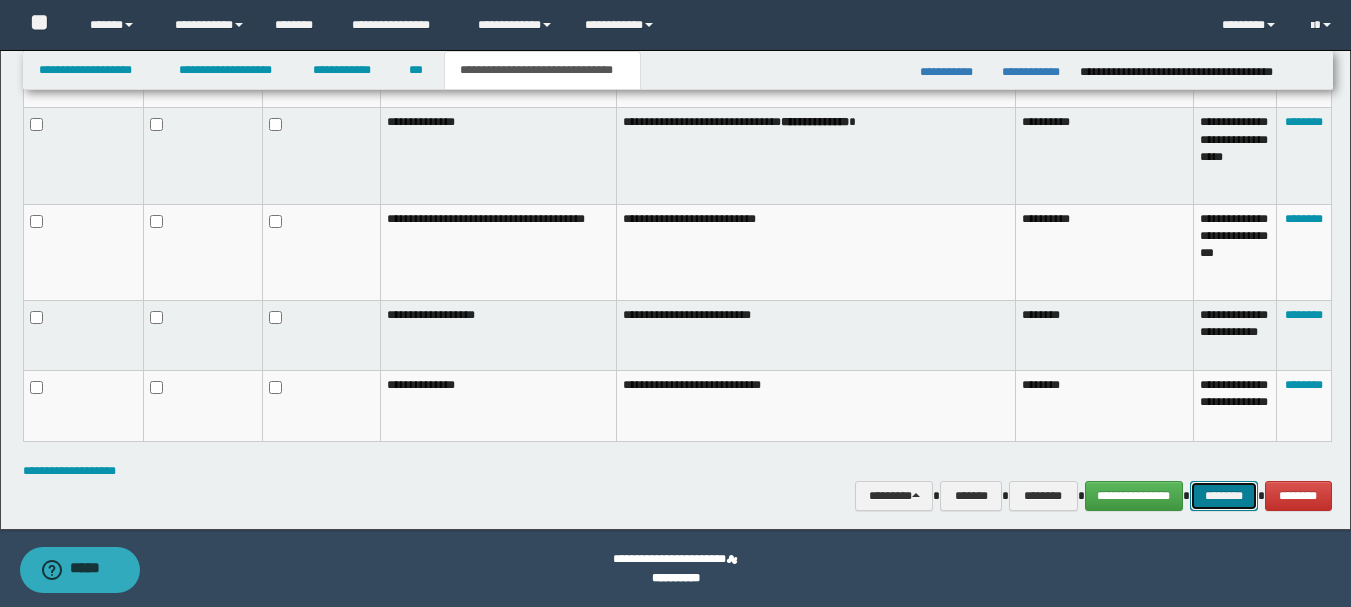 click on "********" at bounding box center [1224, 496] 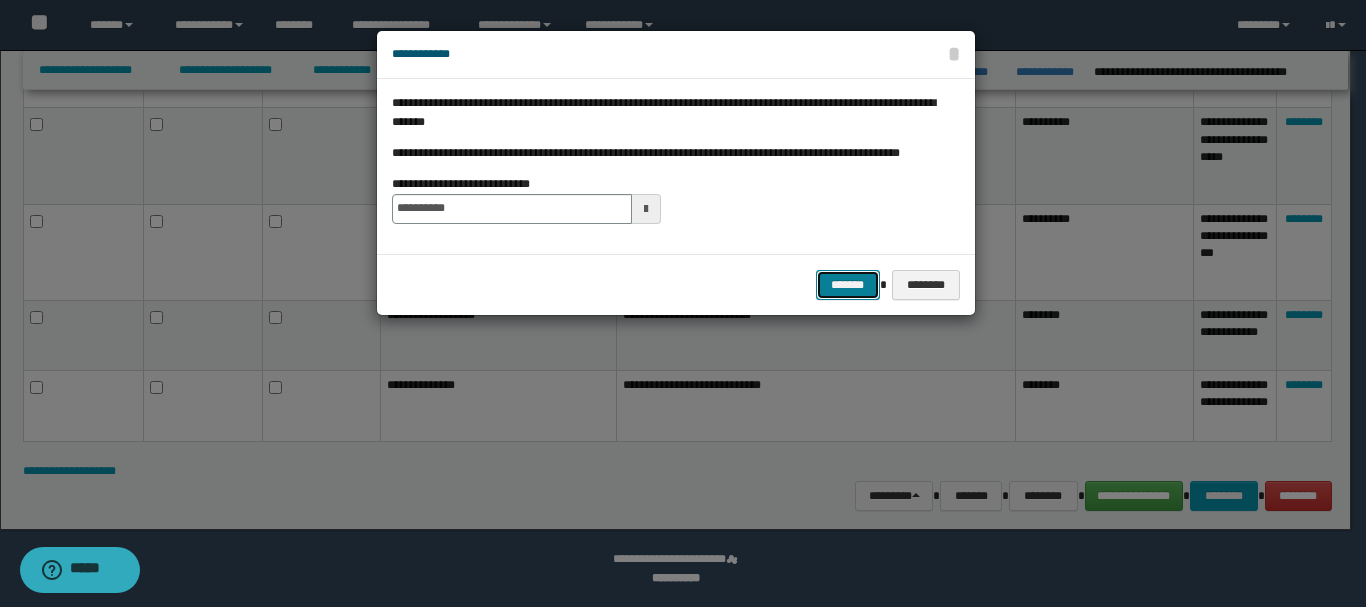 click on "*******" at bounding box center [848, 285] 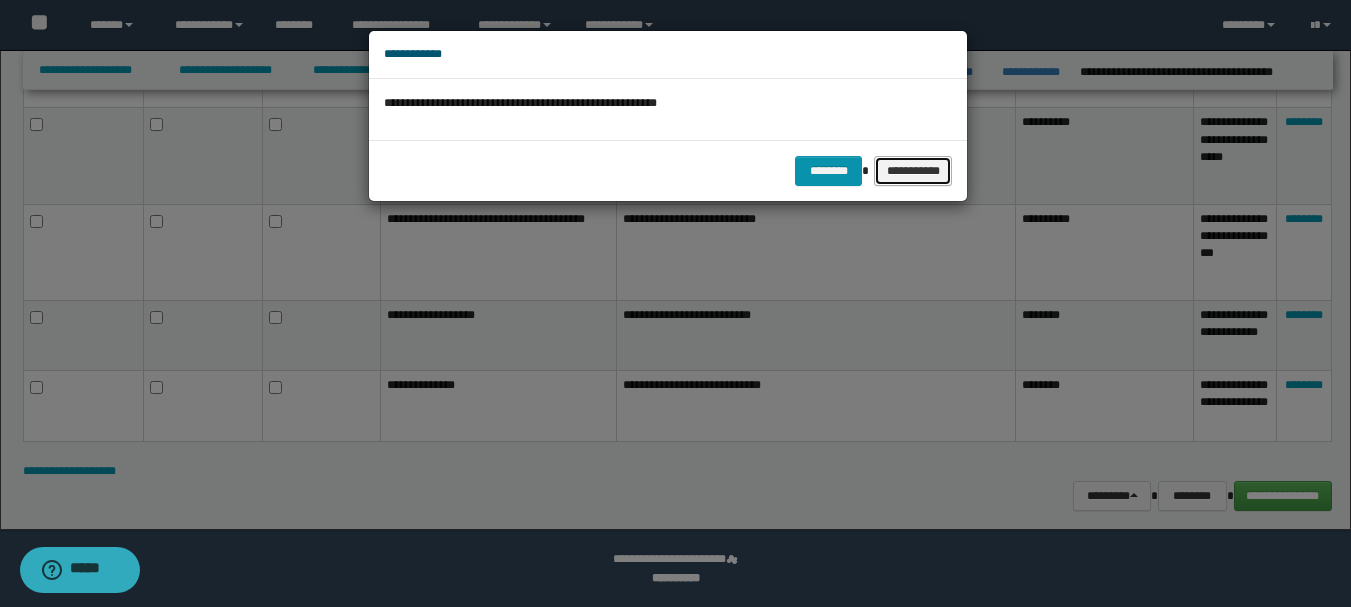 click on "**********" at bounding box center [913, 171] 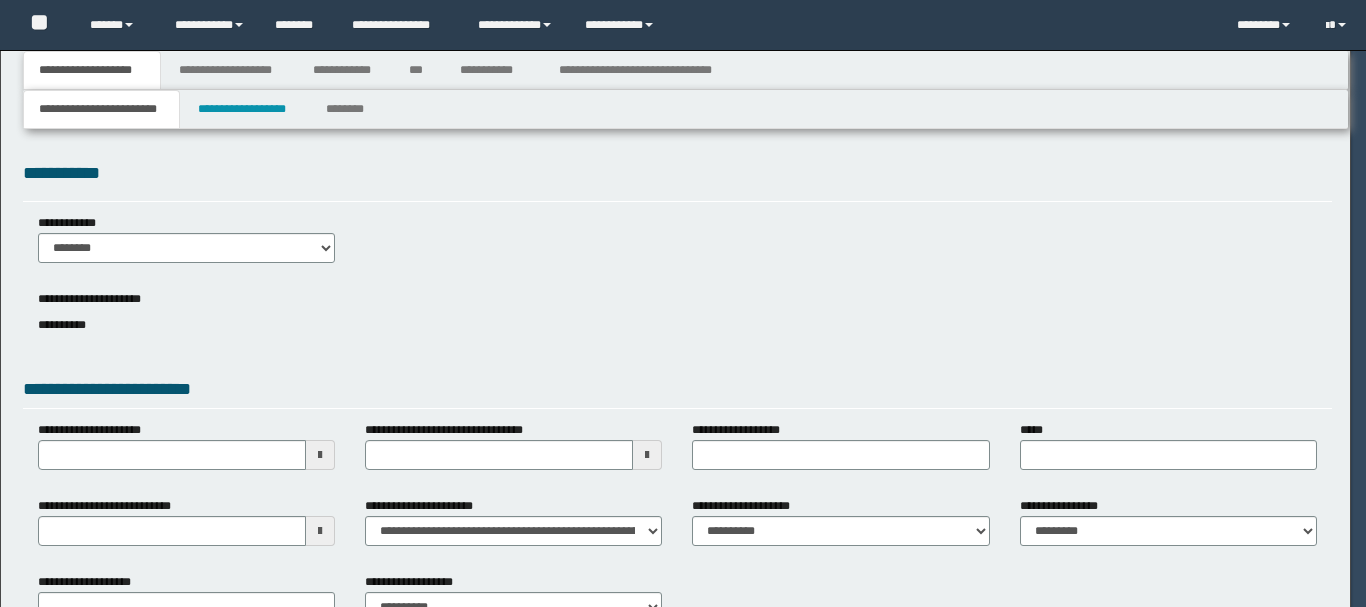 scroll, scrollTop: 0, scrollLeft: 0, axis: both 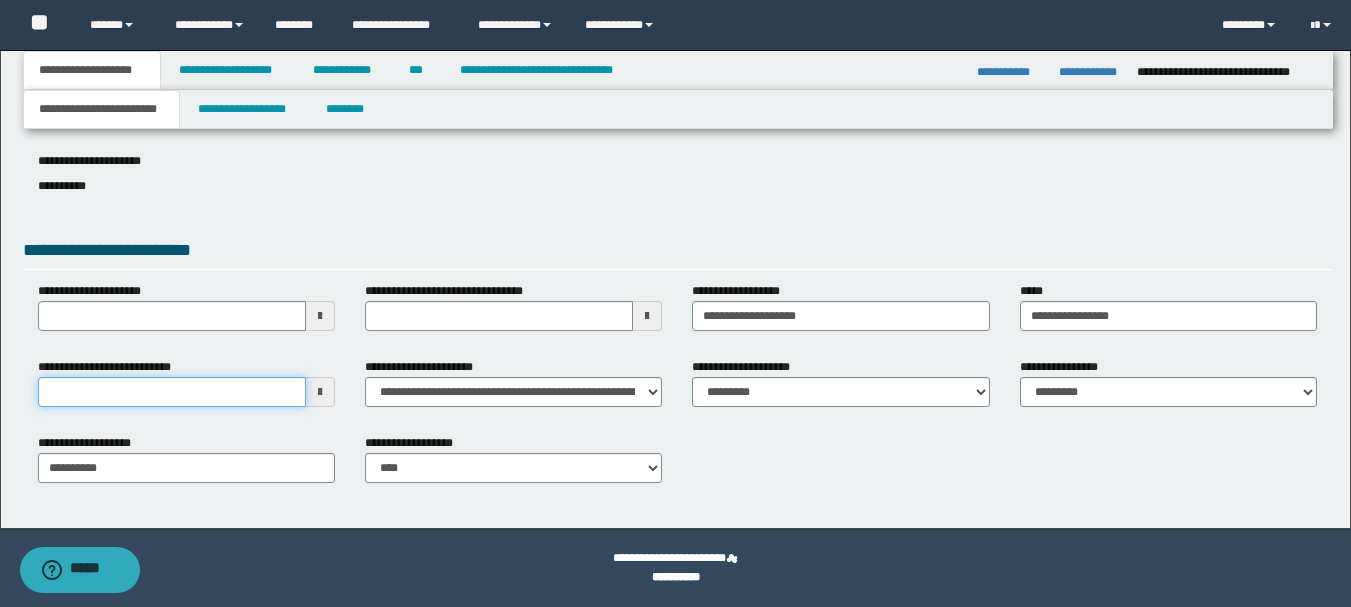 click on "**********" at bounding box center [172, 392] 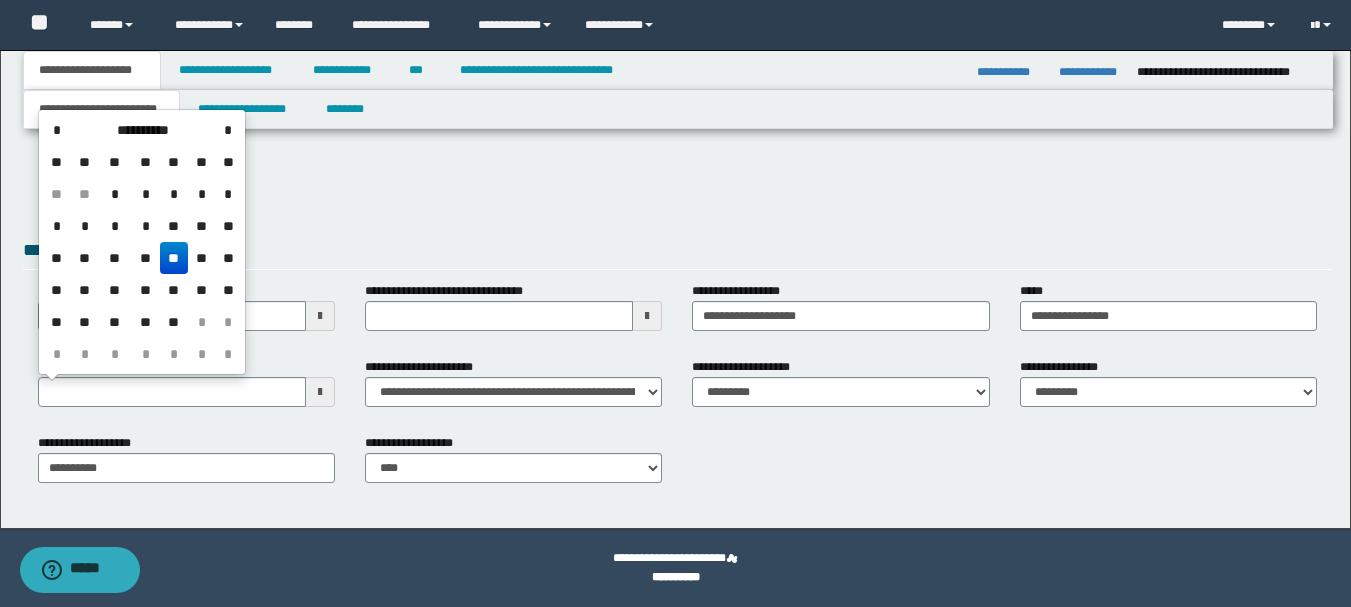 click on "**" at bounding box center (85, 290) 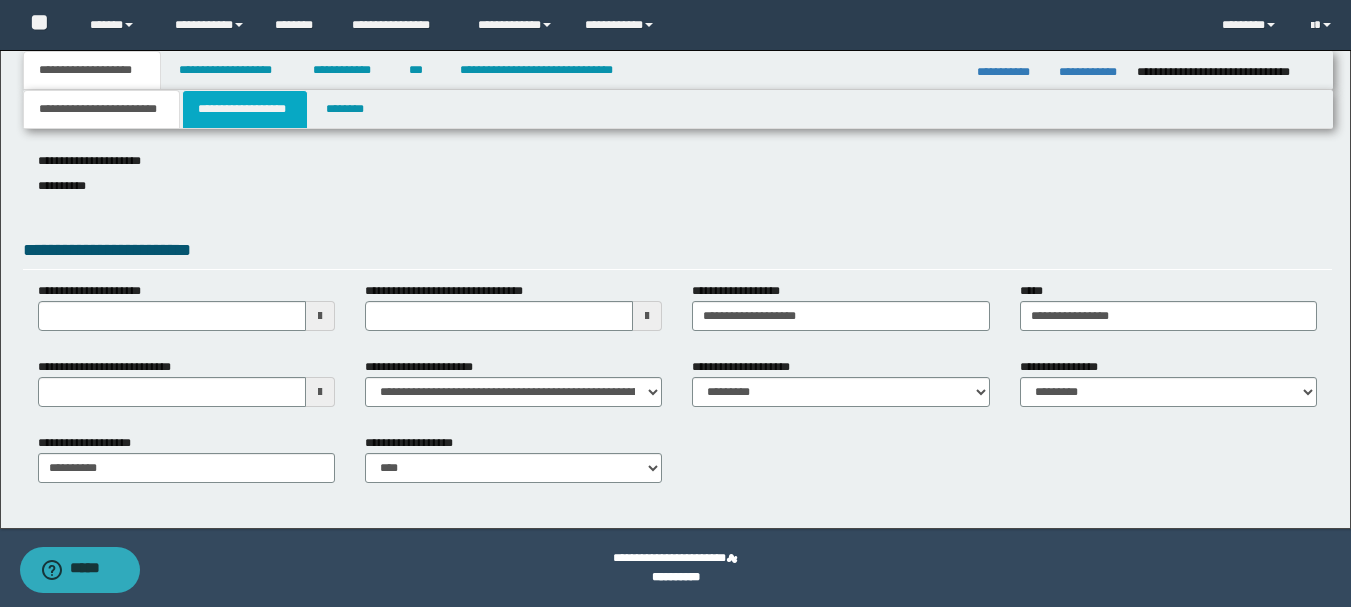 click on "**********" at bounding box center [245, 109] 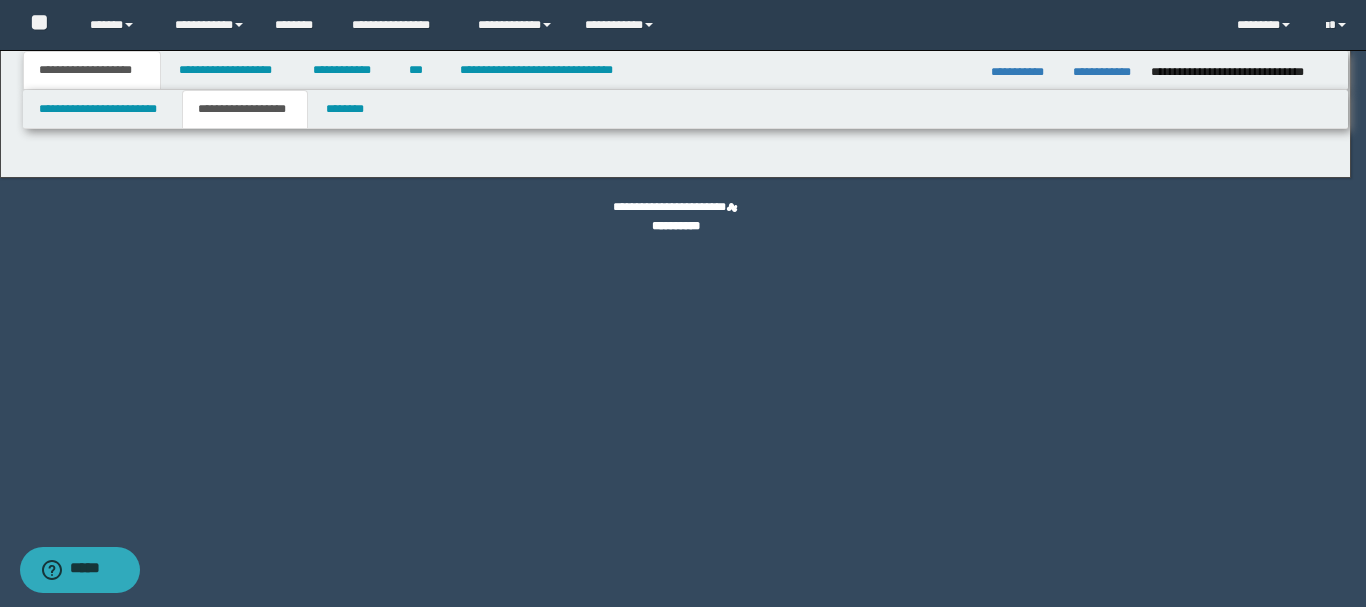 type on "**********" 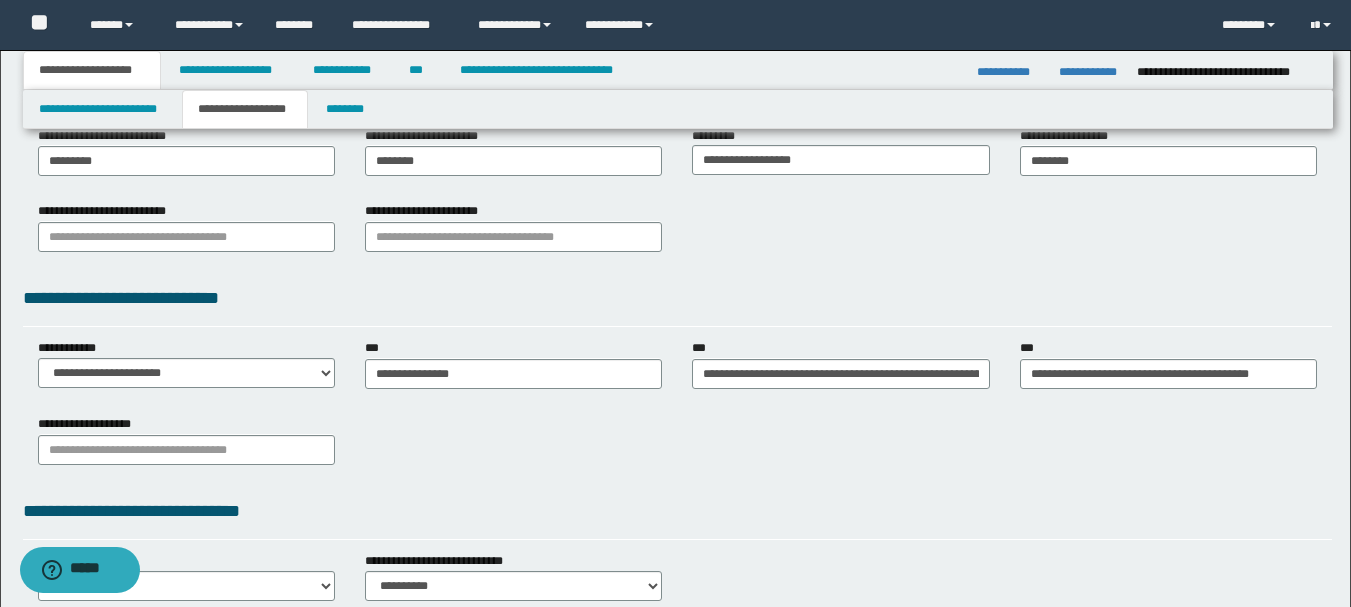 scroll, scrollTop: 500, scrollLeft: 0, axis: vertical 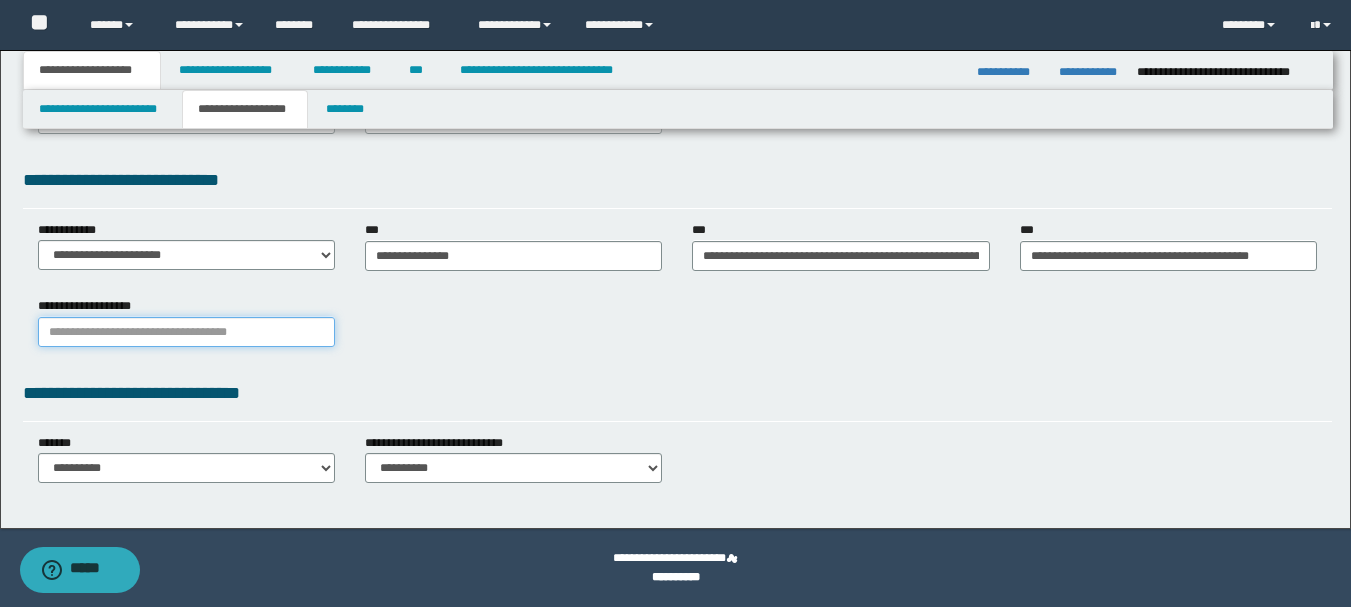 click on "**********" at bounding box center (186, 332) 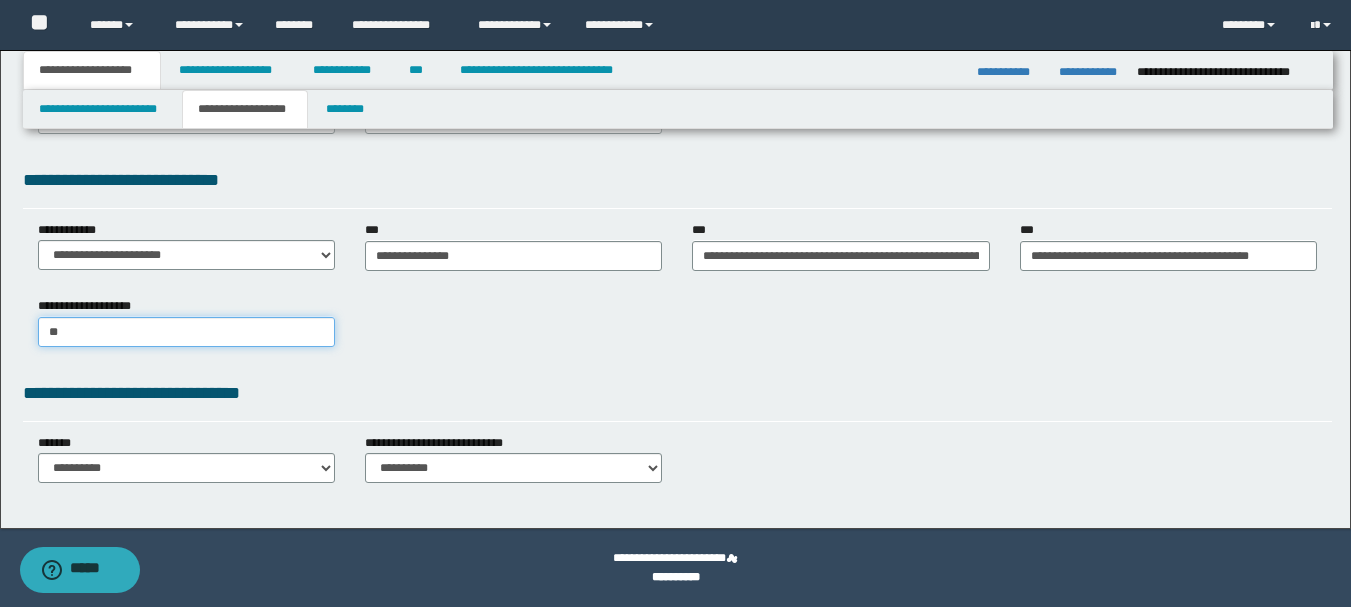 type on "*" 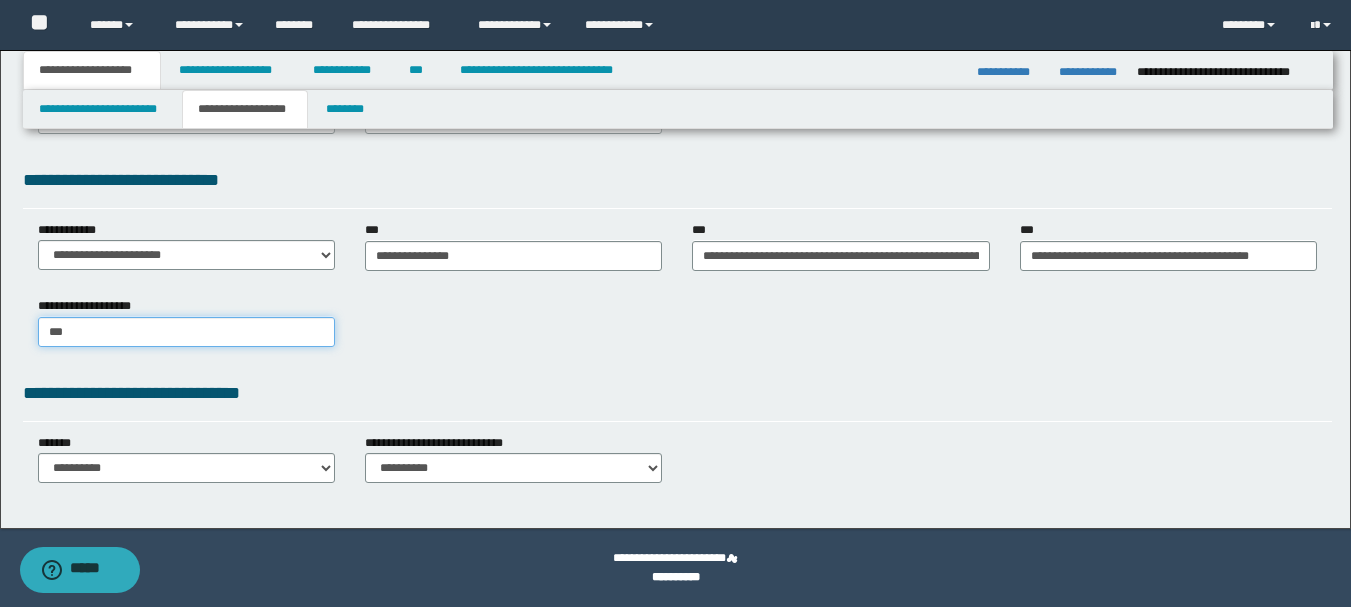 type on "****" 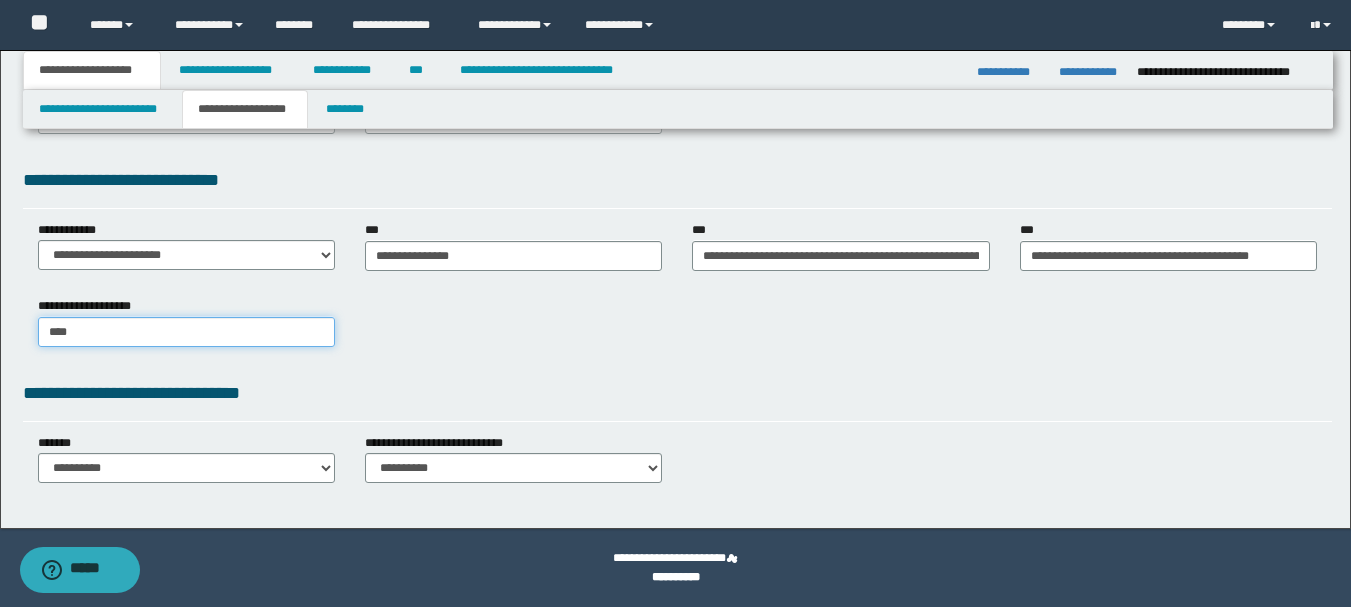 type on "****" 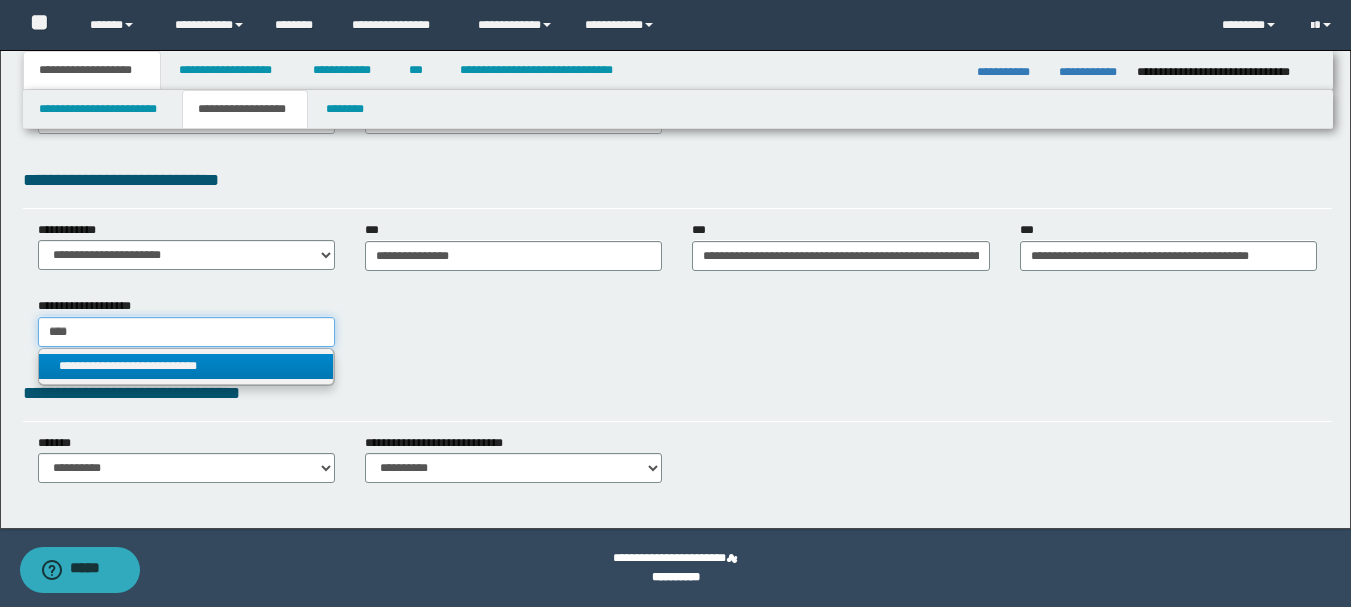type on "****" 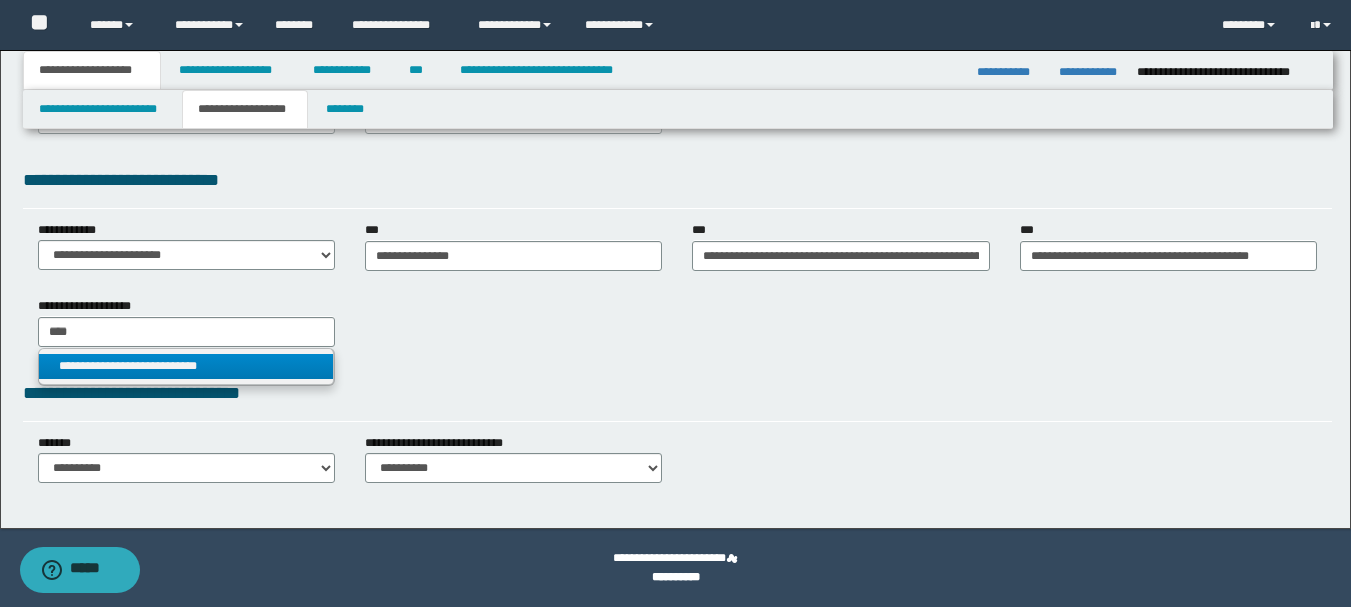 click on "**********" at bounding box center (186, 366) 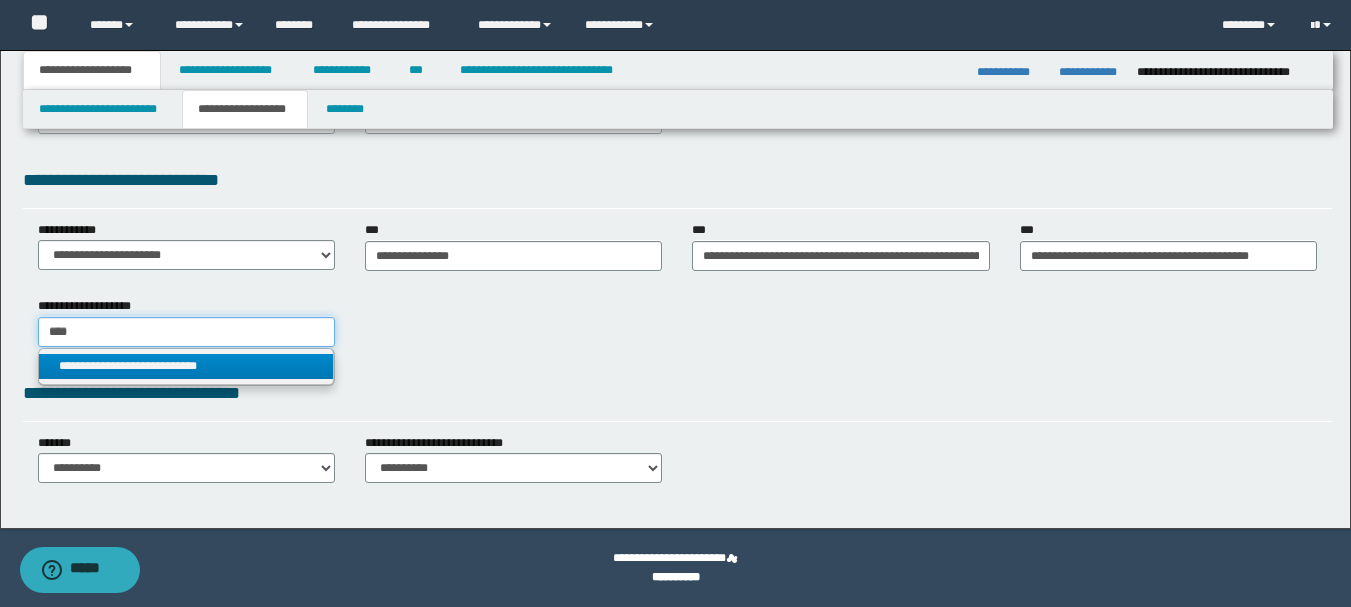 type 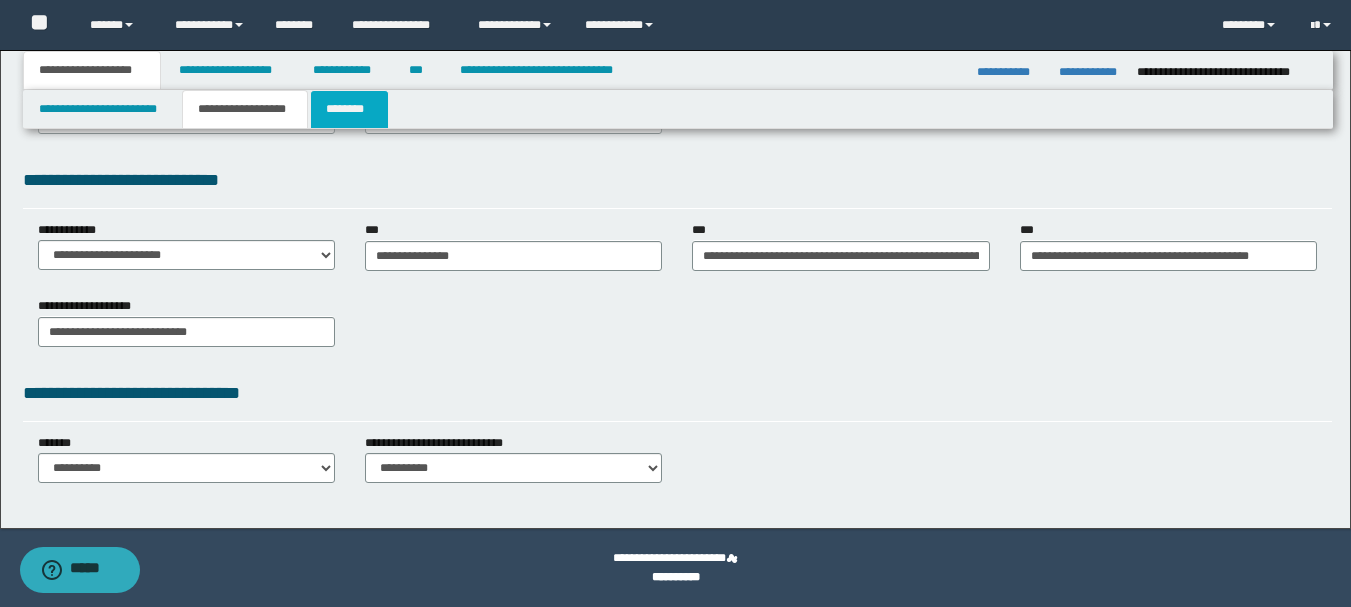 click on "********" at bounding box center (349, 109) 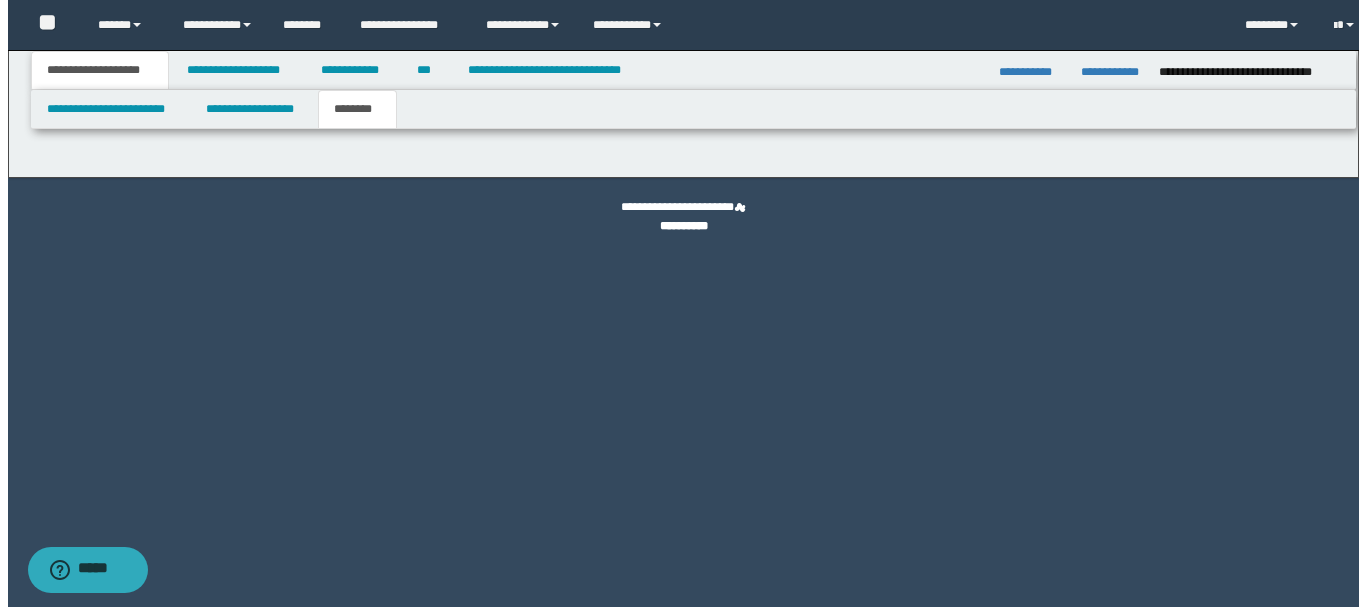 scroll, scrollTop: 0, scrollLeft: 0, axis: both 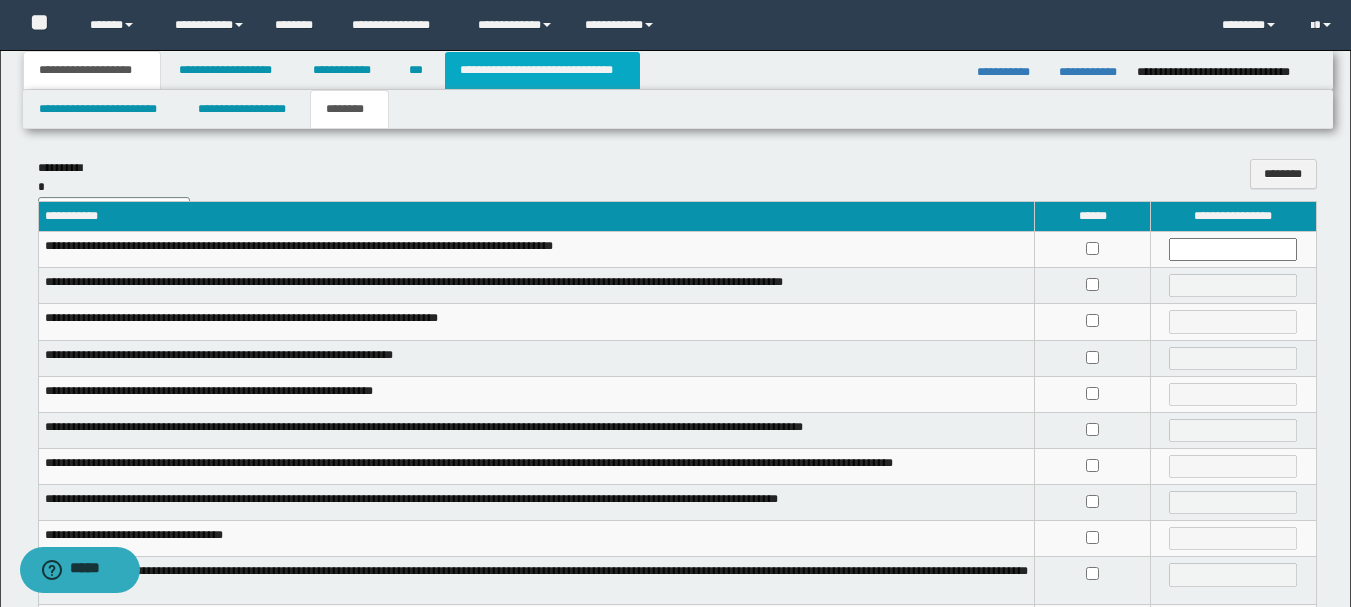 click on "**********" at bounding box center (542, 70) 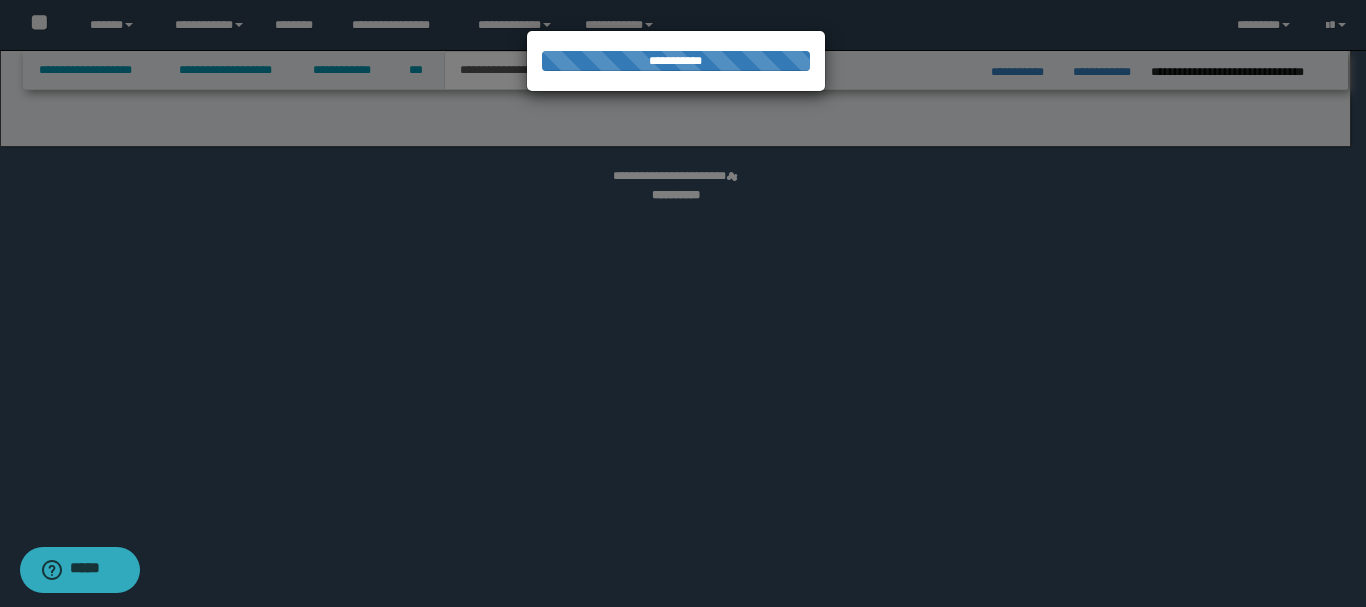 select on "*" 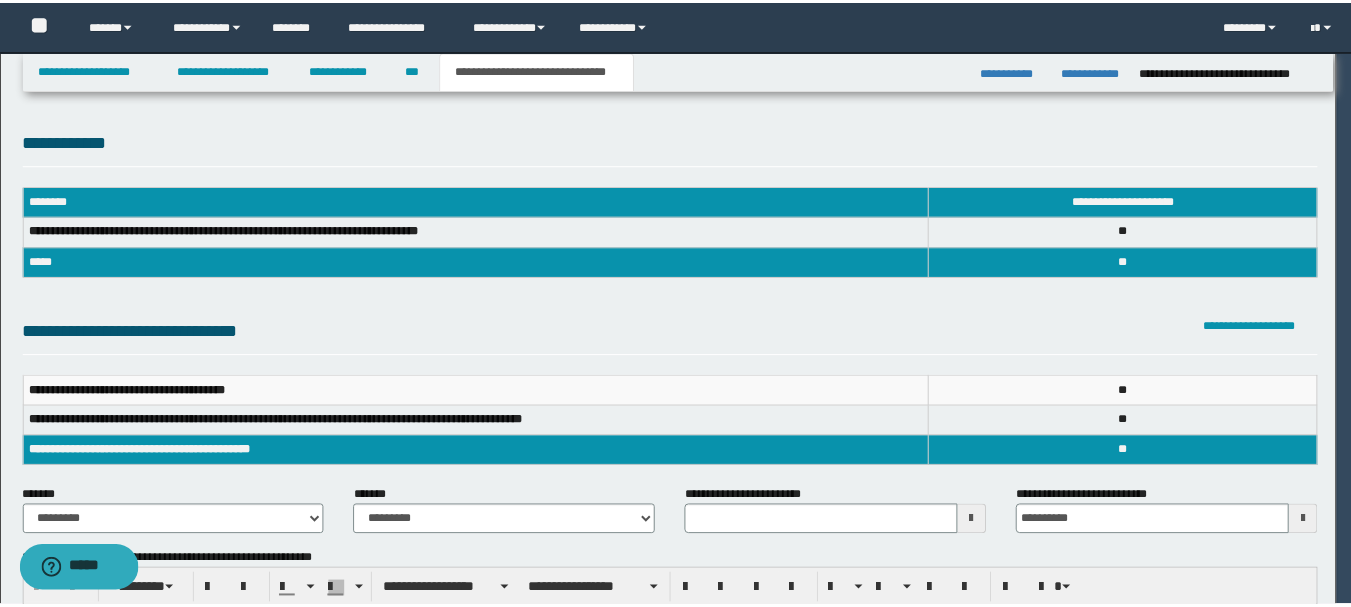 scroll, scrollTop: 0, scrollLeft: 0, axis: both 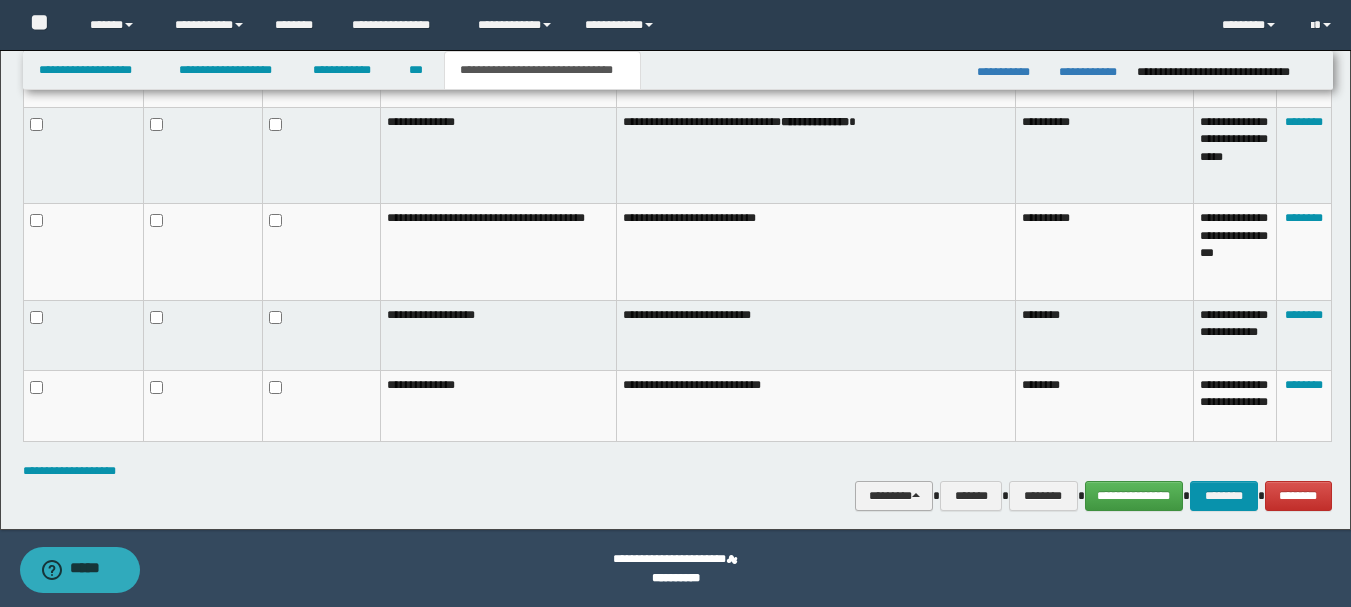 click on "********" at bounding box center [894, 496] 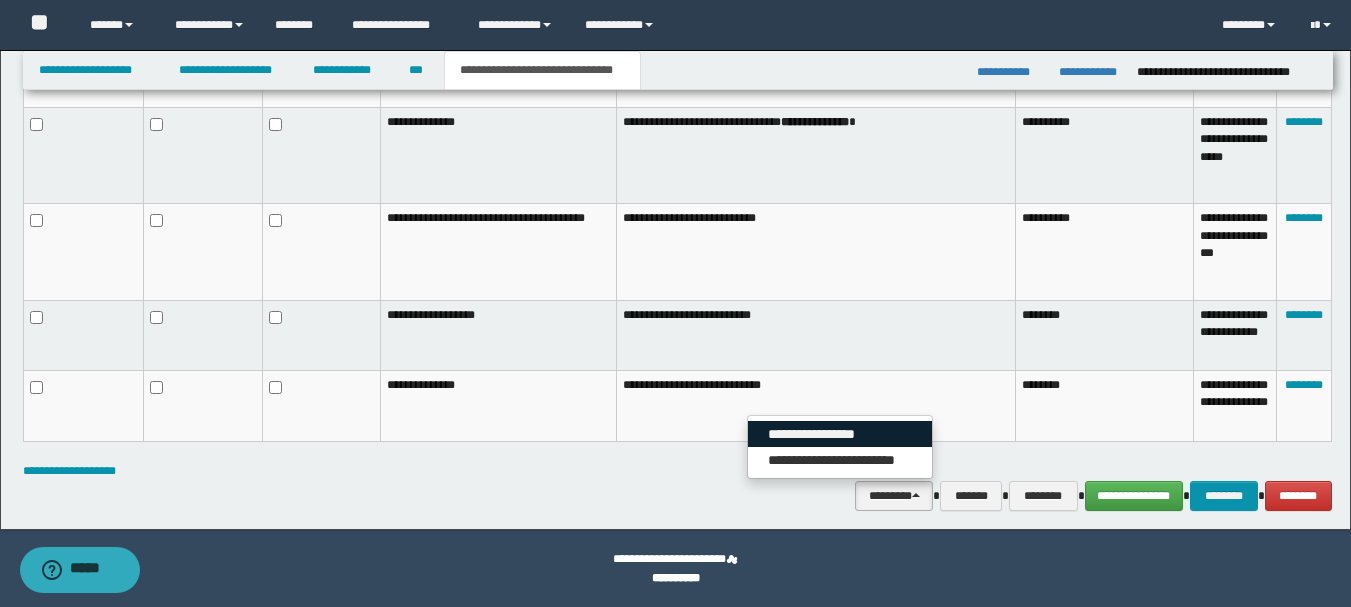 click on "**********" at bounding box center (840, 434) 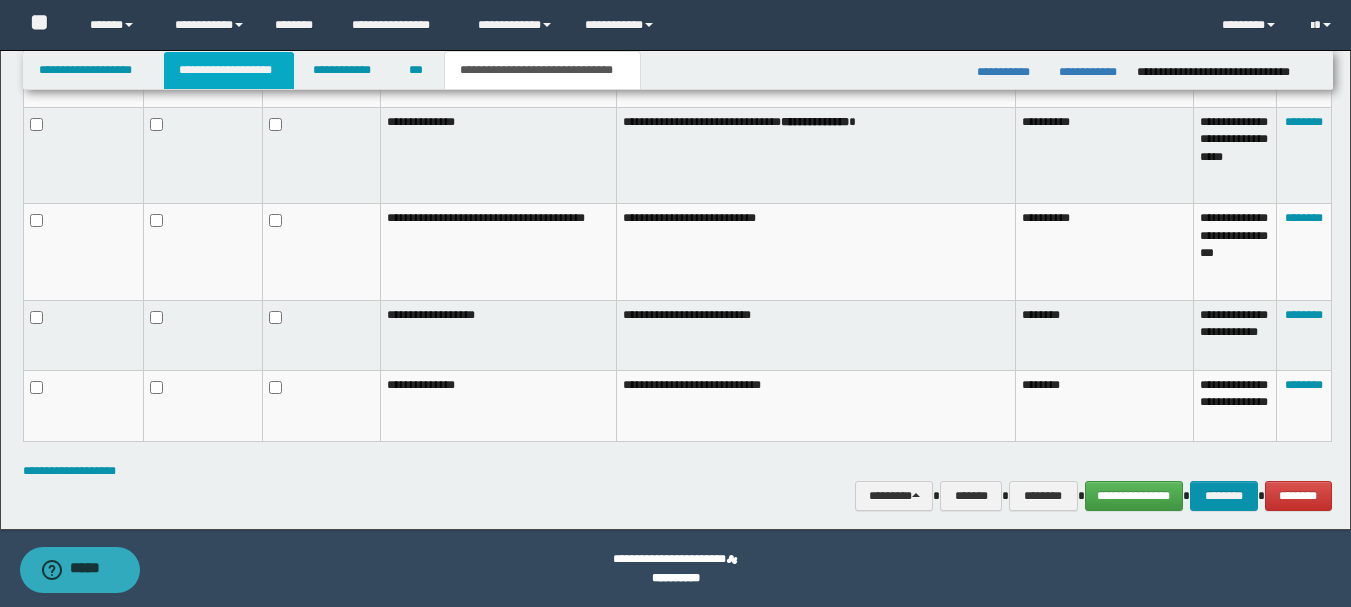 click on "**********" at bounding box center [229, 70] 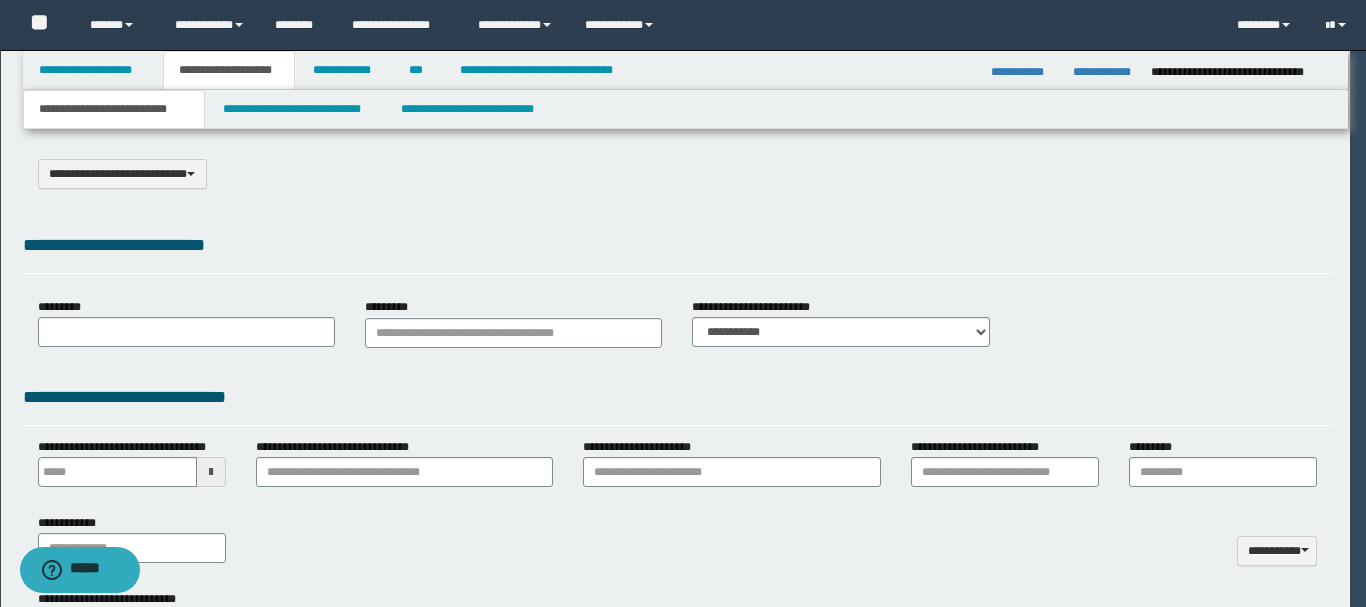 scroll, scrollTop: 0, scrollLeft: 0, axis: both 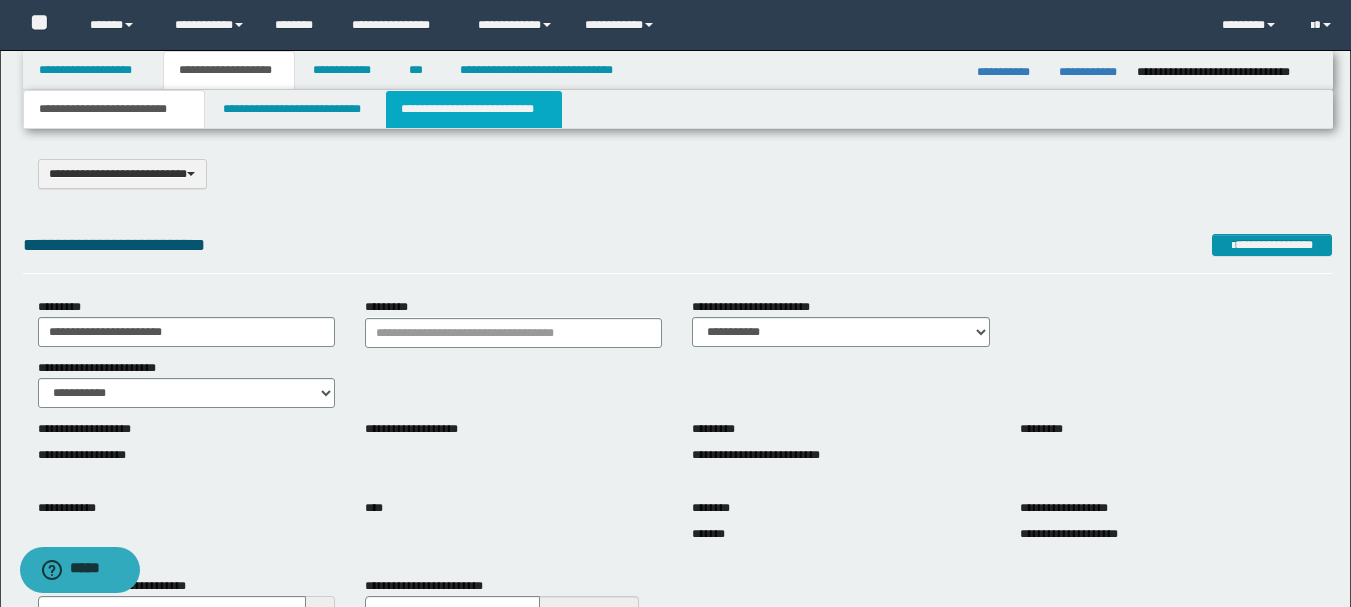 click on "**********" at bounding box center [474, 109] 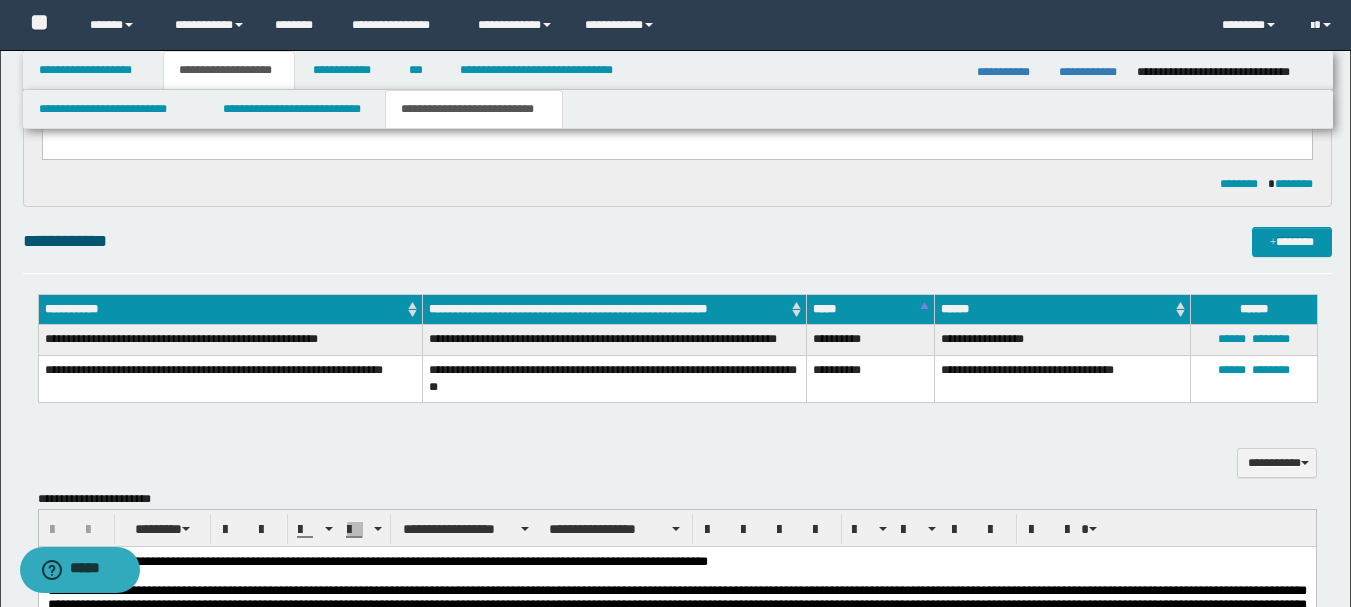 scroll, scrollTop: 600, scrollLeft: 0, axis: vertical 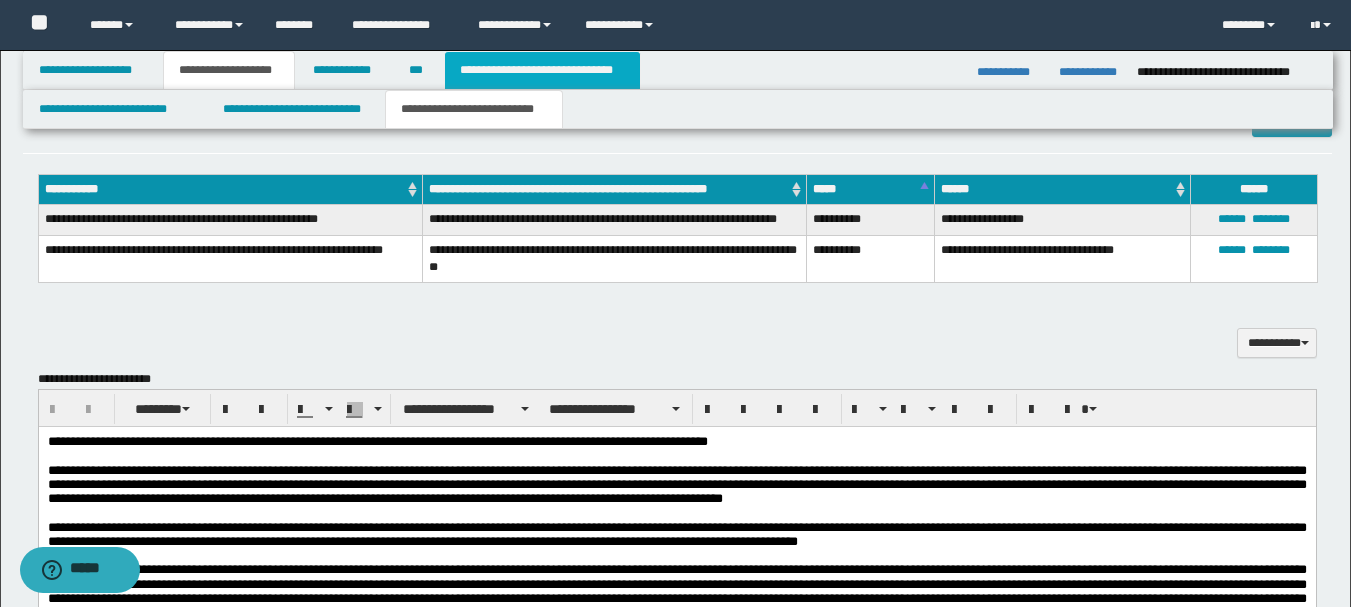 click on "**********" at bounding box center (542, 70) 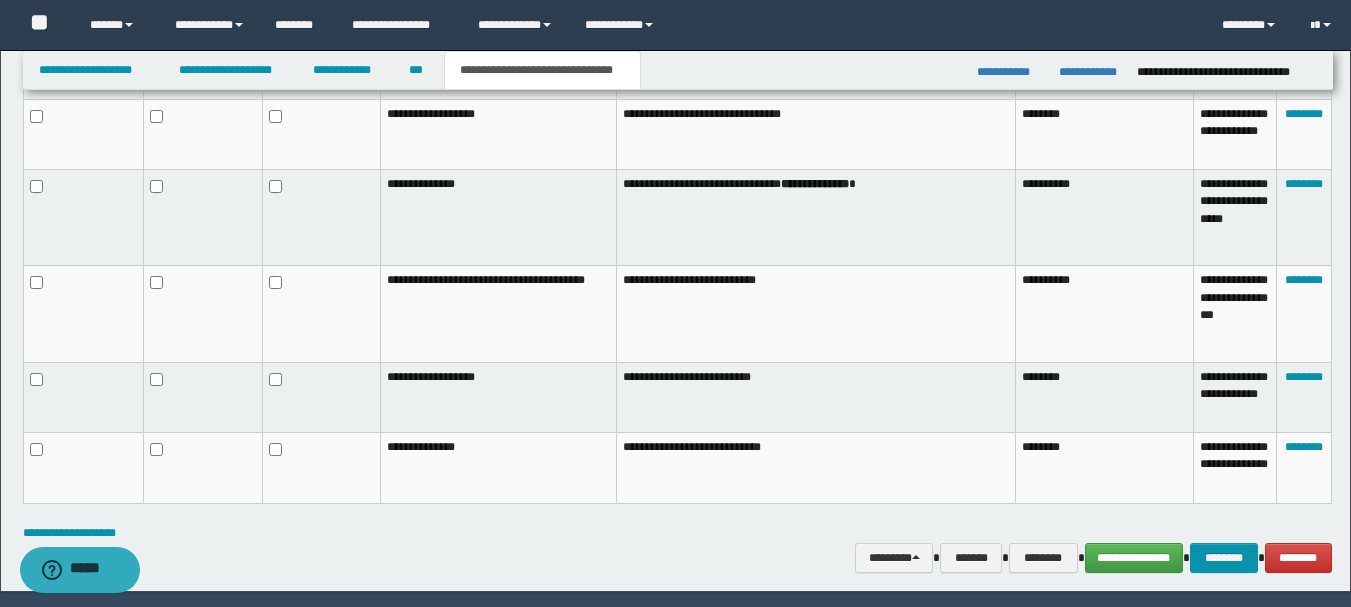 scroll, scrollTop: 1293, scrollLeft: 0, axis: vertical 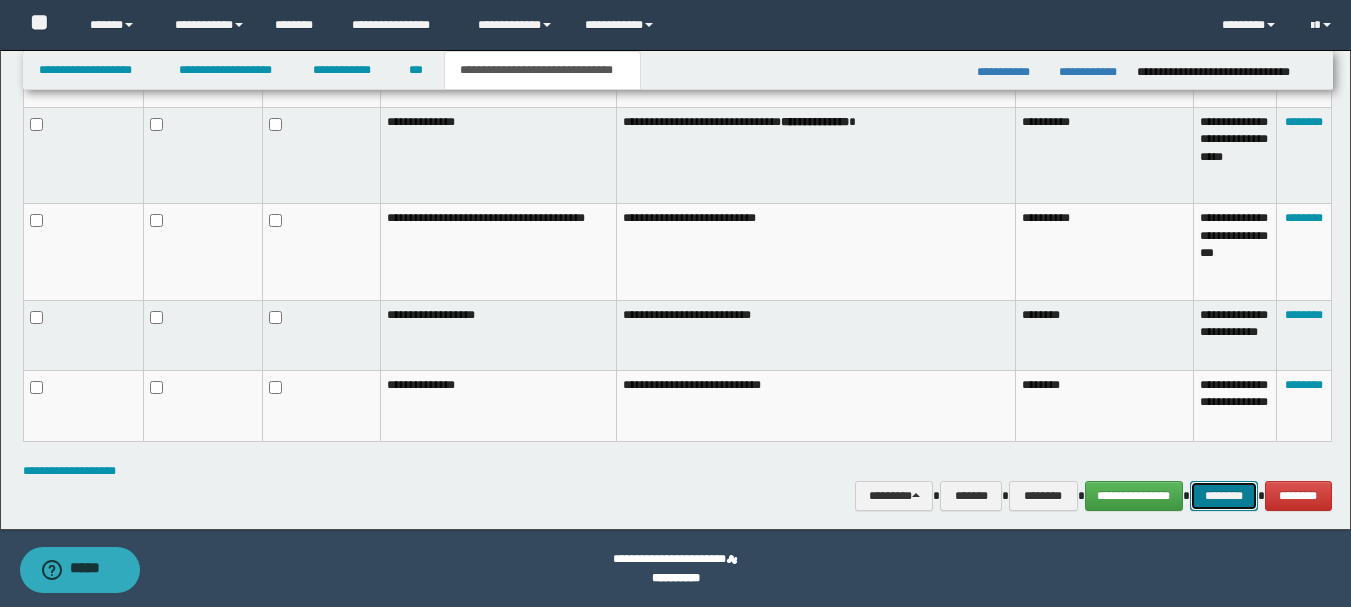click on "********" at bounding box center (1224, 496) 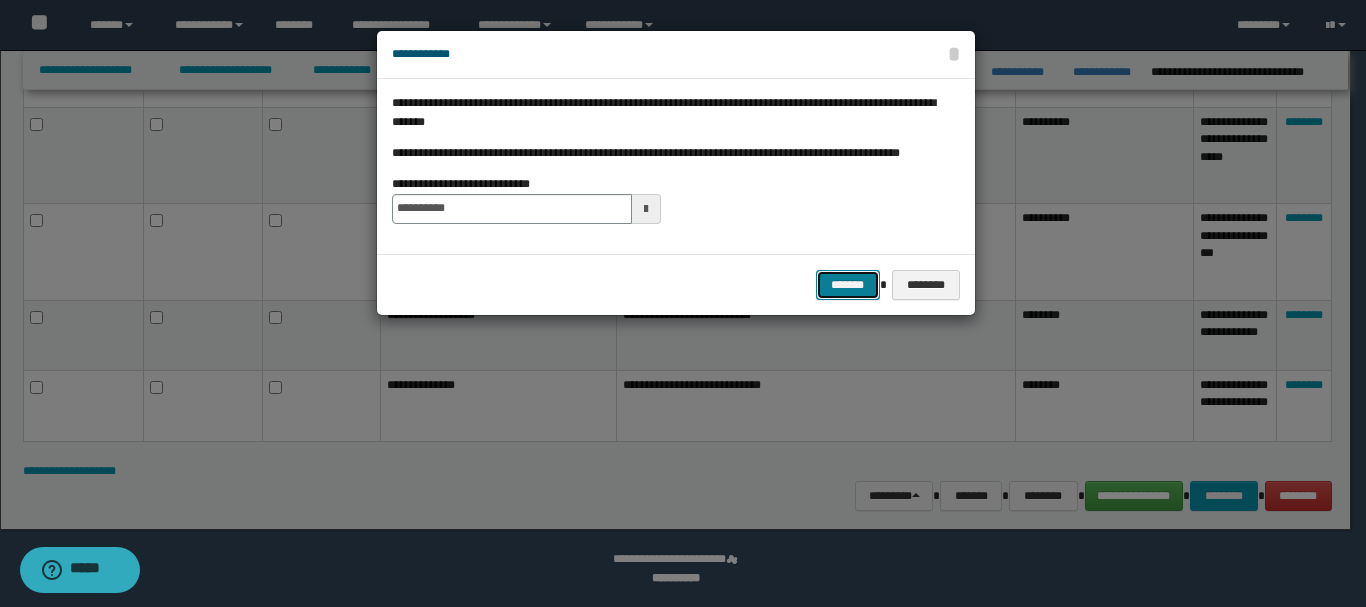 drag, startPoint x: 850, startPoint y: 282, endPoint x: 843, endPoint y: 259, distance: 24.04163 